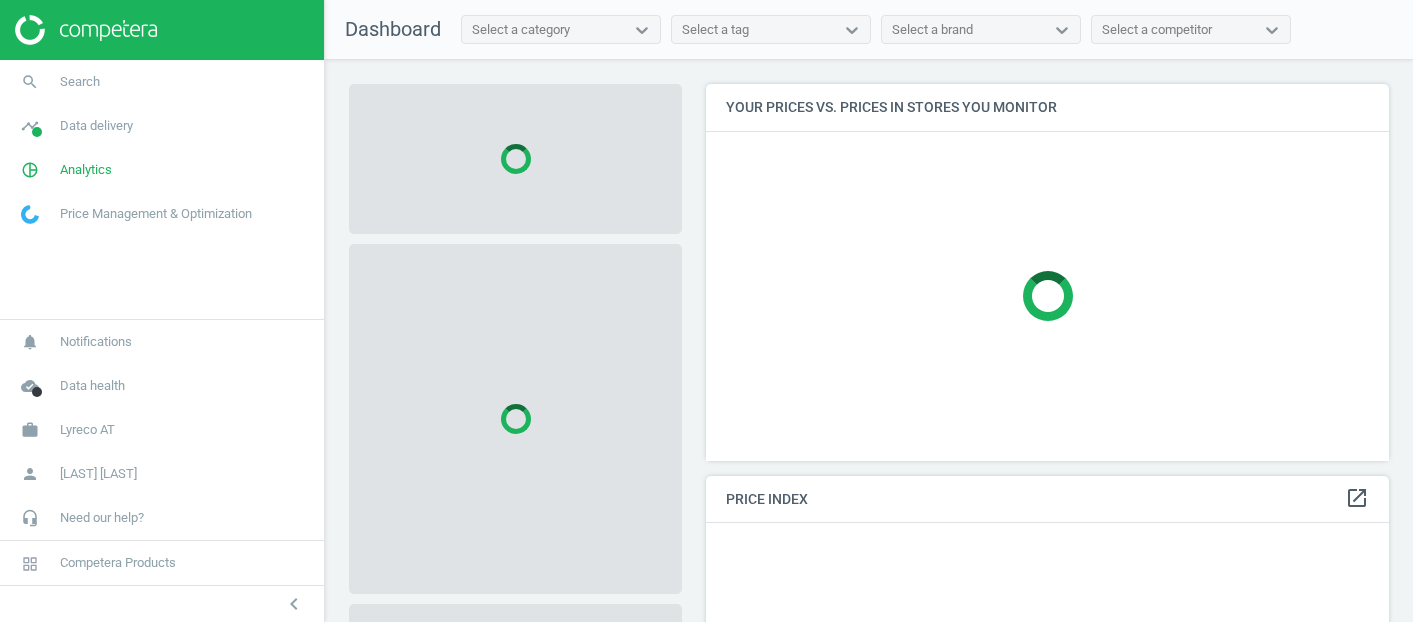 scroll, scrollTop: 0, scrollLeft: 0, axis: both 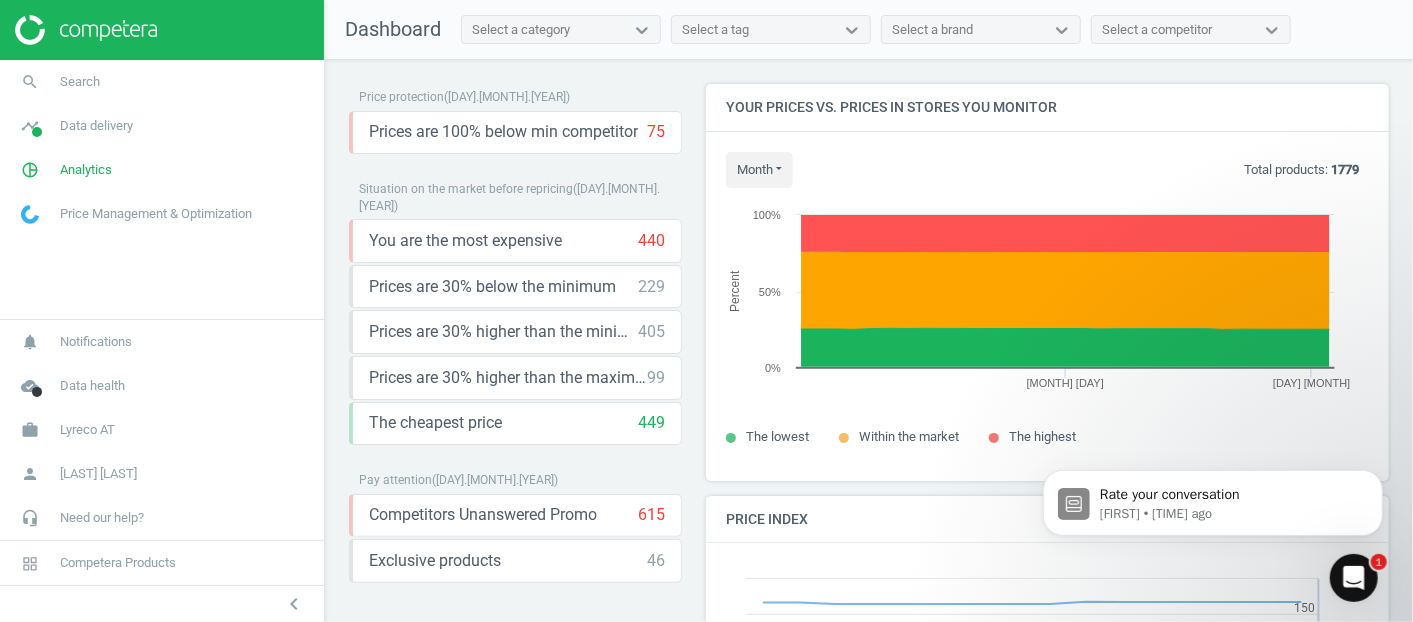 click 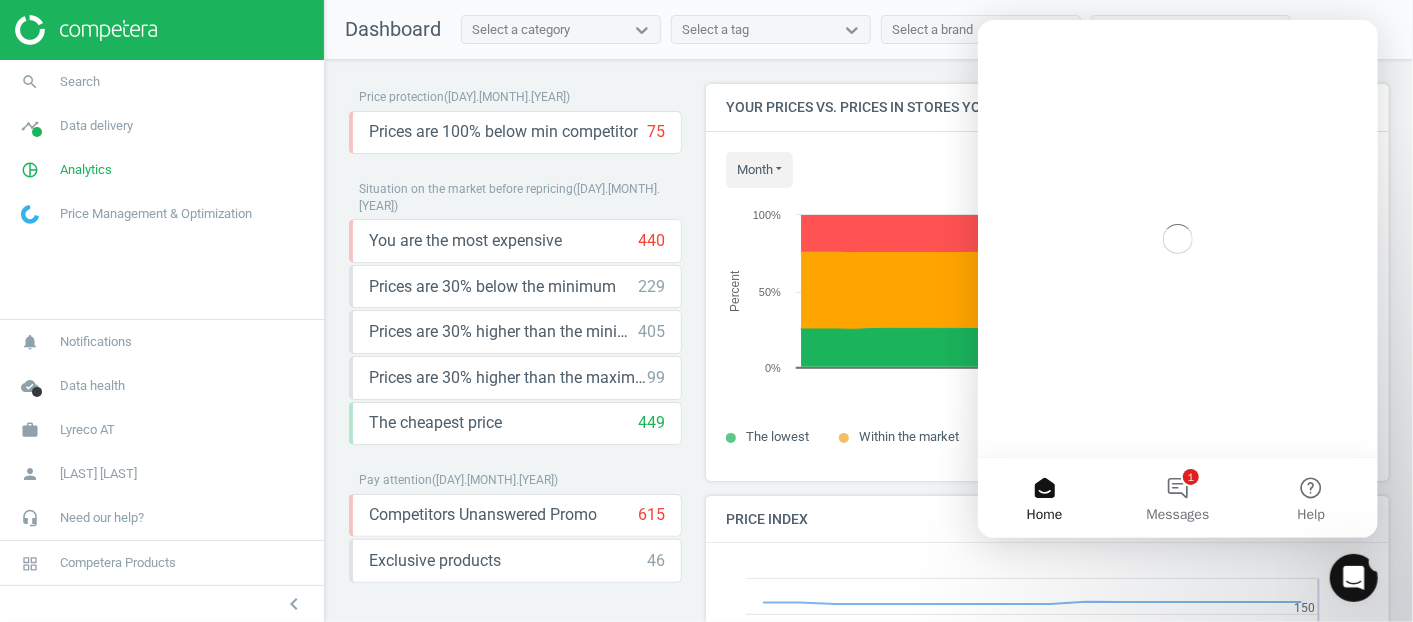 scroll, scrollTop: 0, scrollLeft: 0, axis: both 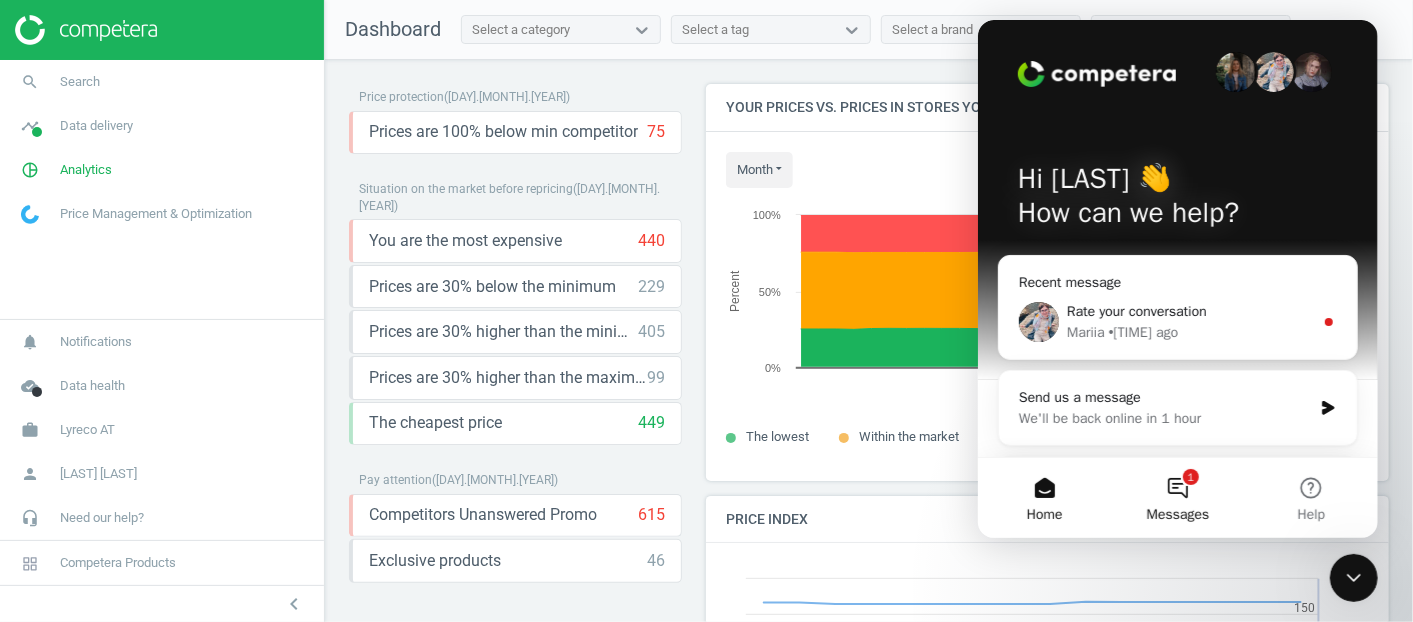 click on "1 Messages" at bounding box center (1176, 498) 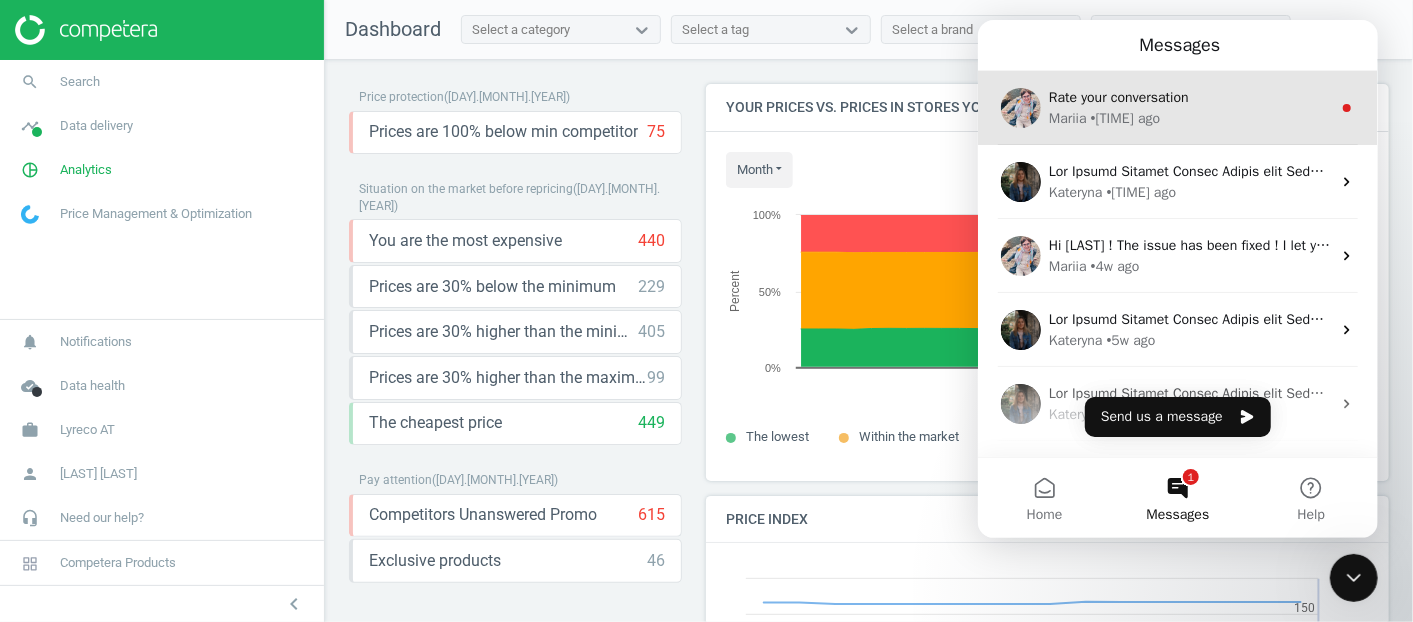 click on "Rate your conversation [FIRST] •  [TIME] ago" at bounding box center [1177, 108] 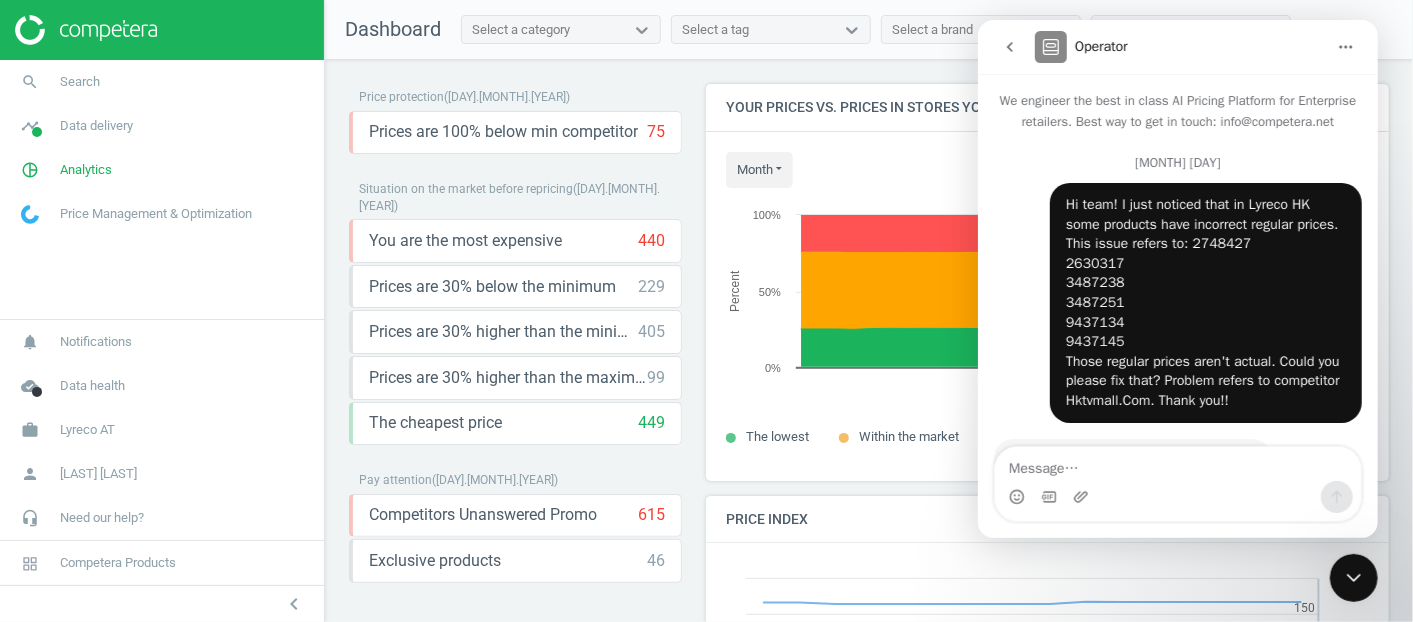 scroll, scrollTop: 2, scrollLeft: 0, axis: vertical 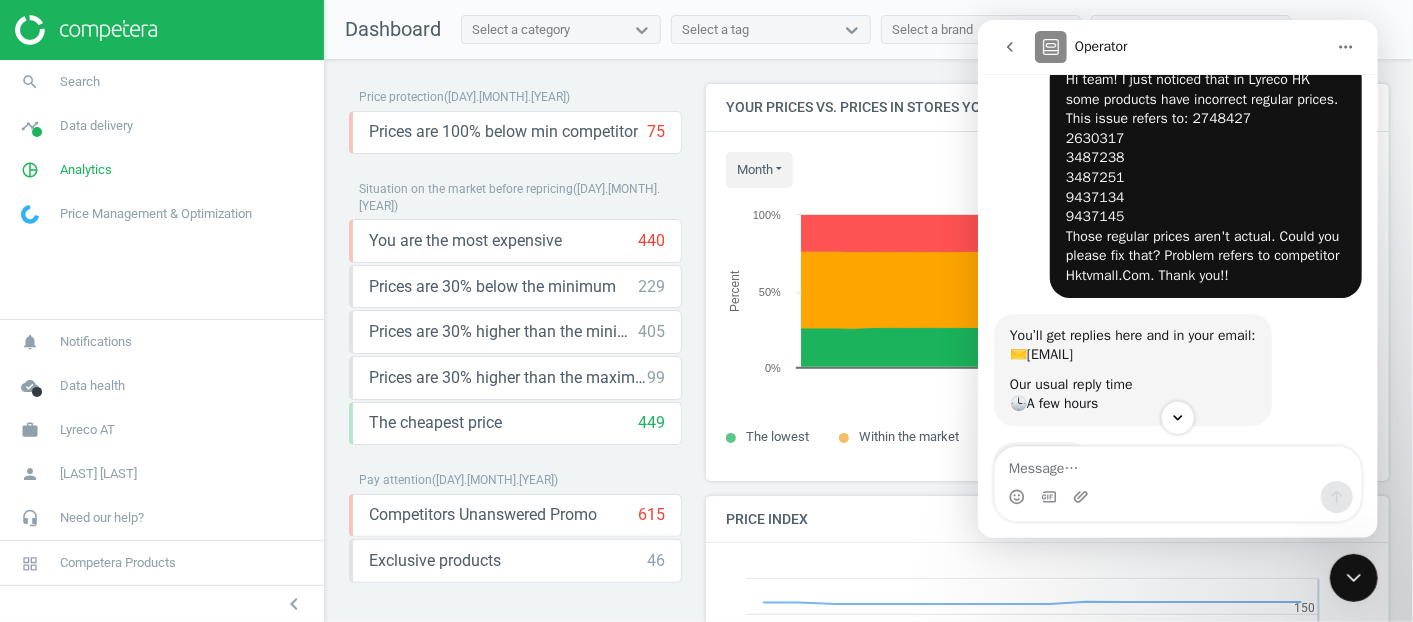 click 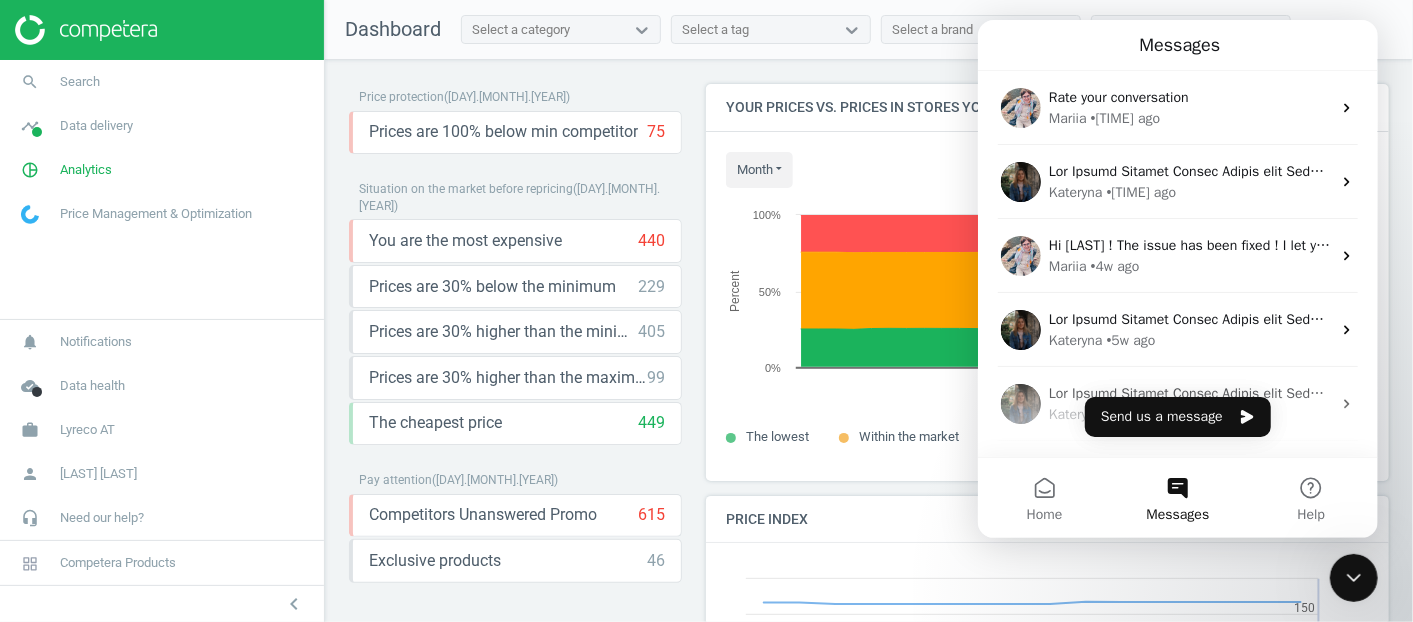 click 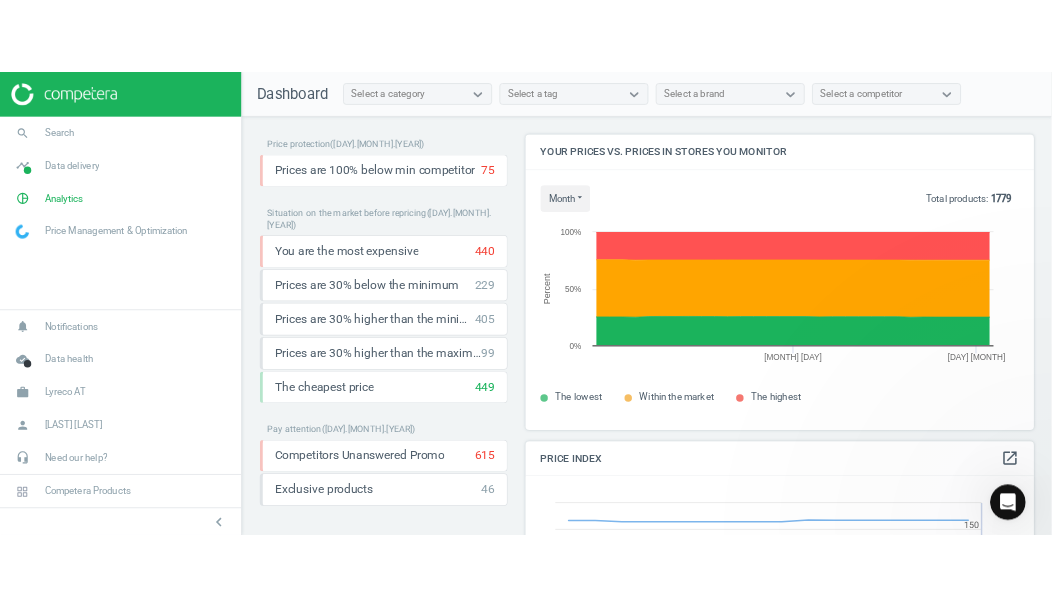 scroll, scrollTop: 0, scrollLeft: 0, axis: both 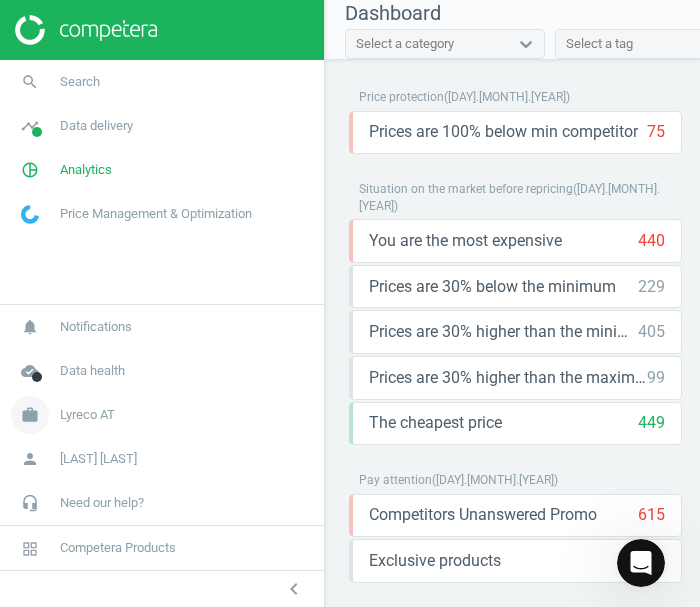click on "work Lyreco AT" at bounding box center (162, 415) 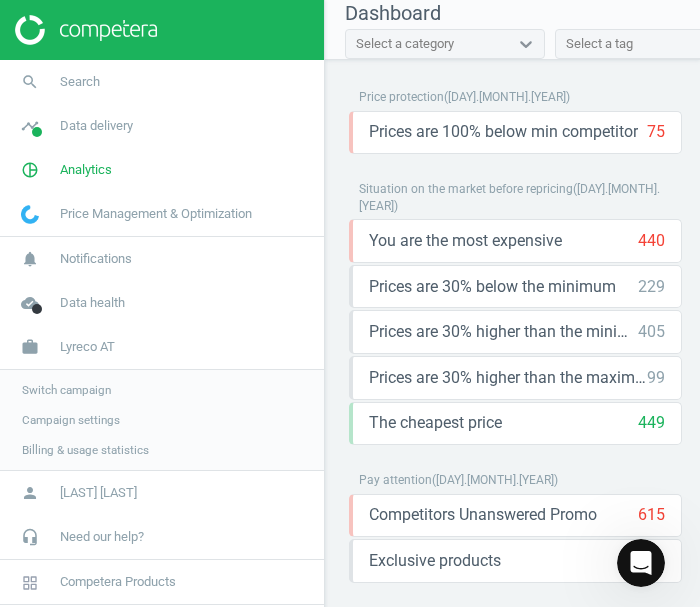 click on "Switch campaign" at bounding box center [66, 390] 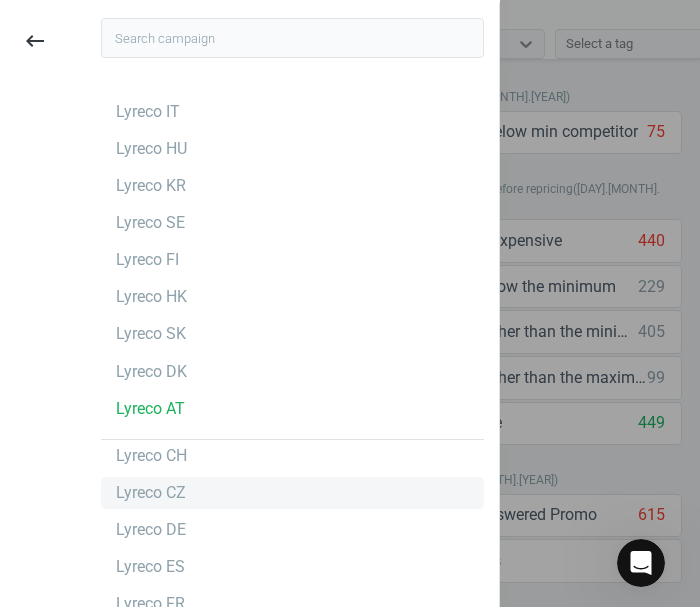 click on "Lyreco CZ" at bounding box center [151, 493] 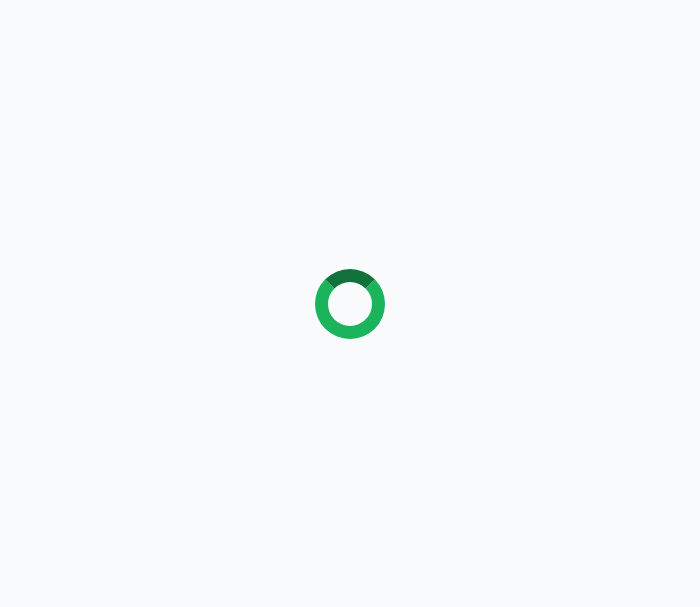 scroll, scrollTop: 0, scrollLeft: 0, axis: both 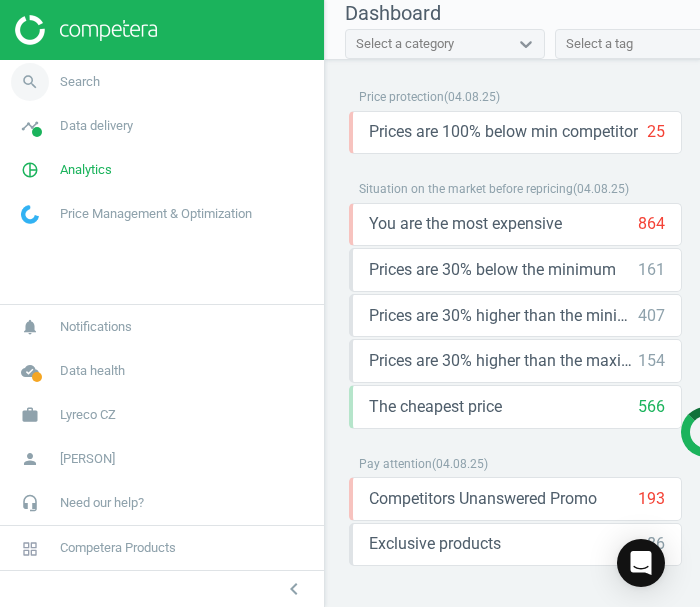 click on "search Search" at bounding box center [162, 82] 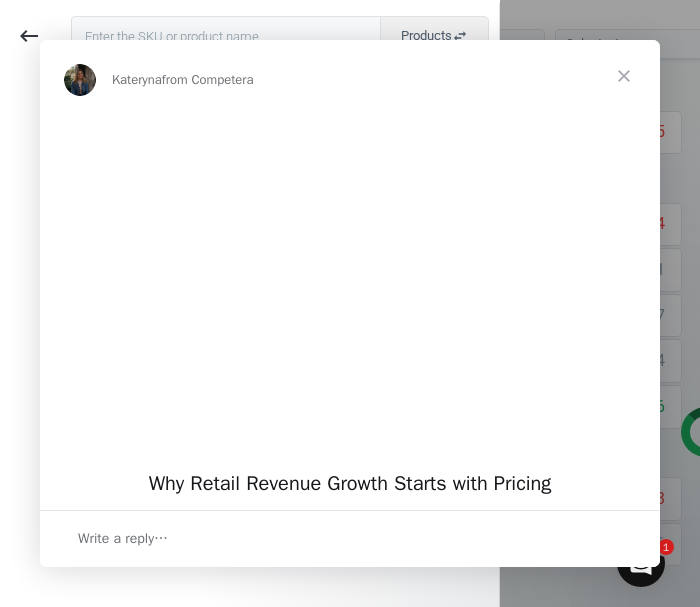 scroll, scrollTop: 0, scrollLeft: 0, axis: both 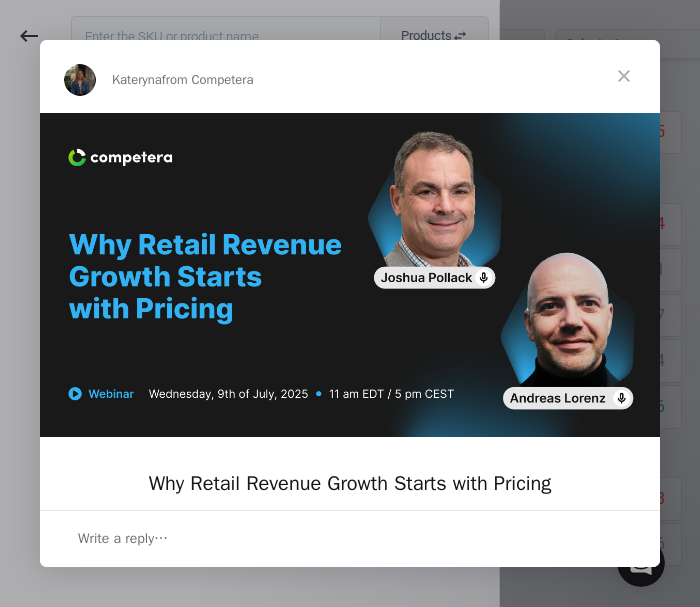 click at bounding box center (624, 76) 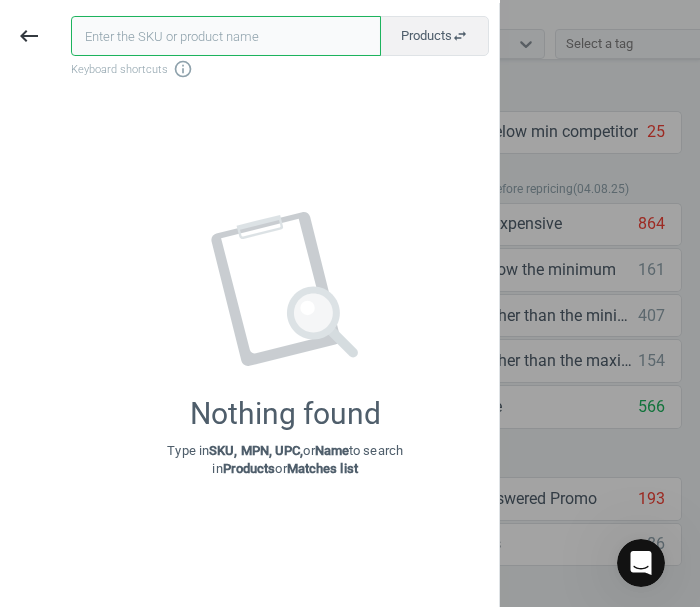 click at bounding box center [226, 36] 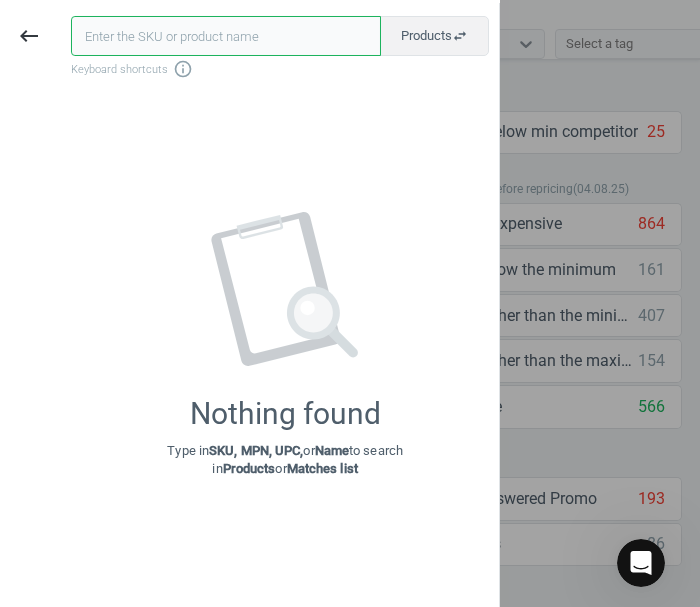 paste on "10818355" 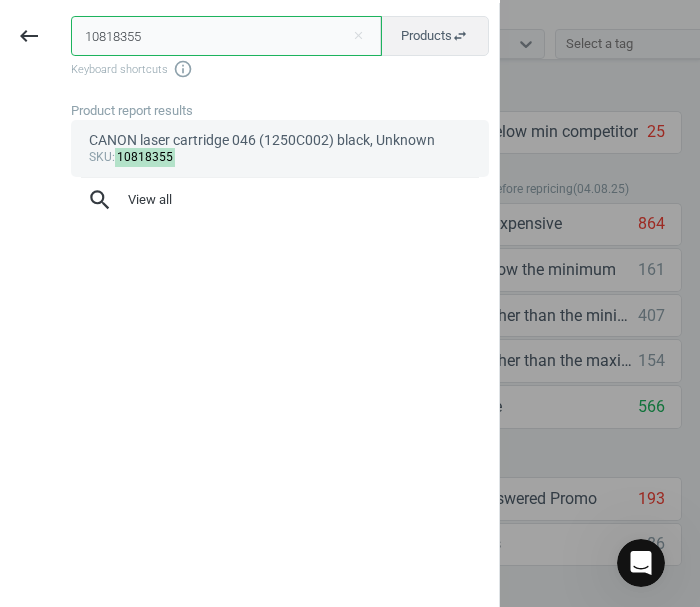 type on "10818355" 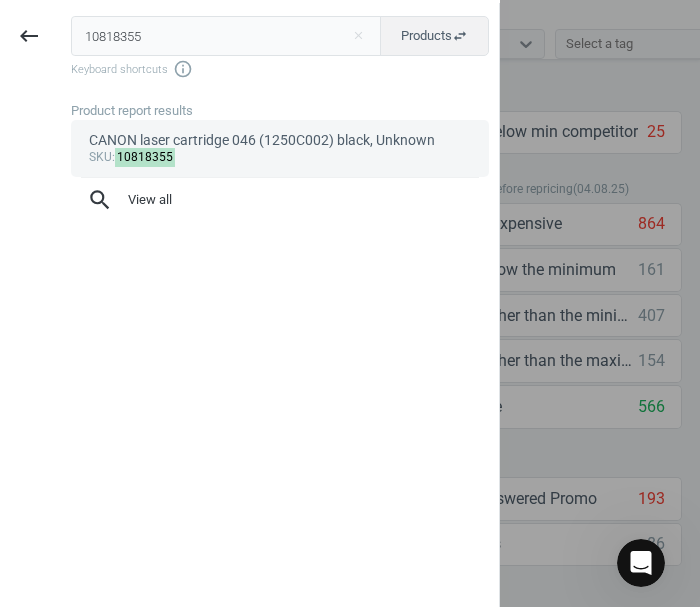 click on "sku : 10818355" at bounding box center [280, 158] 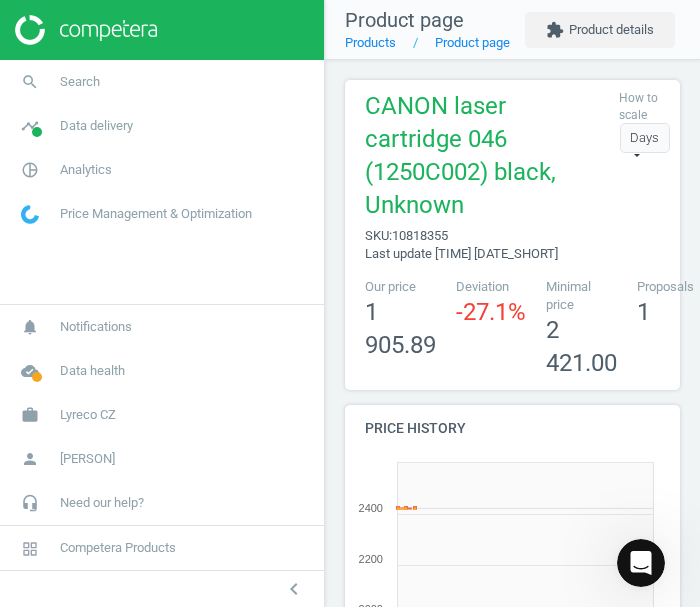 scroll, scrollTop: 10, scrollLeft: 9, axis: both 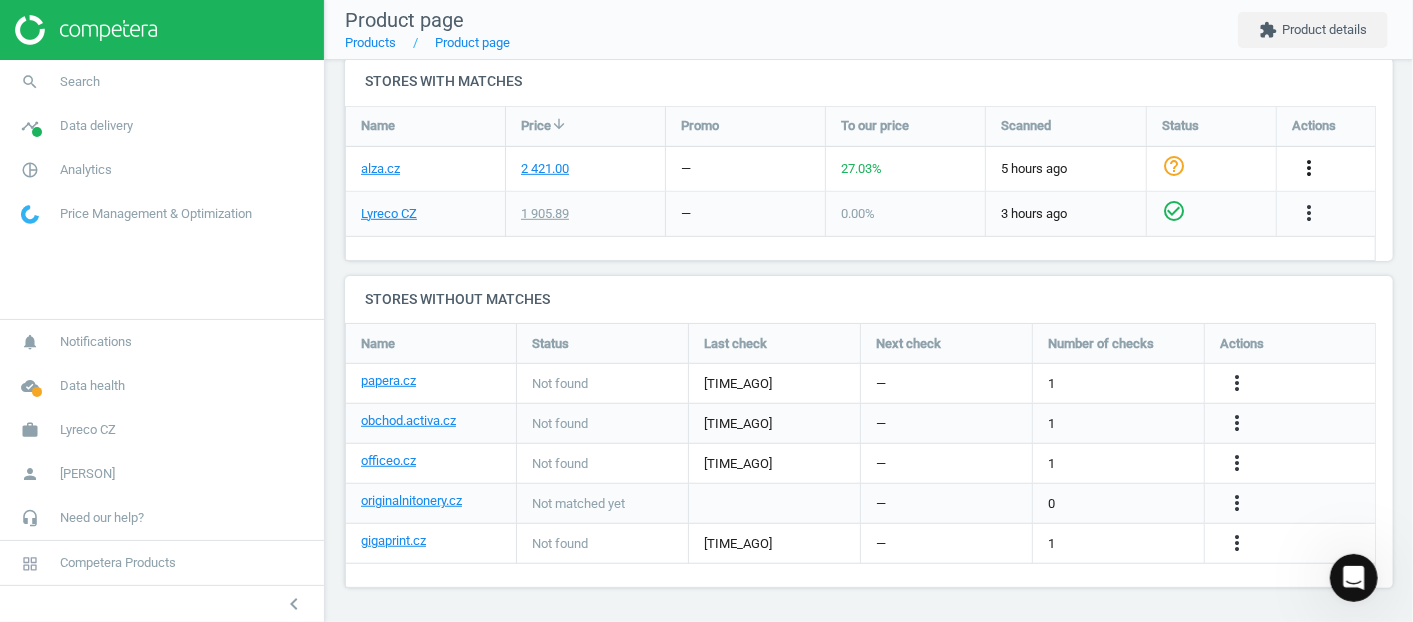 click on "more_vert" at bounding box center [1309, 168] 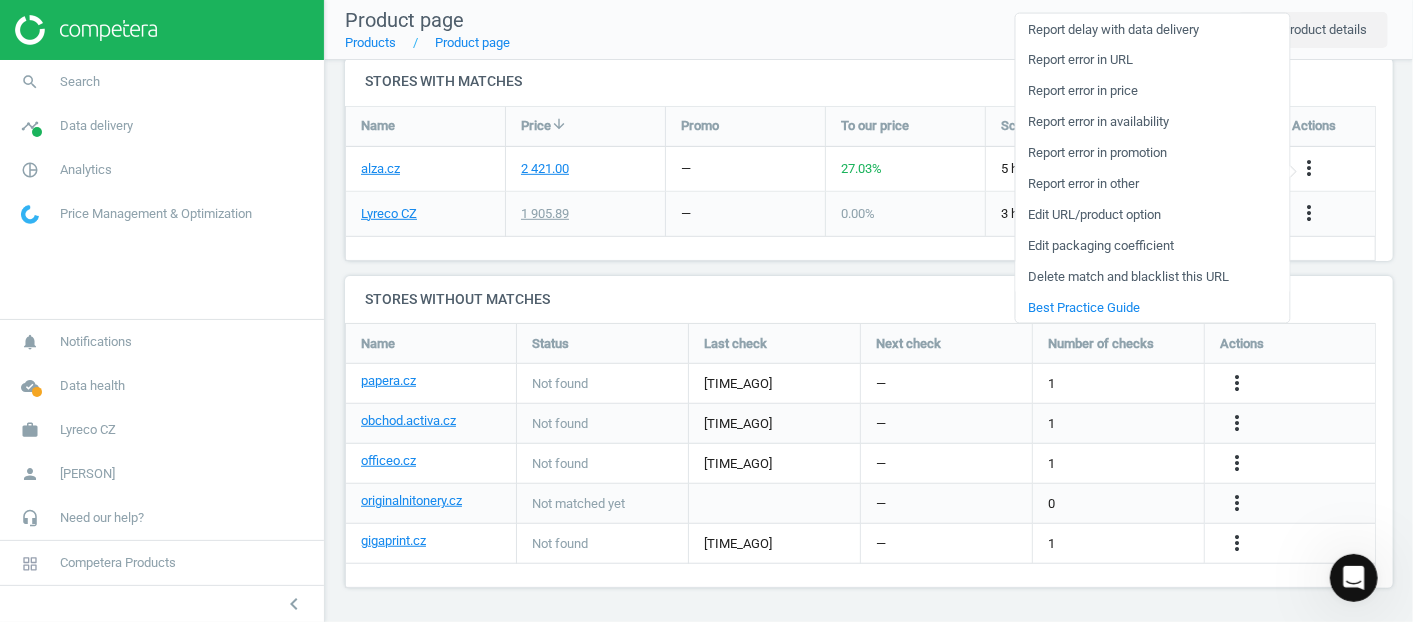 click on "Delete match and blacklist this URL" at bounding box center (1152, 276) 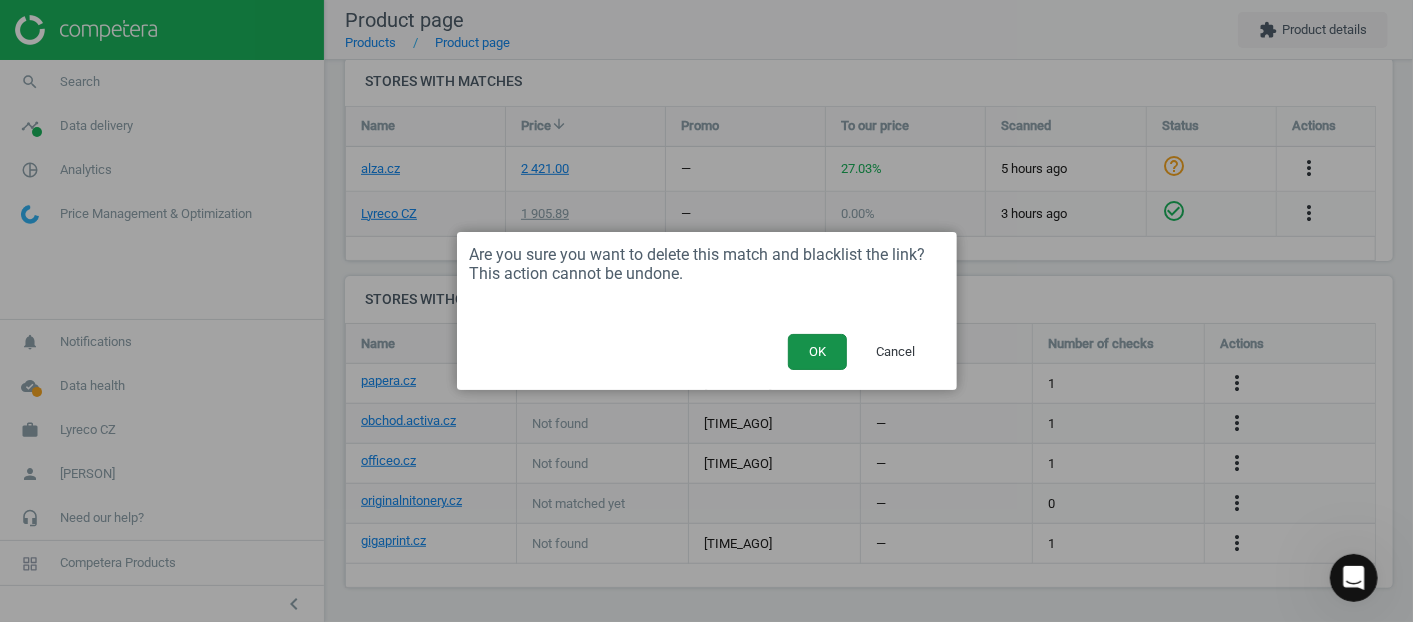 click on "OK" at bounding box center [817, 352] 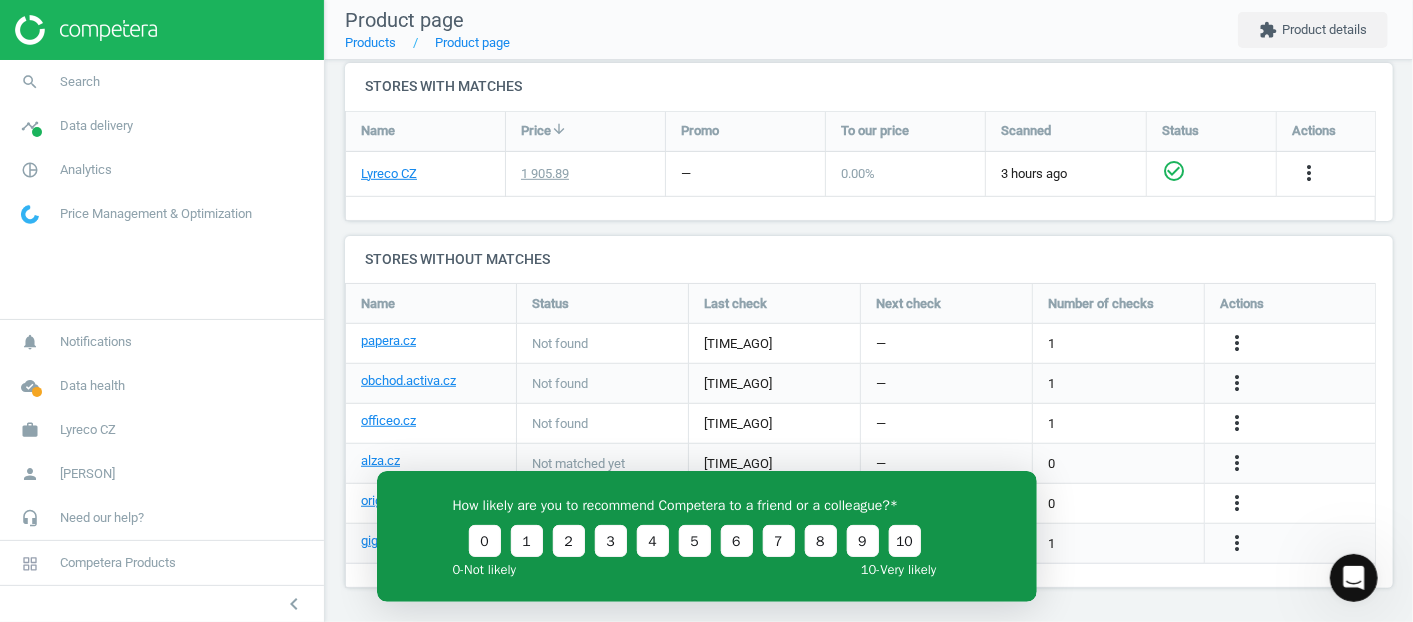 scroll, scrollTop: 0, scrollLeft: 0, axis: both 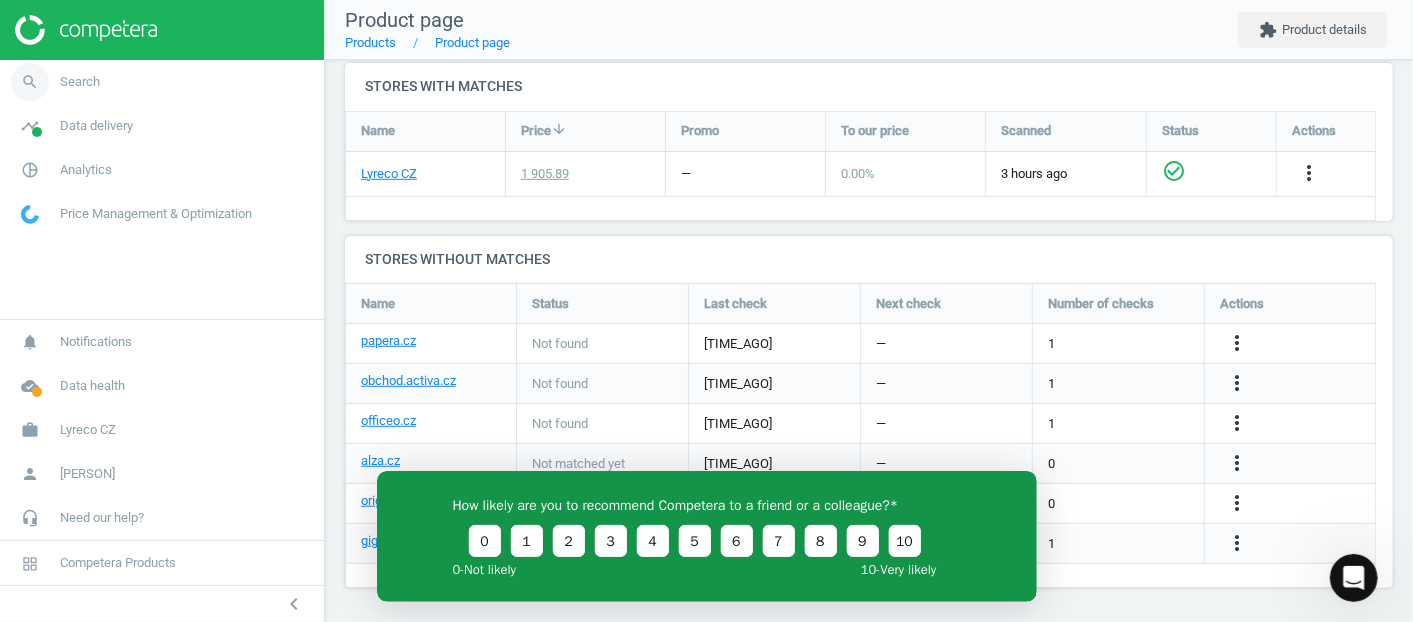 click on "search Search" at bounding box center [162, 82] 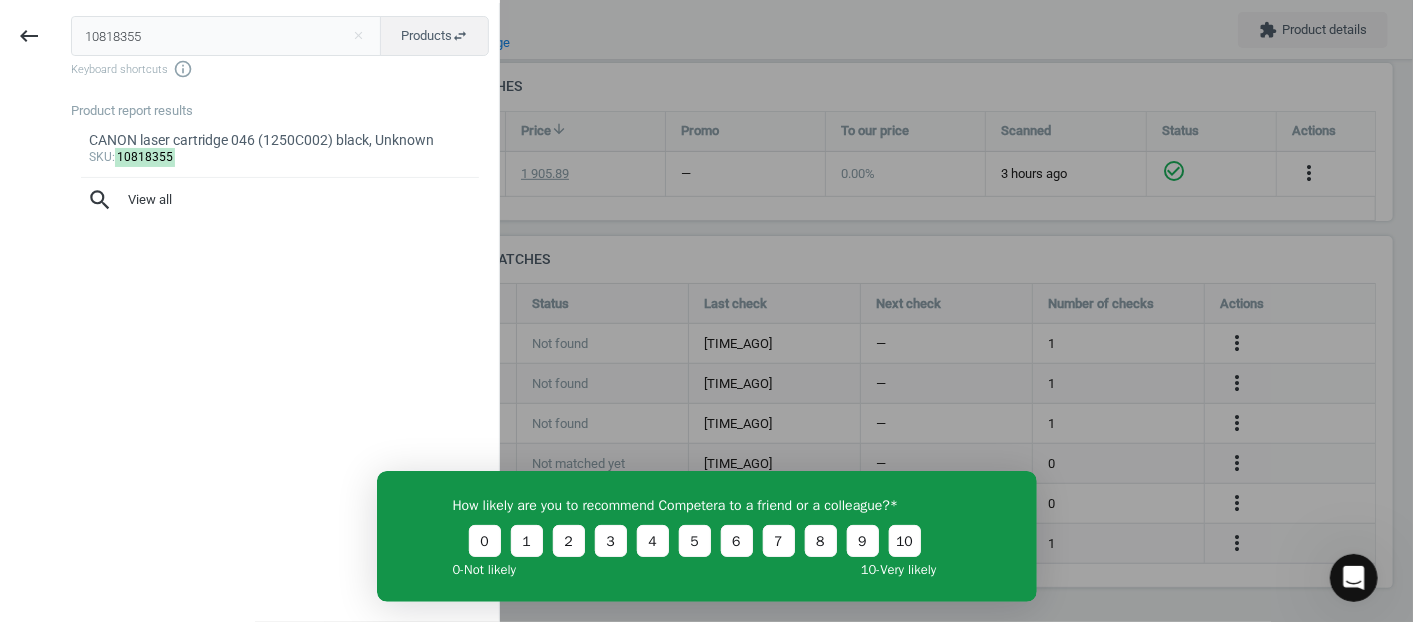 click on "10818355" at bounding box center [226, 36] 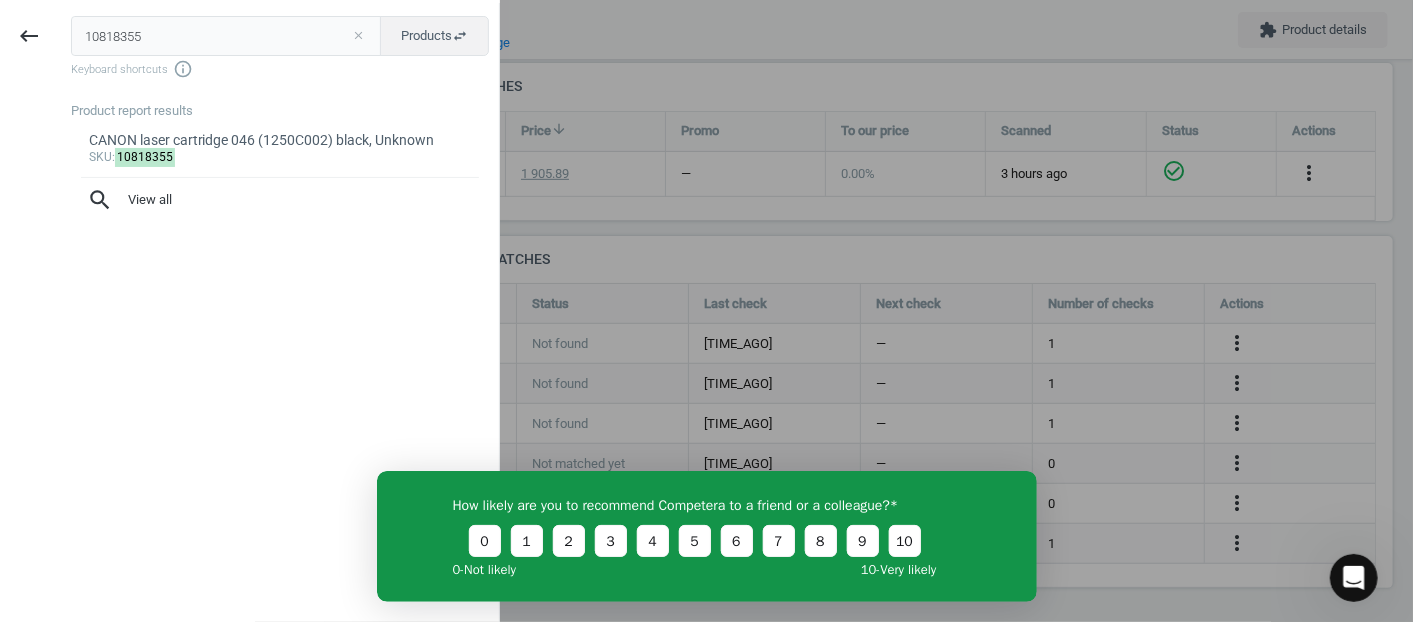 click on "close" at bounding box center [358, 36] 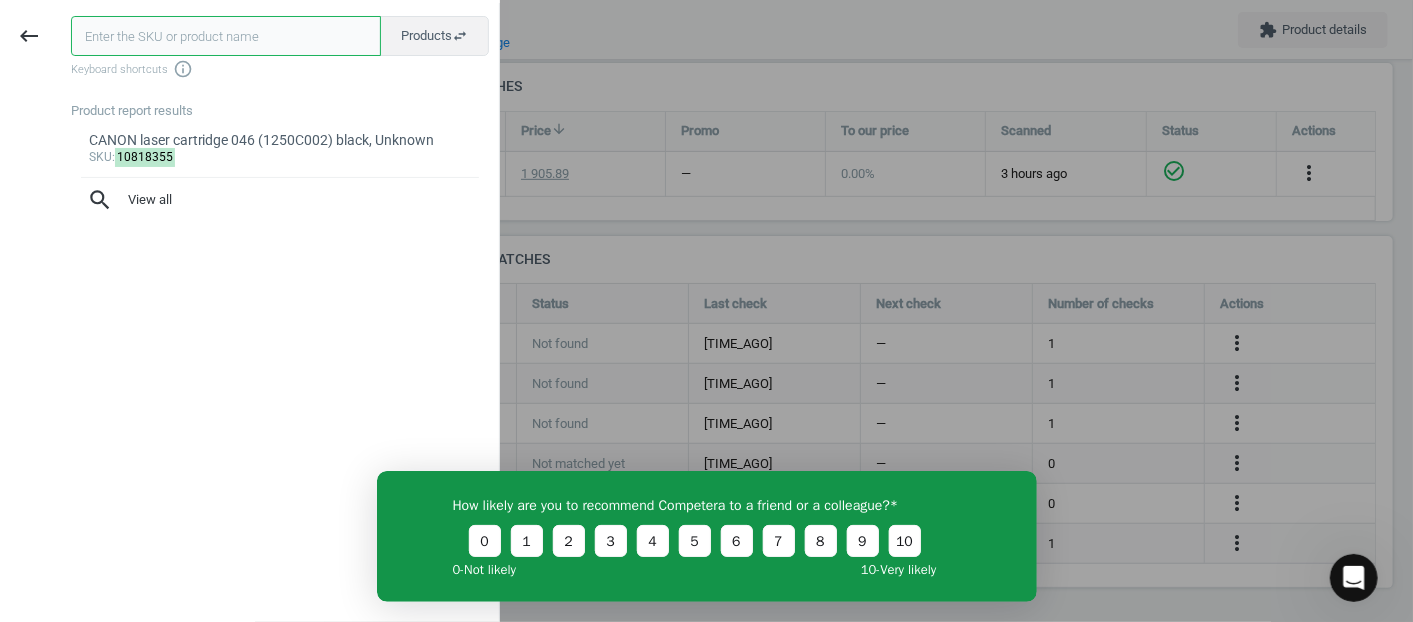 click at bounding box center (226, 36) 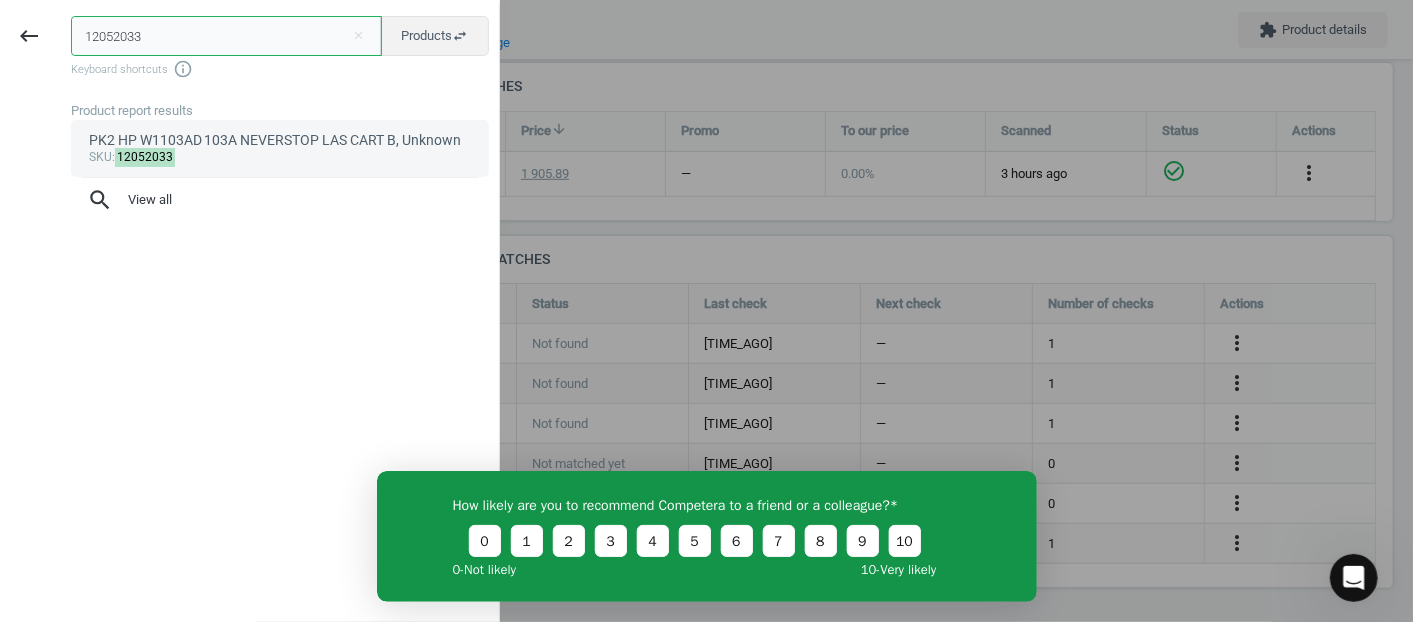 type on "12052033" 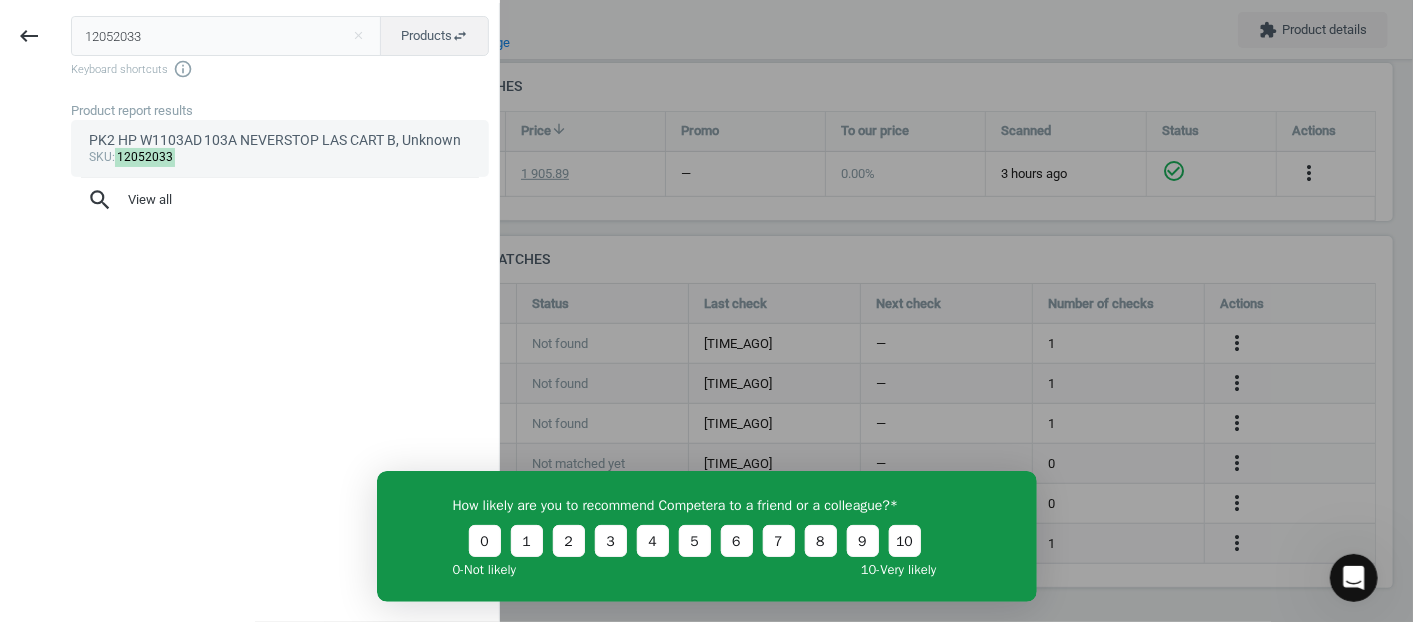 click on "PK2 HP W1103AD 103A NEVERSTOP LAS CART B, Unknown" at bounding box center [280, 140] 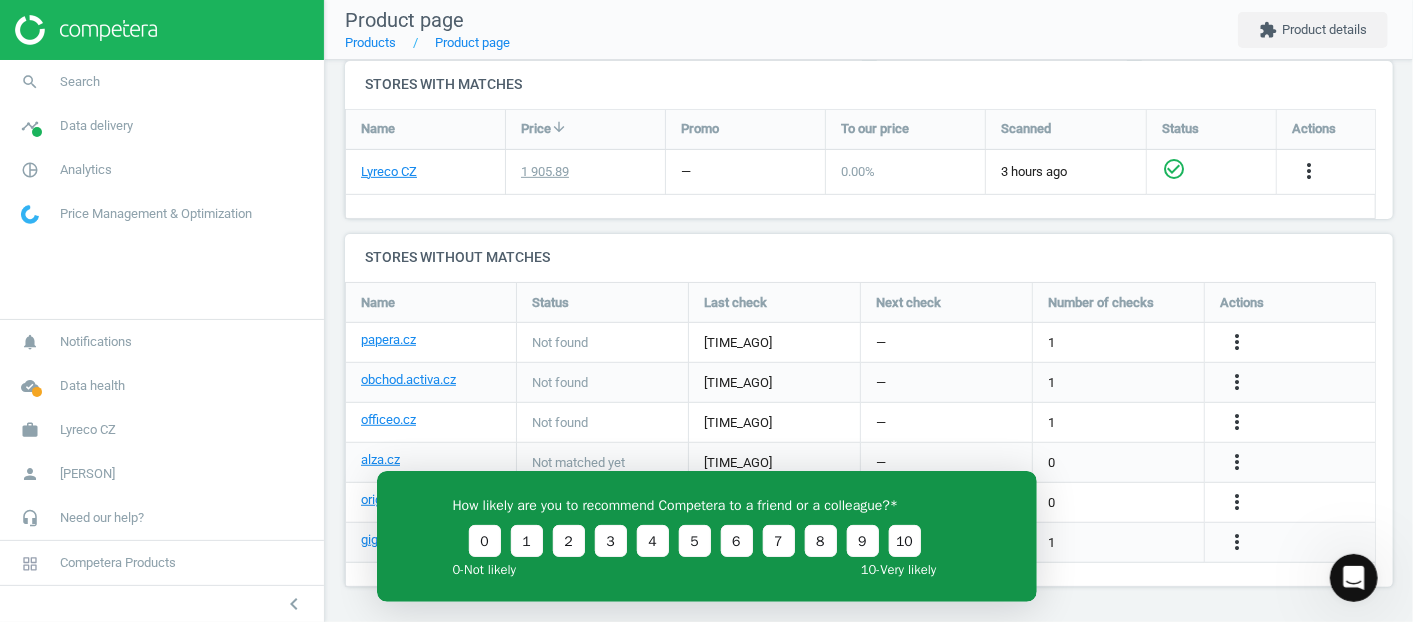 scroll, scrollTop: 542, scrollLeft: 0, axis: vertical 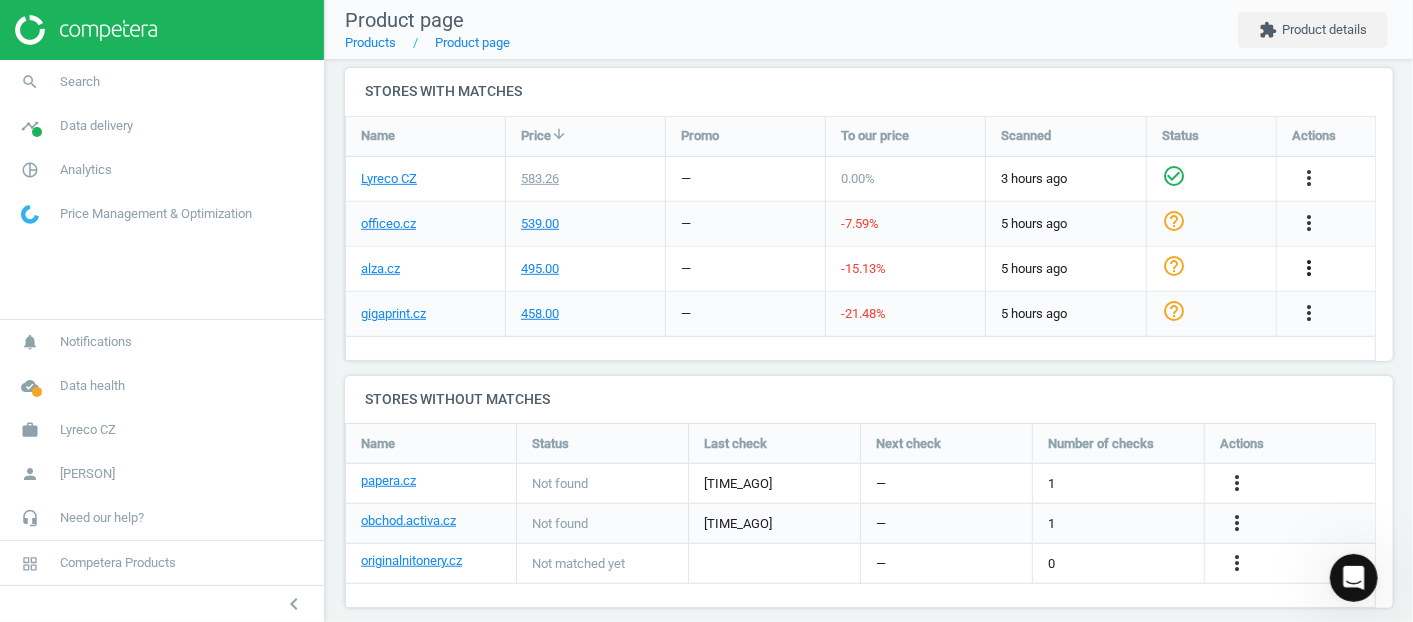 click on "more_vert" at bounding box center (1309, 268) 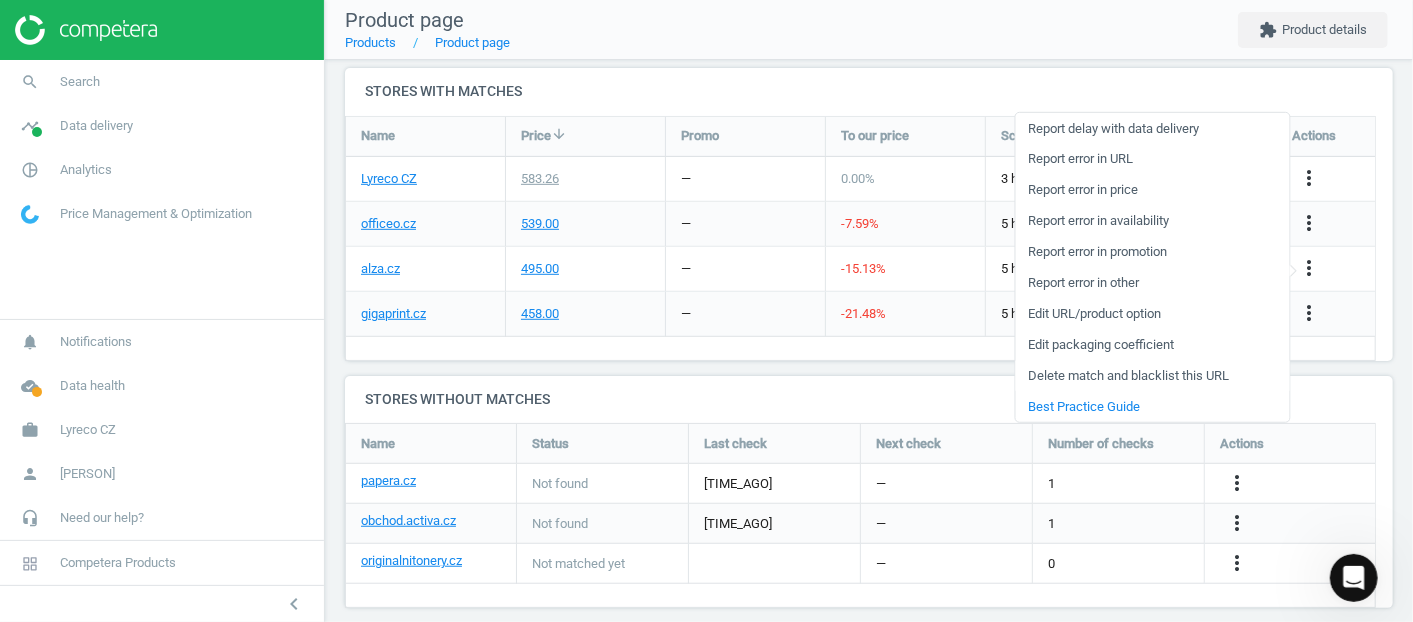 click on "Delete match and blacklist this URL" at bounding box center (1152, 375) 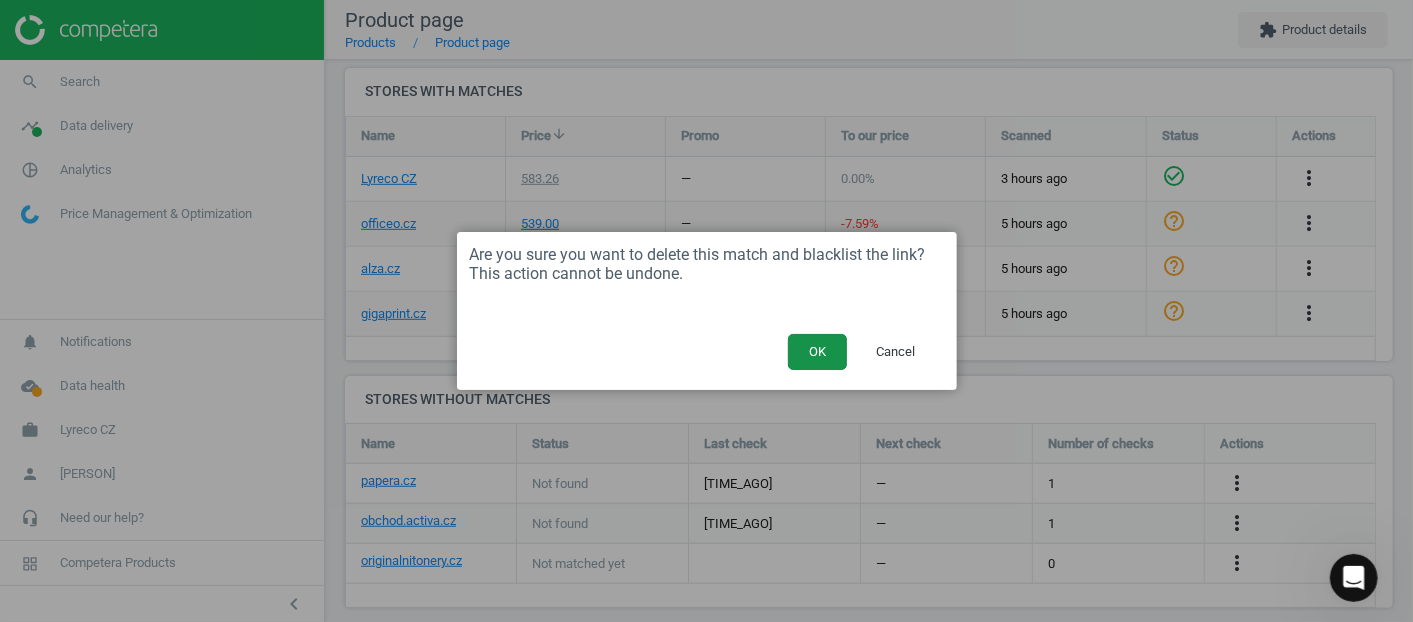 click on "OK" at bounding box center (817, 352) 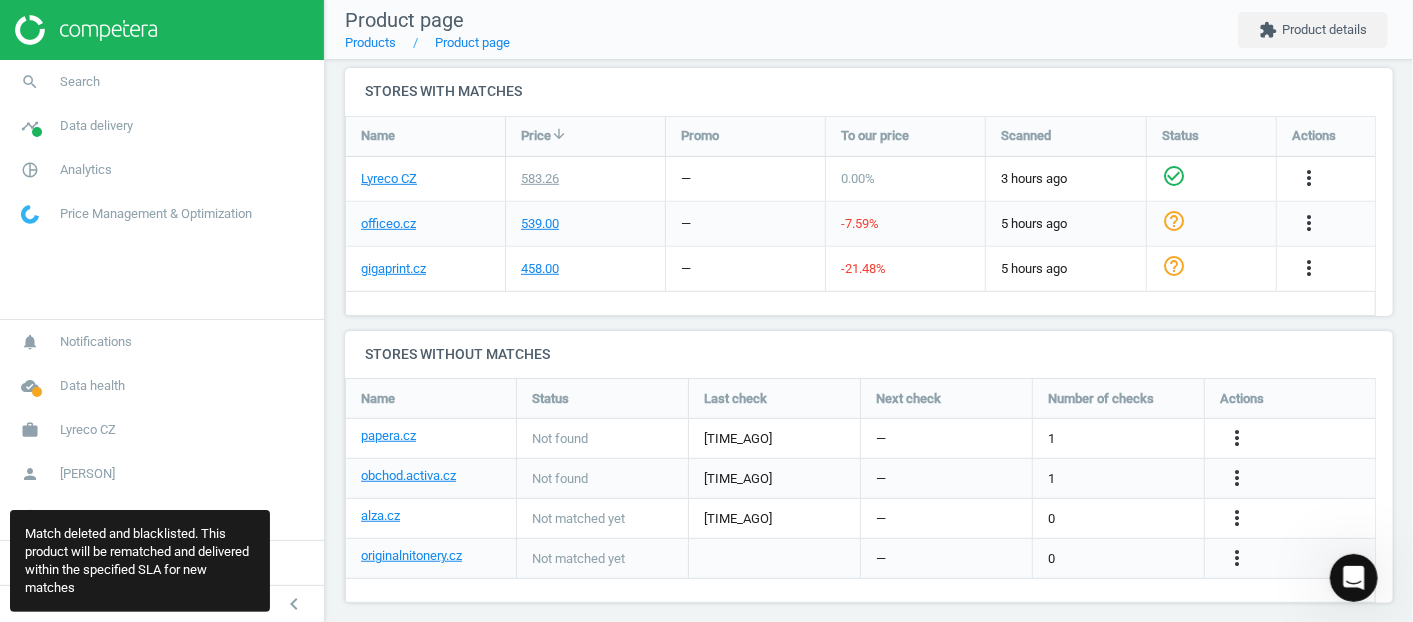 scroll, scrollTop: 234, scrollLeft: 1065, axis: both 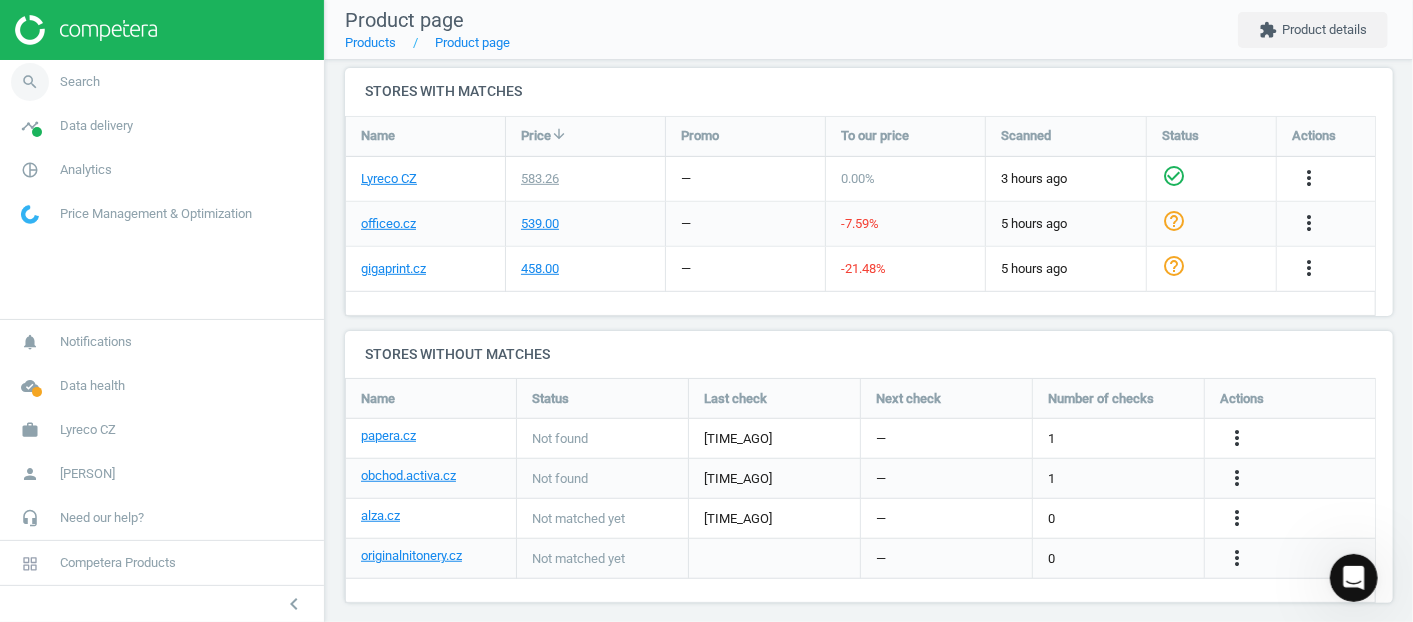 click on "search Search" at bounding box center [162, 82] 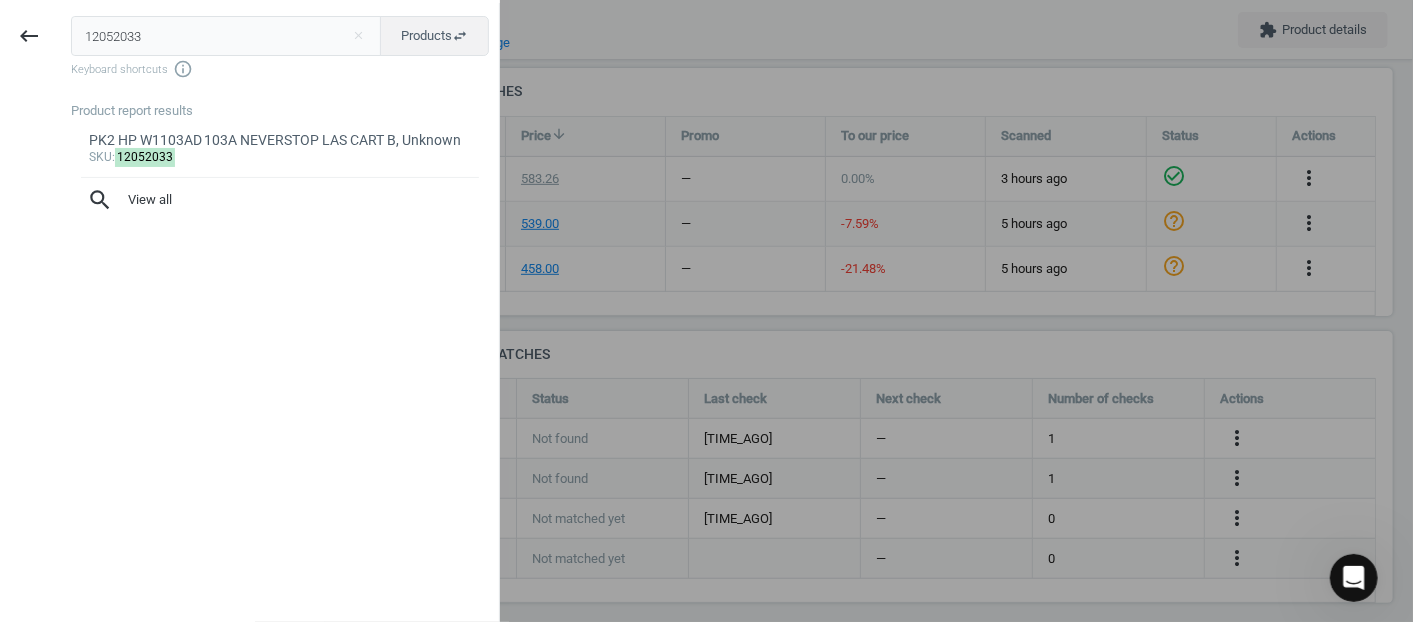 drag, startPoint x: 177, startPoint y: 40, endPoint x: 75, endPoint y: 28, distance: 102.70345 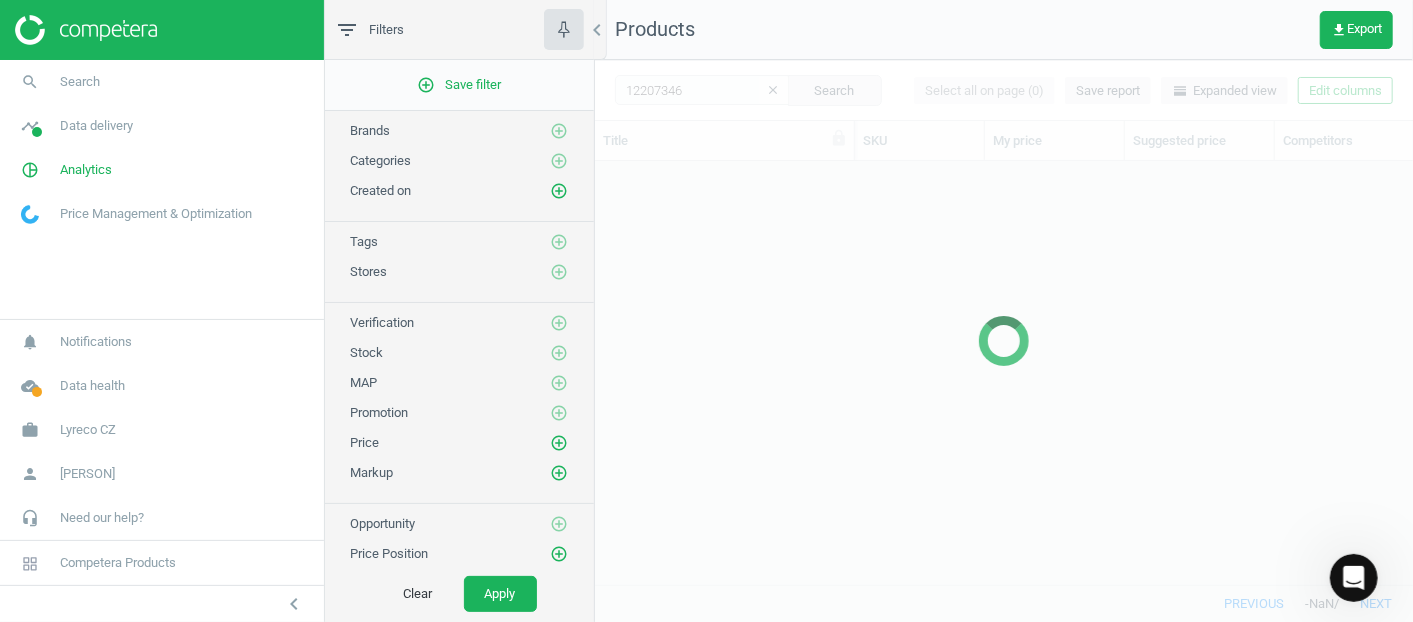 scroll, scrollTop: 17, scrollLeft: 17, axis: both 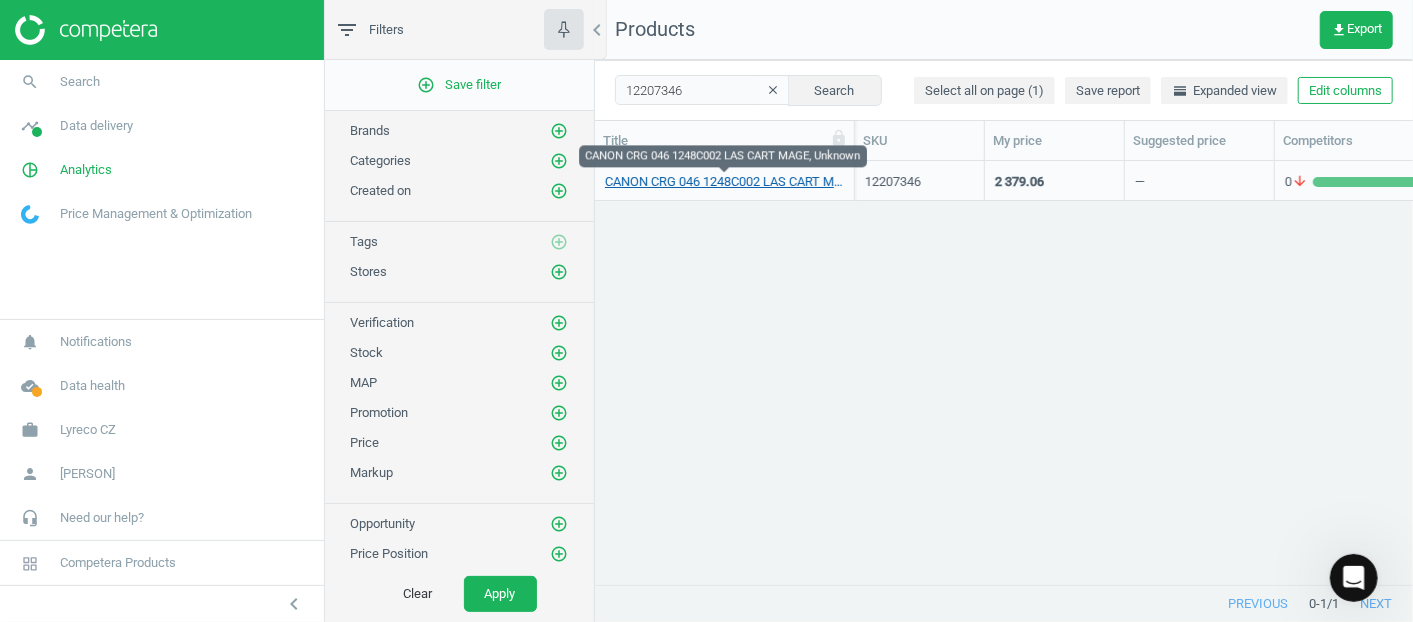 click on "CANON CRG 046 1248C002 LAS CART MAGE, Unknown" at bounding box center [724, 182] 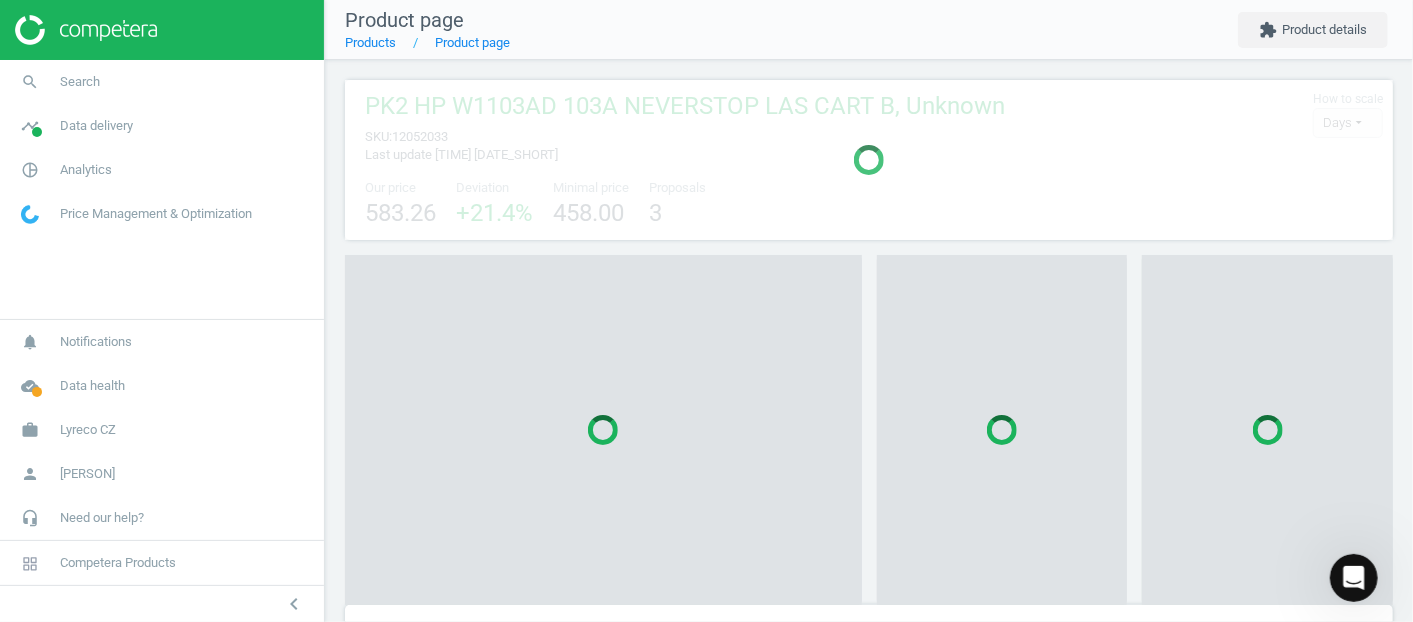 scroll, scrollTop: 10, scrollLeft: 9, axis: both 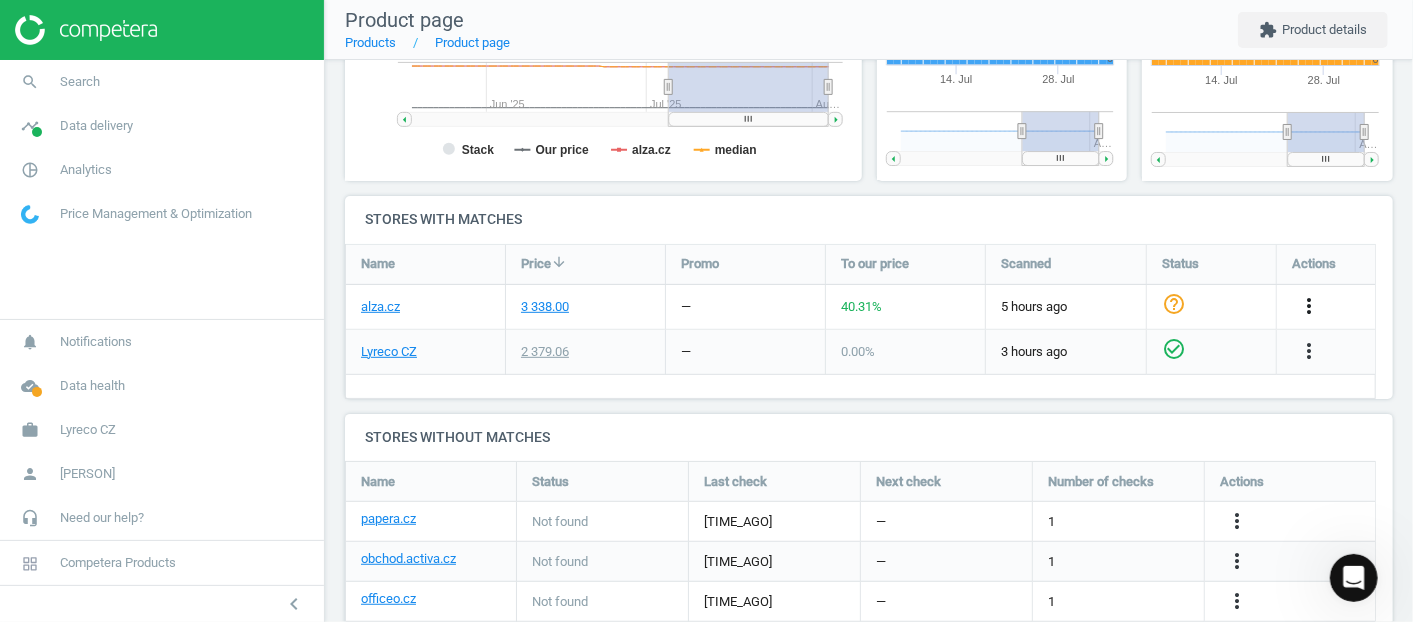 click on "more_vert" at bounding box center [1309, 306] 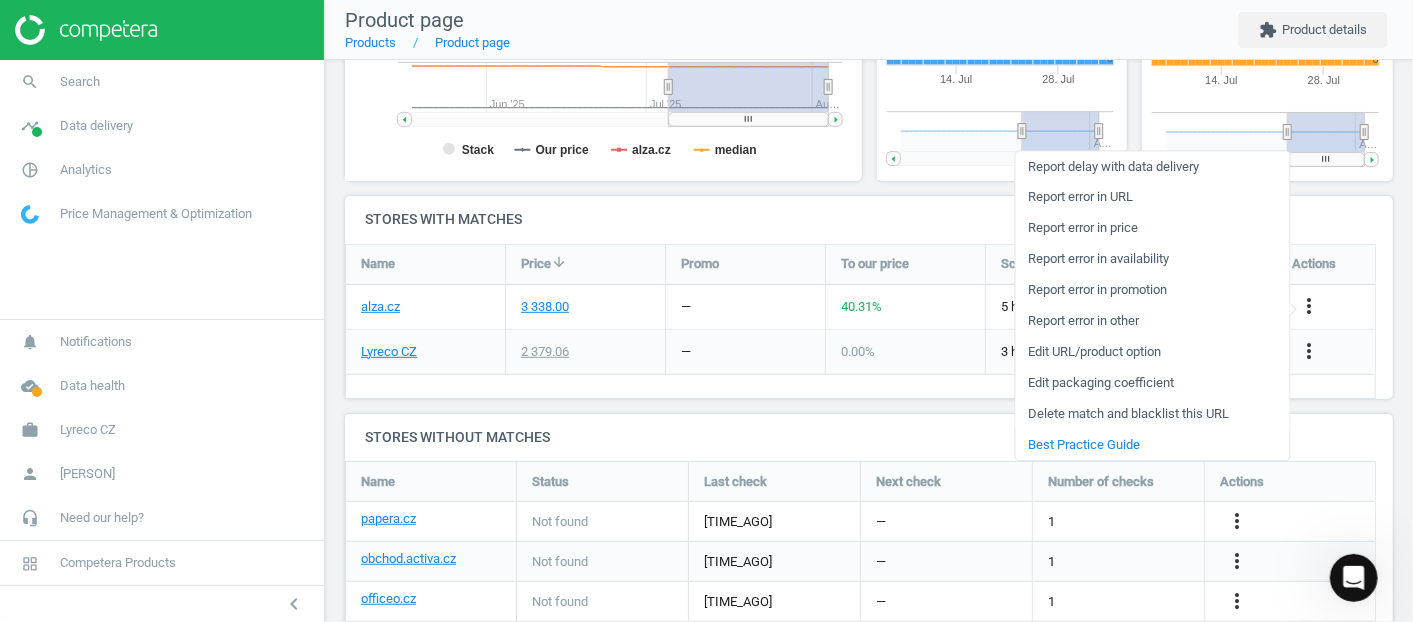 click on "Delete match and blacklist this URL" at bounding box center [1152, 414] 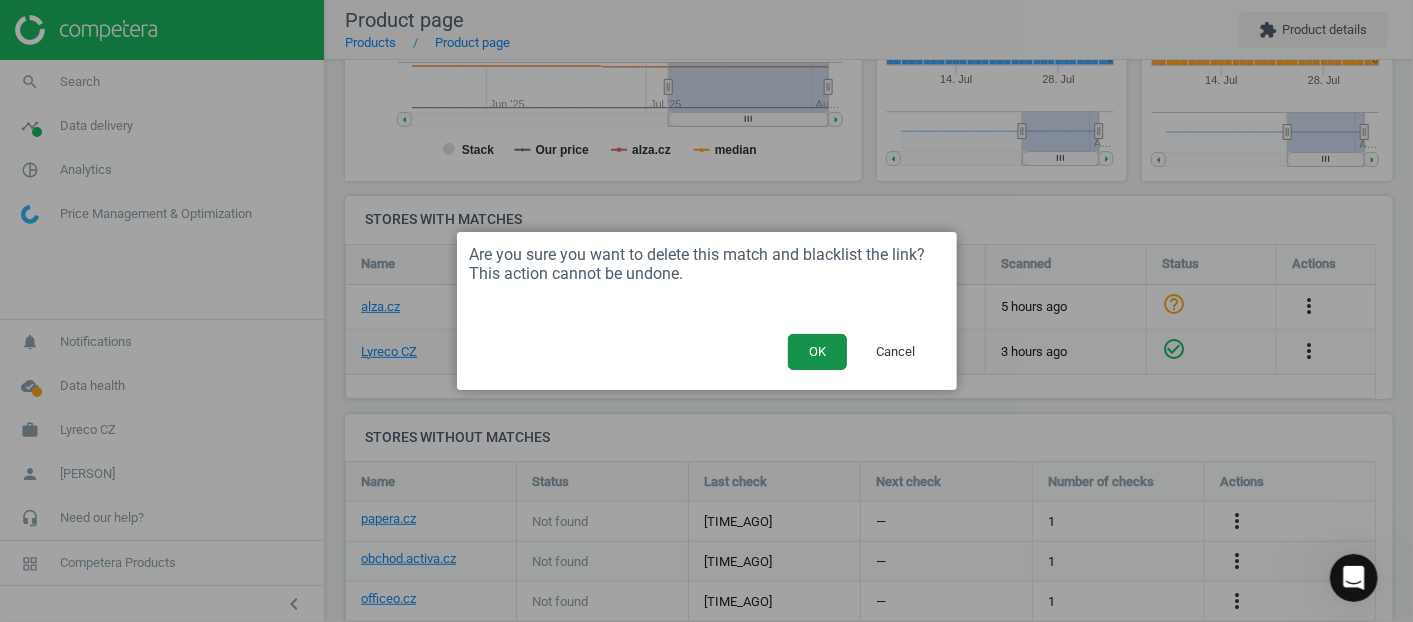 click on "OK" at bounding box center (817, 352) 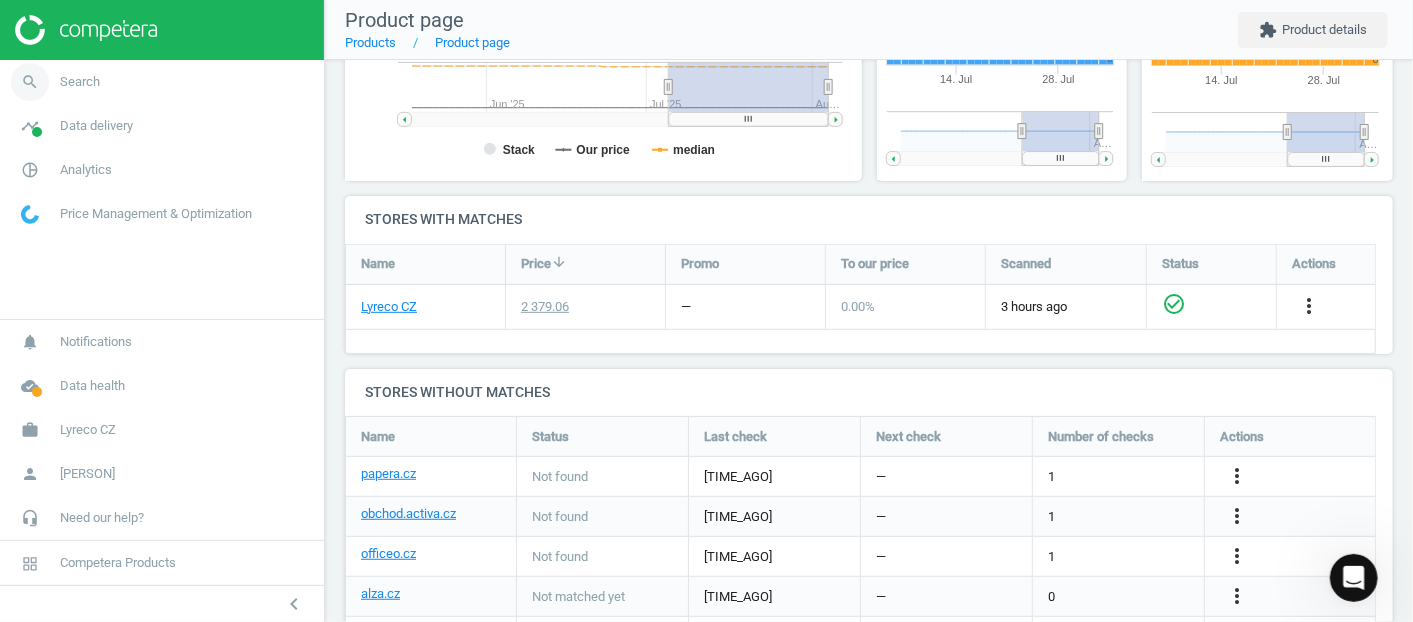 click on "search Search" at bounding box center [162, 82] 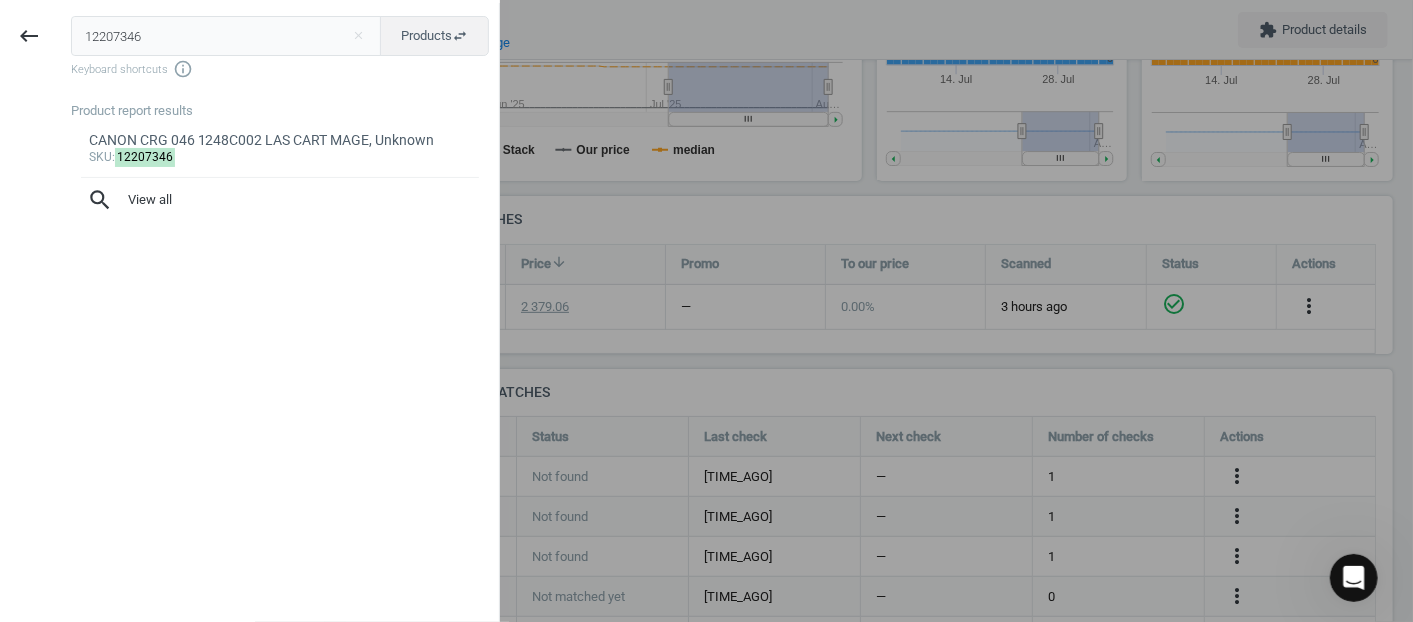 drag, startPoint x: 252, startPoint y: 30, endPoint x: -5, endPoint y: 18, distance: 257.28 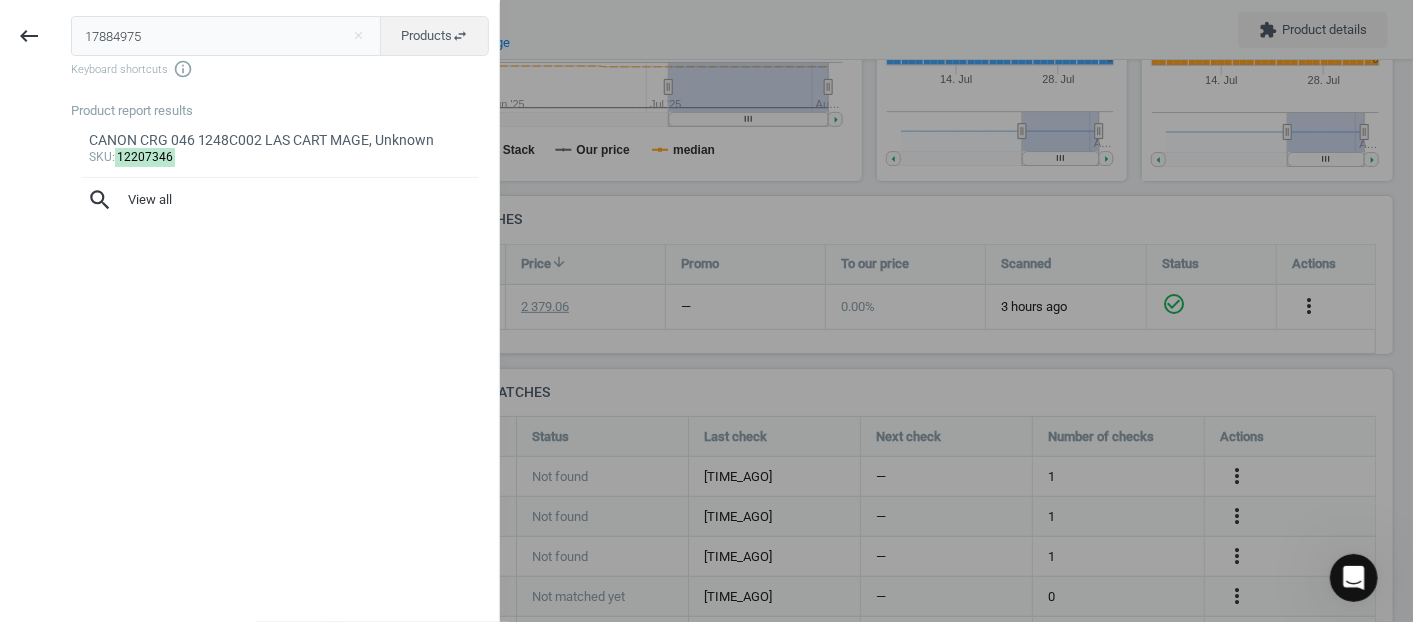type on "17884975" 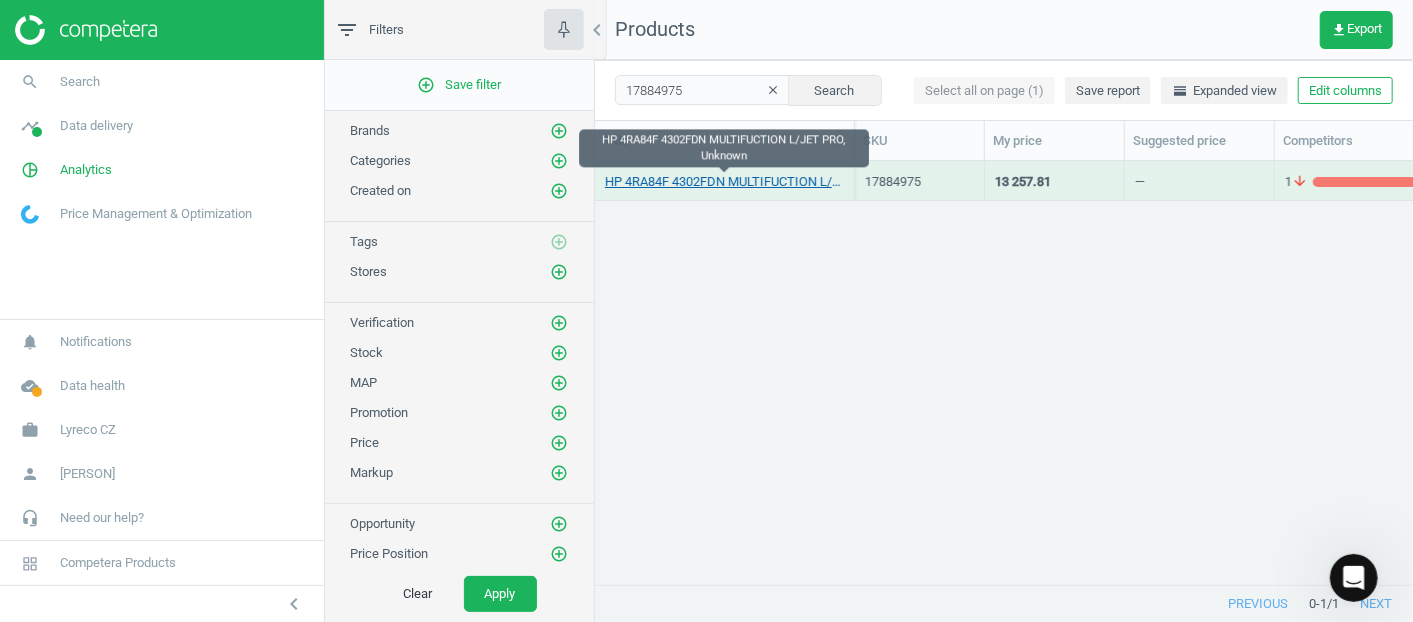 click on "HP 4RA84F 4302FDN MULTIFUCTION L/JET PRO, Unknown" at bounding box center [724, 182] 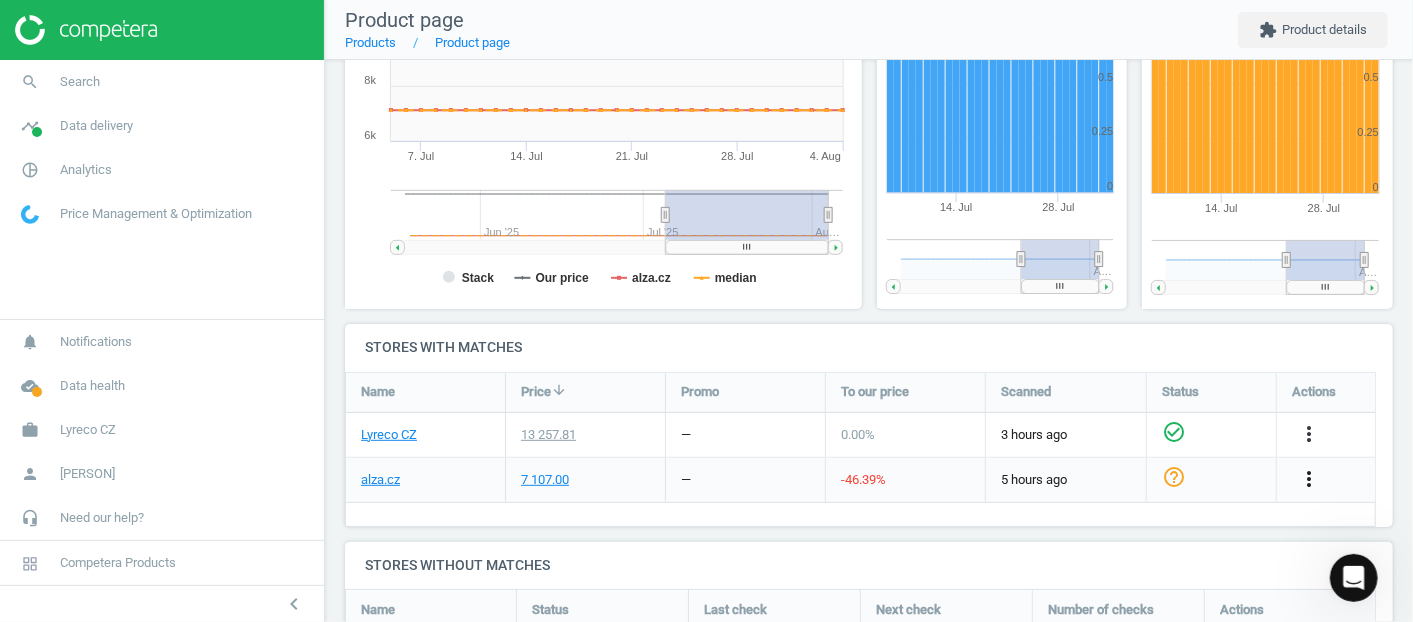 click on "more_vert" at bounding box center (1309, 479) 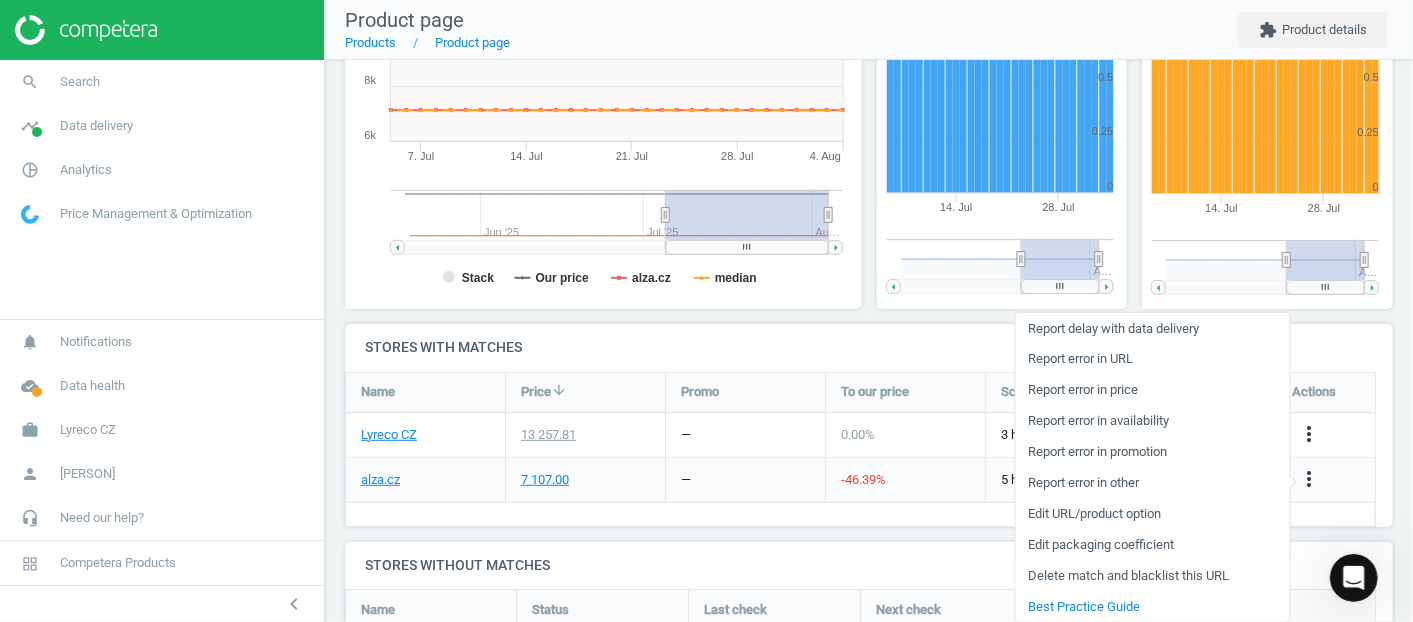 click on "Delete match and blacklist this URL" at bounding box center [1152, 575] 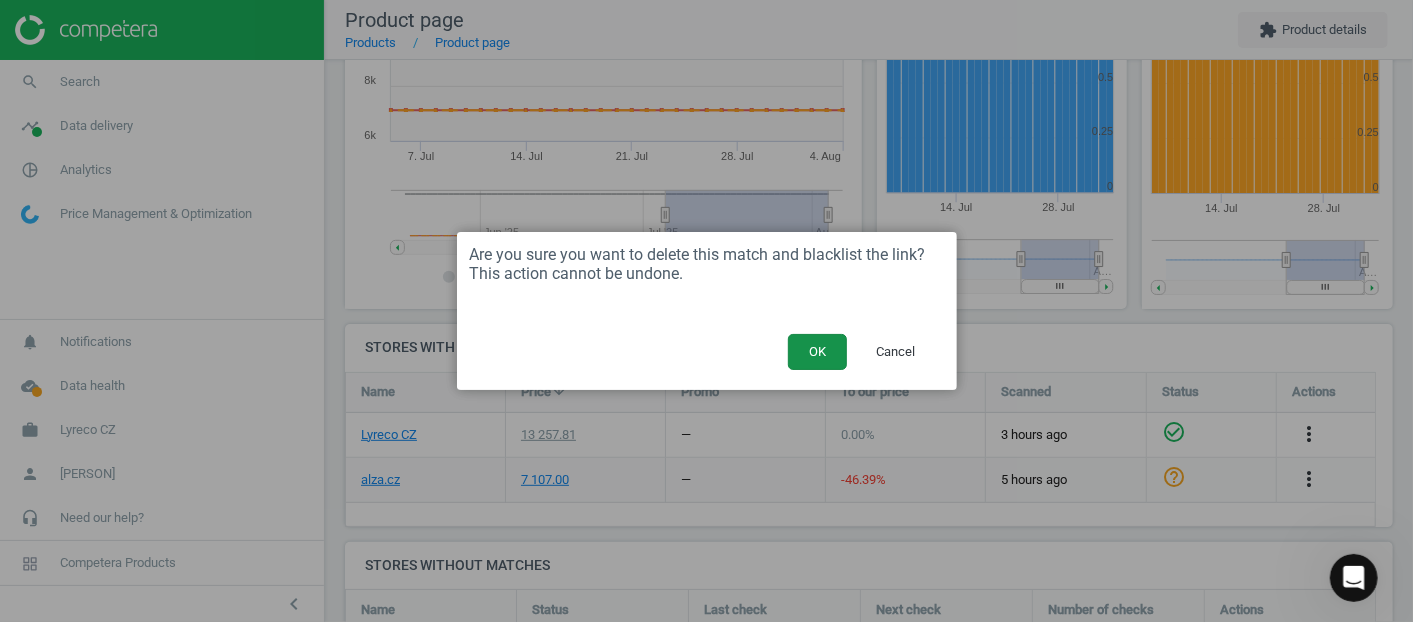 click on "OK" at bounding box center (817, 352) 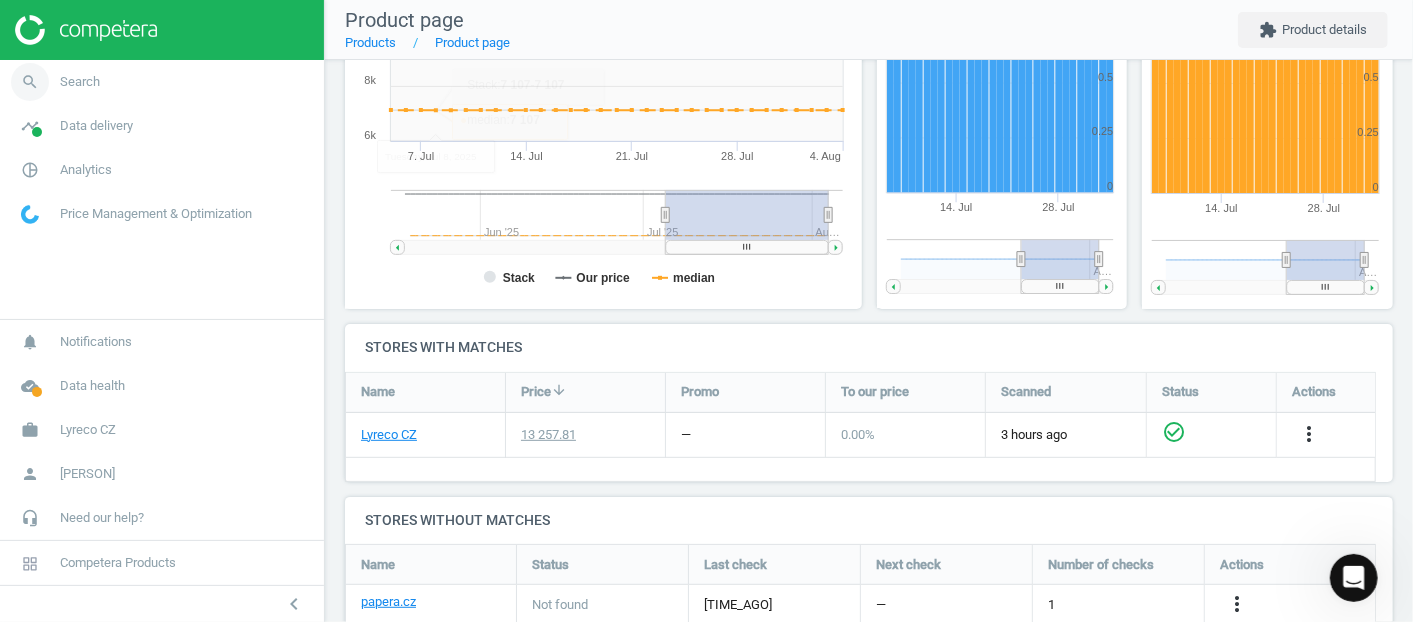 click on "search Search" at bounding box center [162, 82] 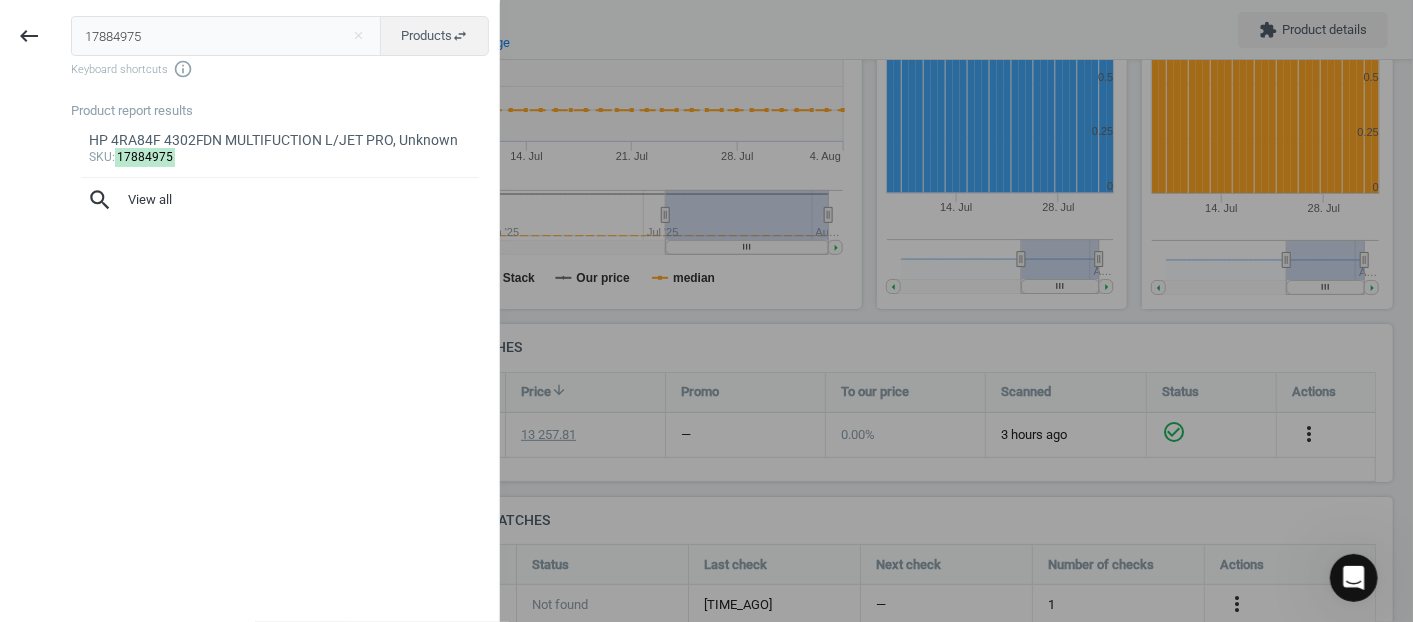 drag, startPoint x: 191, startPoint y: 37, endPoint x: 71, endPoint y: 34, distance: 120.03749 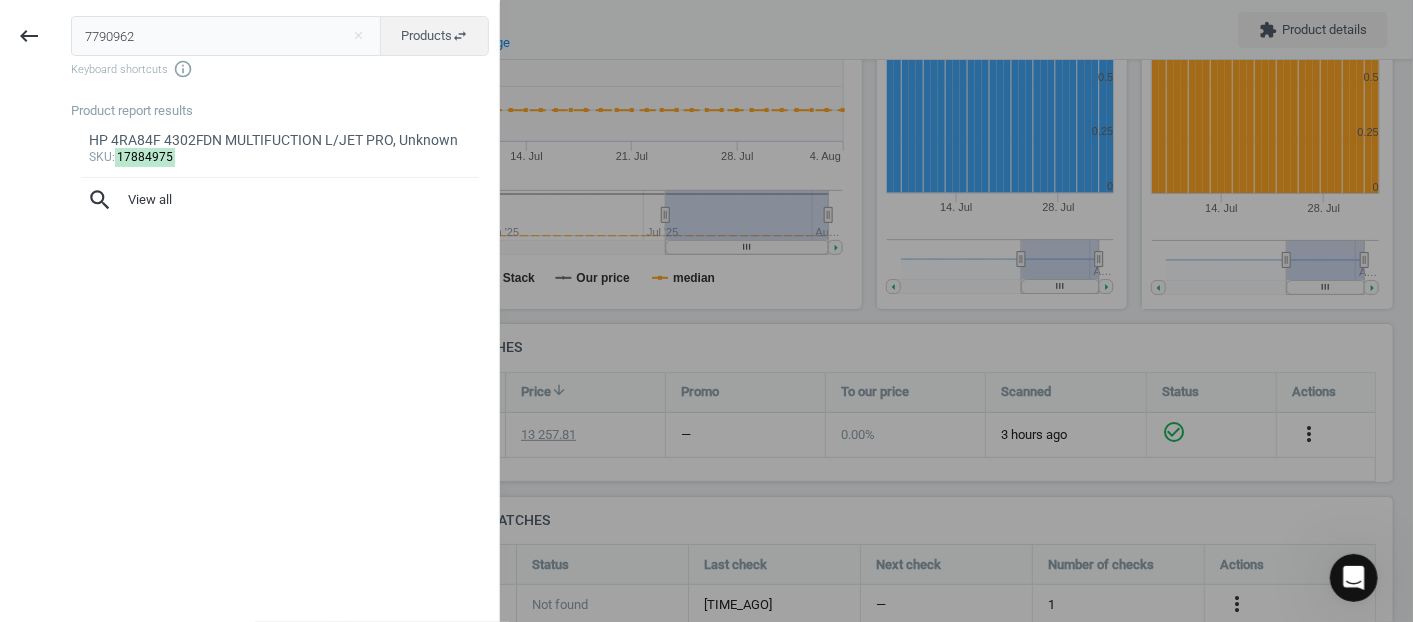 type on "7790962" 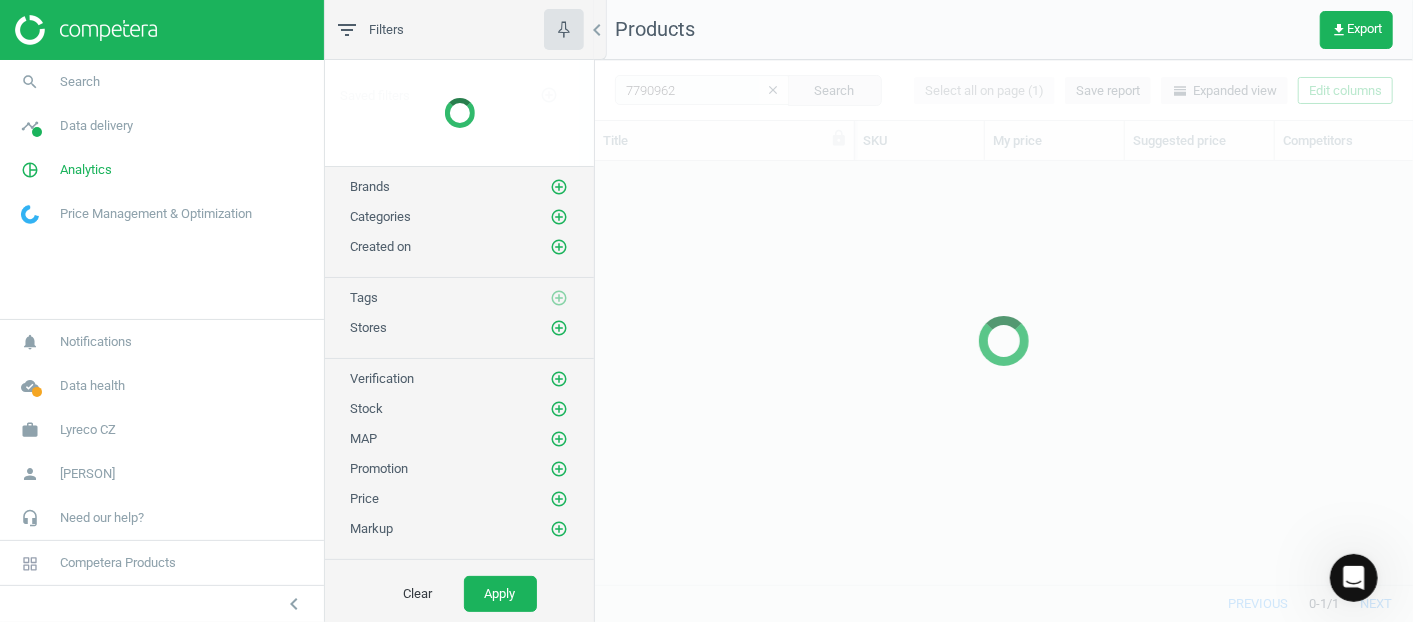 scroll, scrollTop: 17, scrollLeft: 17, axis: both 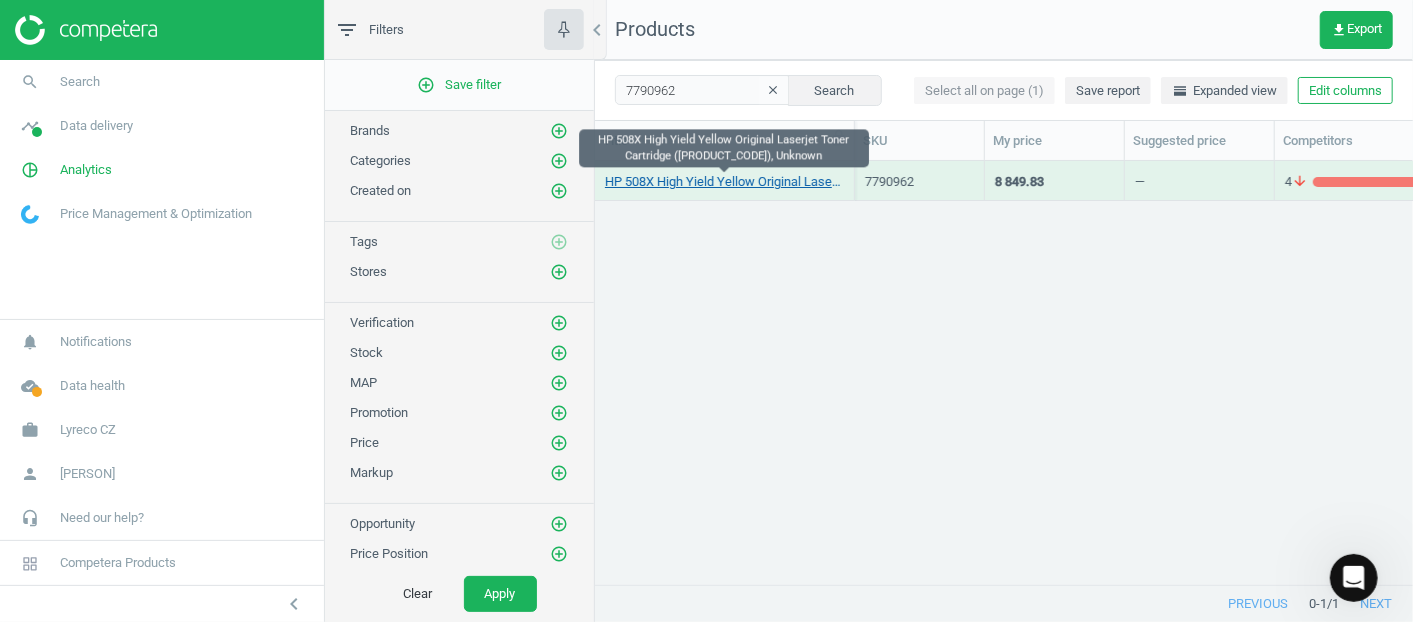 click on "HP 508X High Yield Yellow Original Laserjet Toner Cartridge ([PRODUCT_CODE]), Unknown" at bounding box center (724, 182) 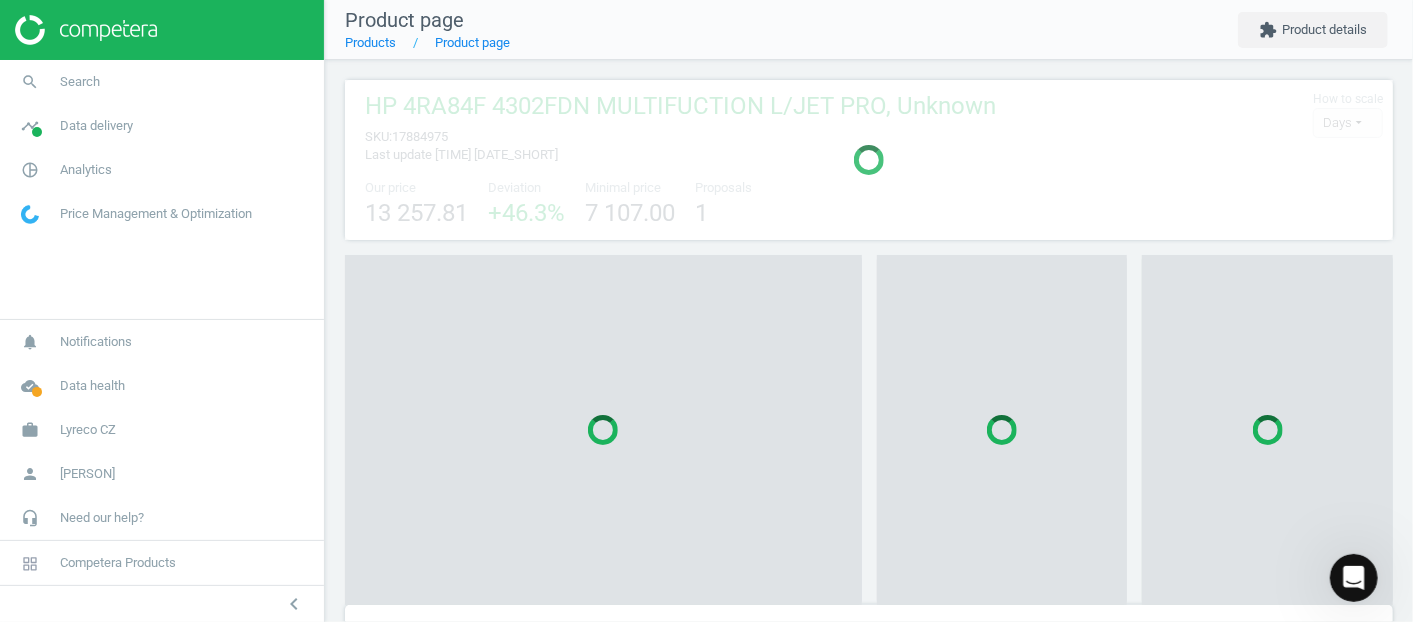 scroll, scrollTop: 9, scrollLeft: 9, axis: both 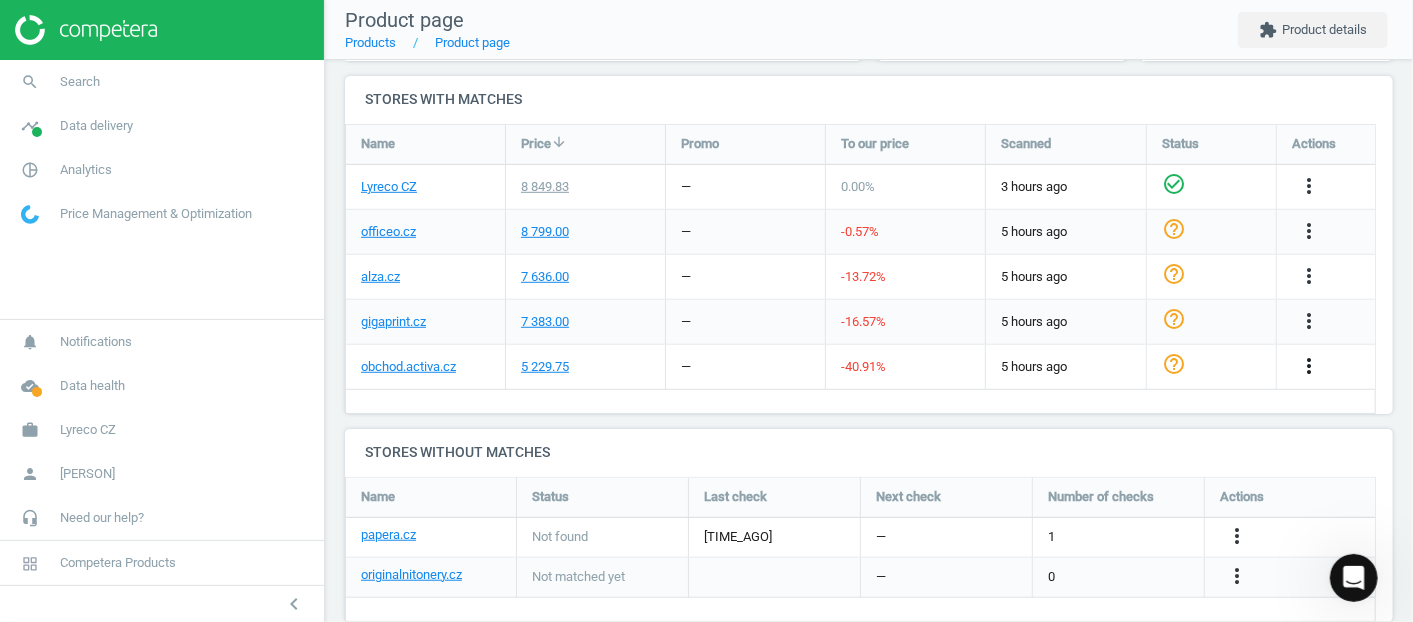 click on "more_vert" at bounding box center (1309, 366) 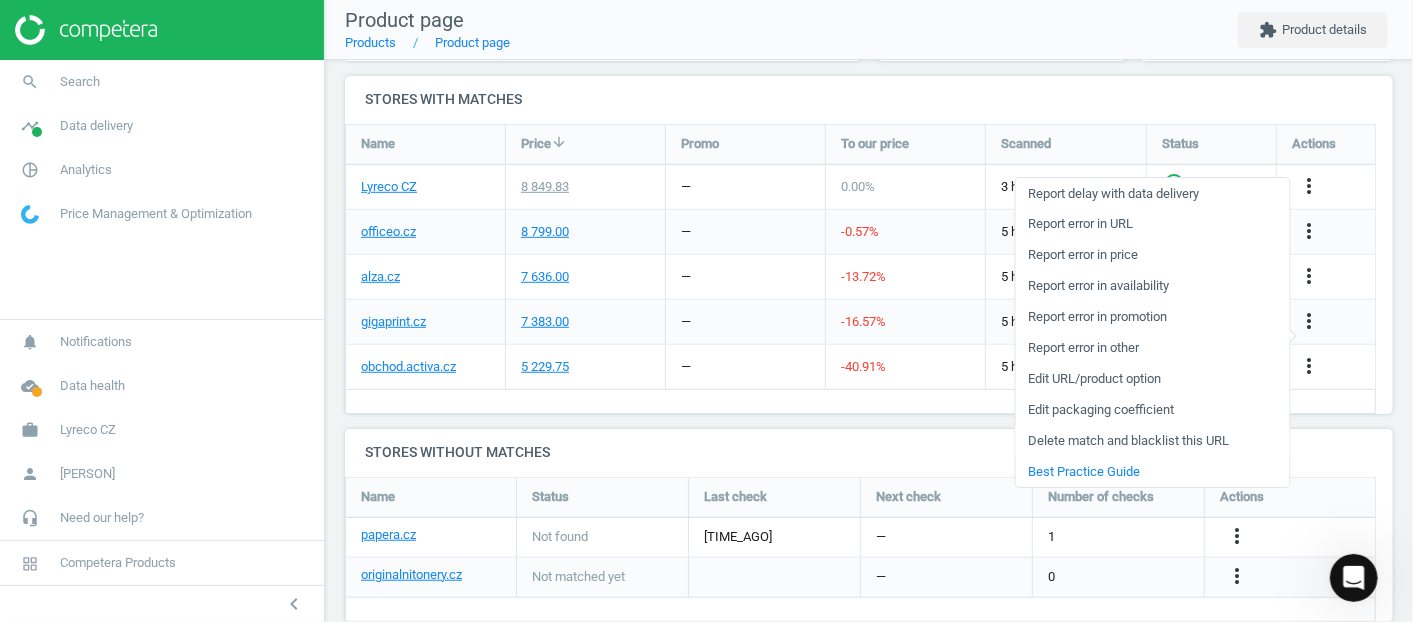 click on "Delete match and blacklist this URL" at bounding box center [1152, 441] 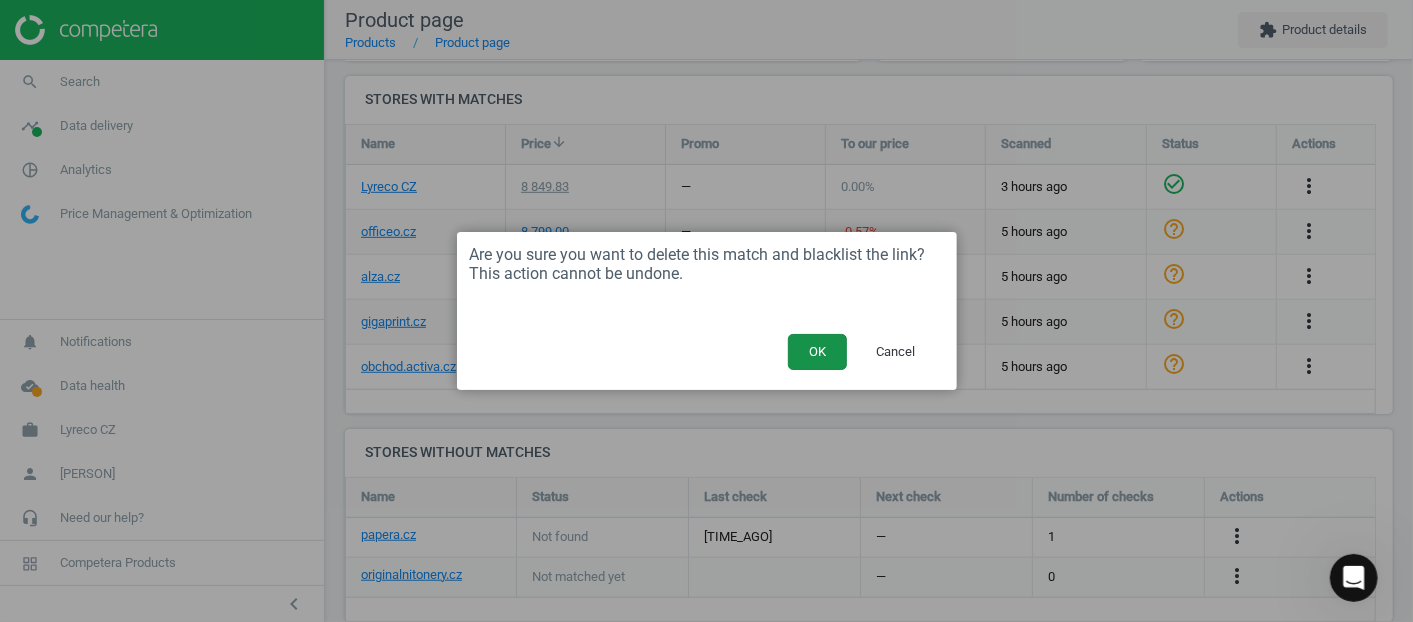 click on "OK" at bounding box center (817, 352) 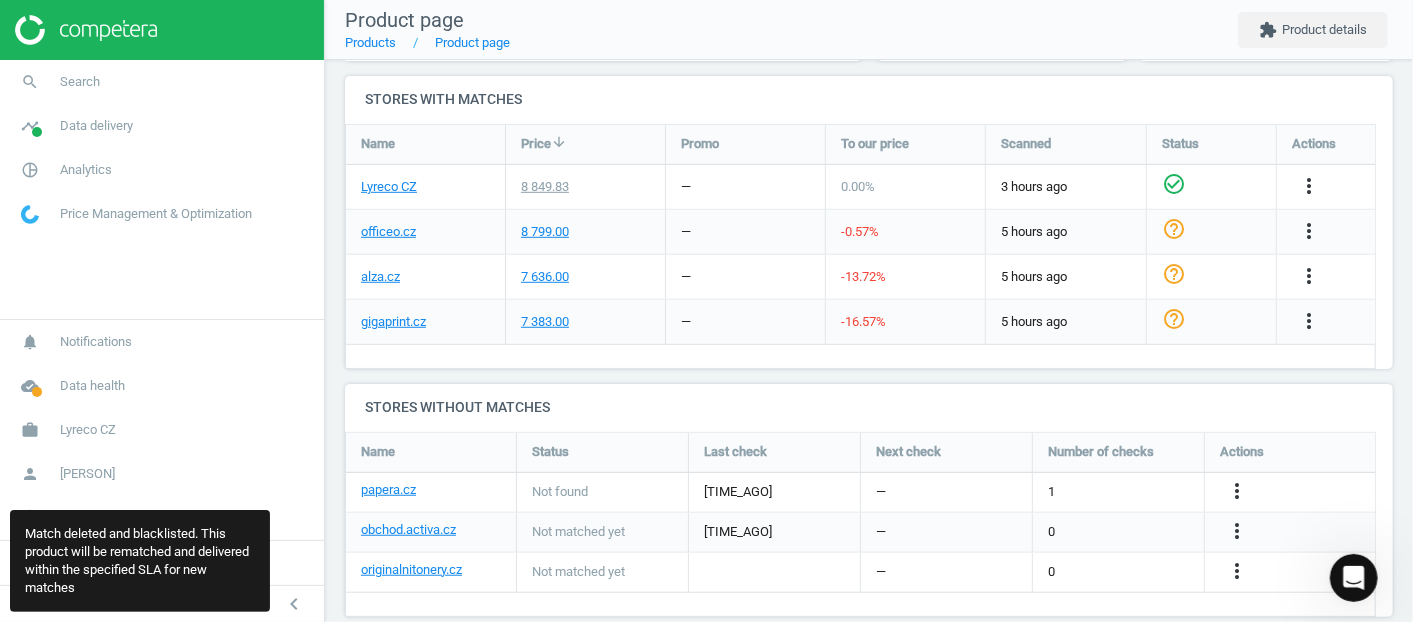 scroll, scrollTop: 280, scrollLeft: 1065, axis: both 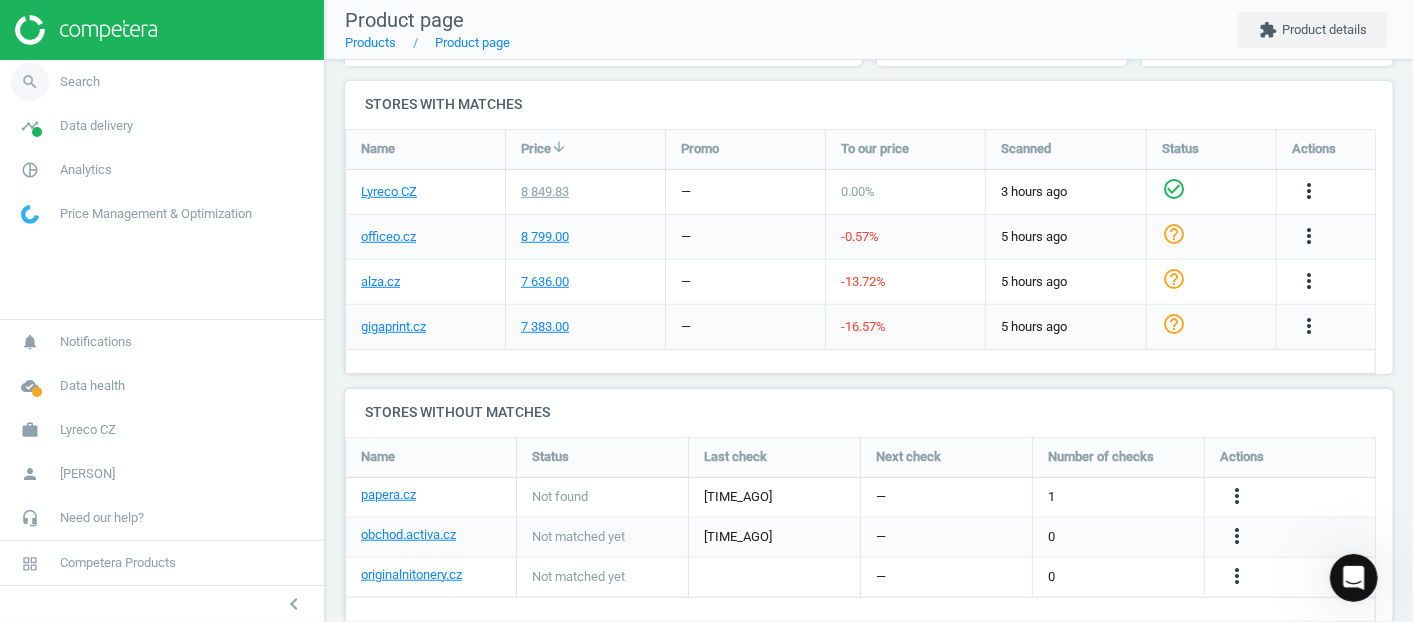 click on "search Search" at bounding box center (162, 82) 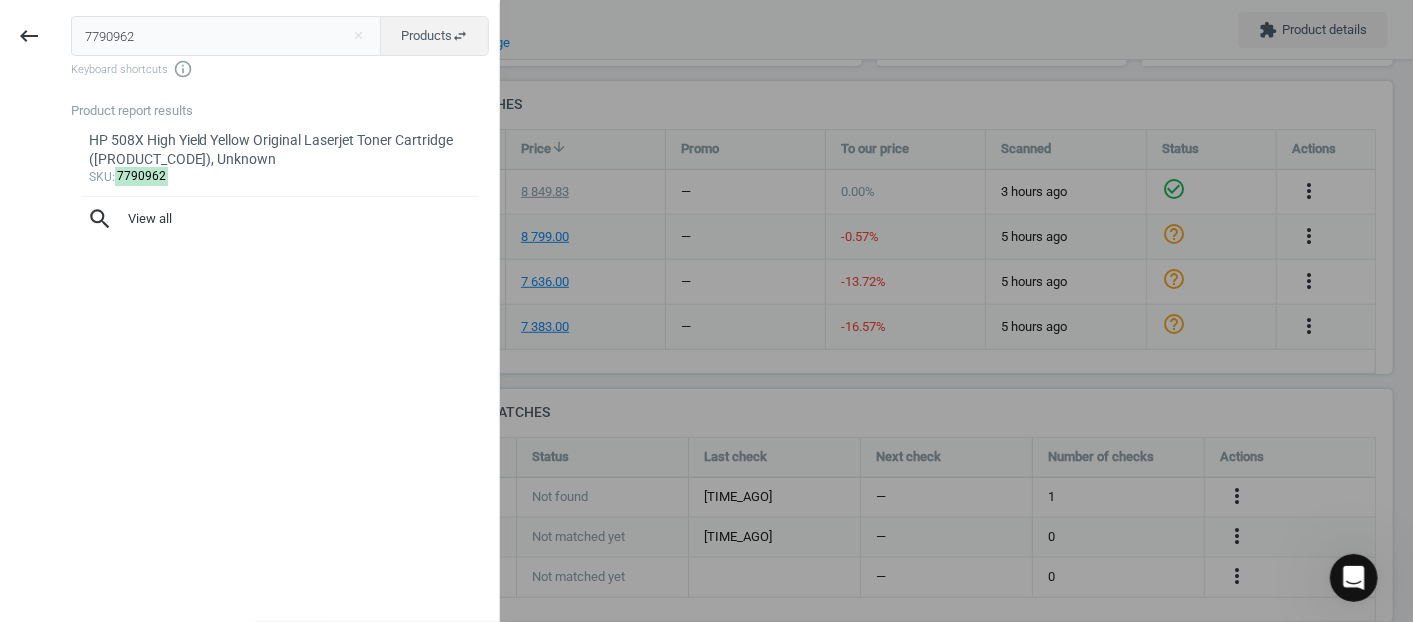 drag, startPoint x: 172, startPoint y: 48, endPoint x: 0, endPoint y: 24, distance: 173.66635 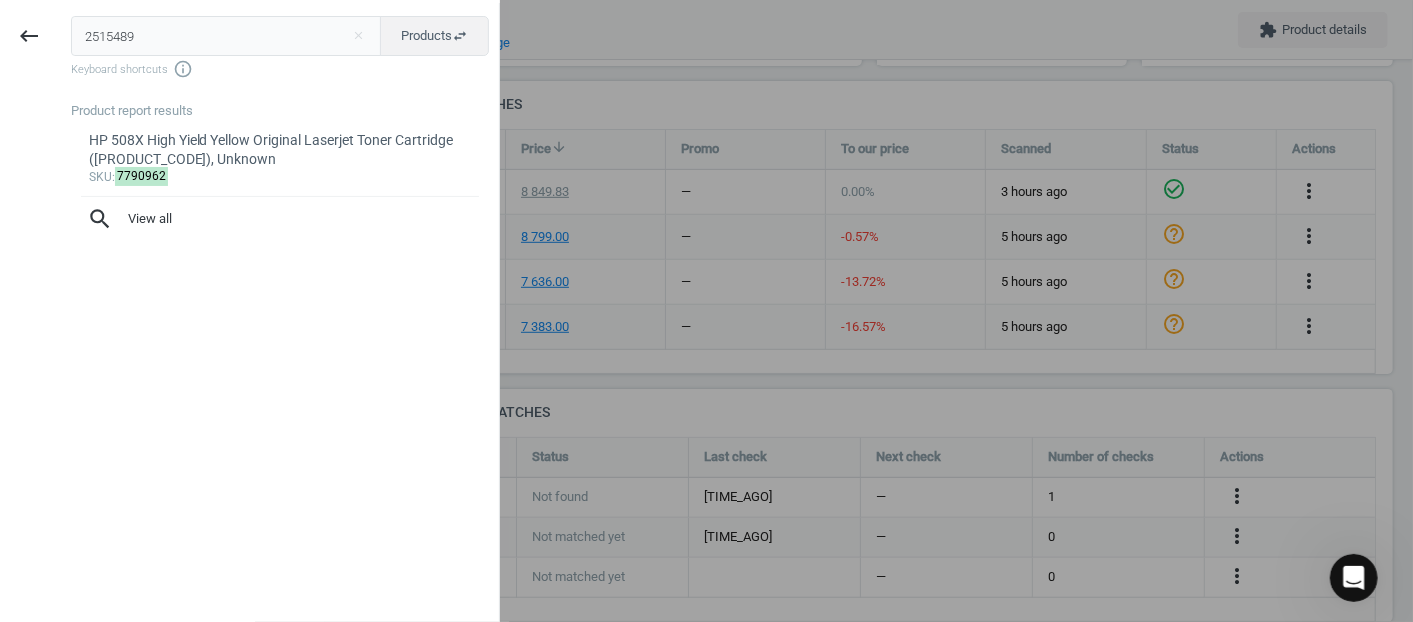 type on "2515489" 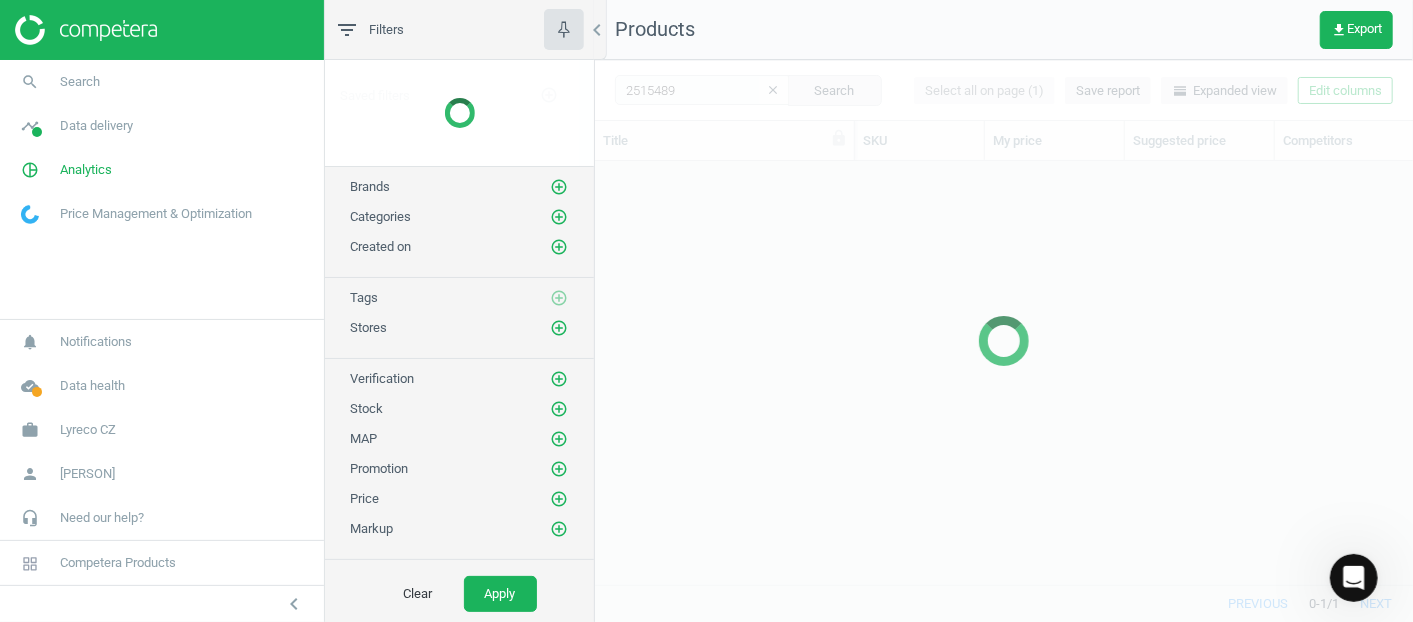 scroll, scrollTop: 17, scrollLeft: 17, axis: both 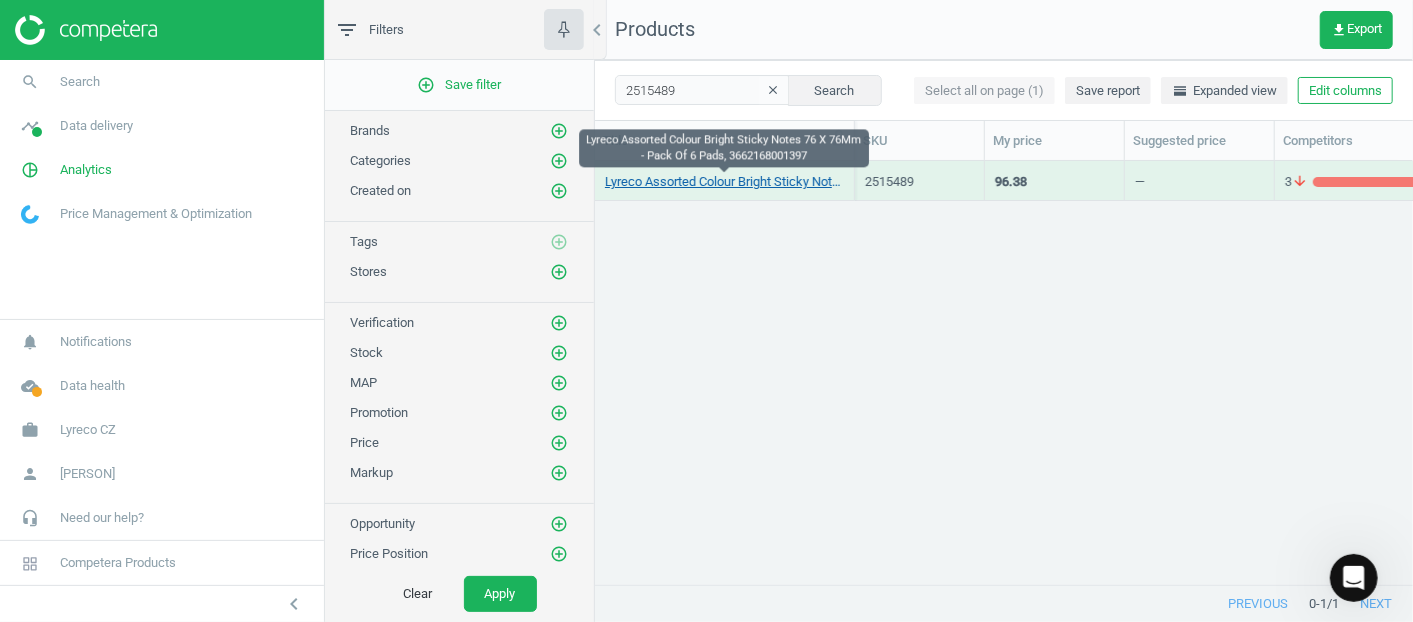 click on "Lyreco Assorted Colour Bright Sticky Notes 76 X 76Mm - Pack Of 6 Pads, 3662168001397" at bounding box center [724, 182] 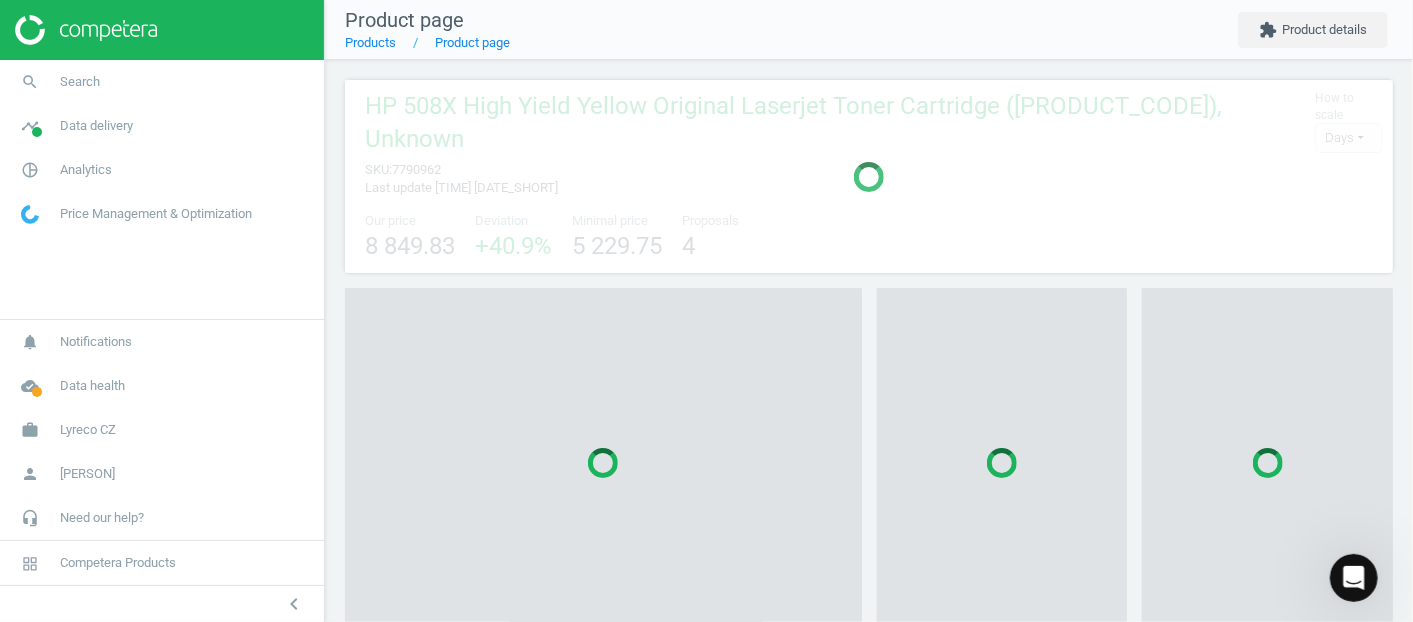 scroll, scrollTop: 9, scrollLeft: 9, axis: both 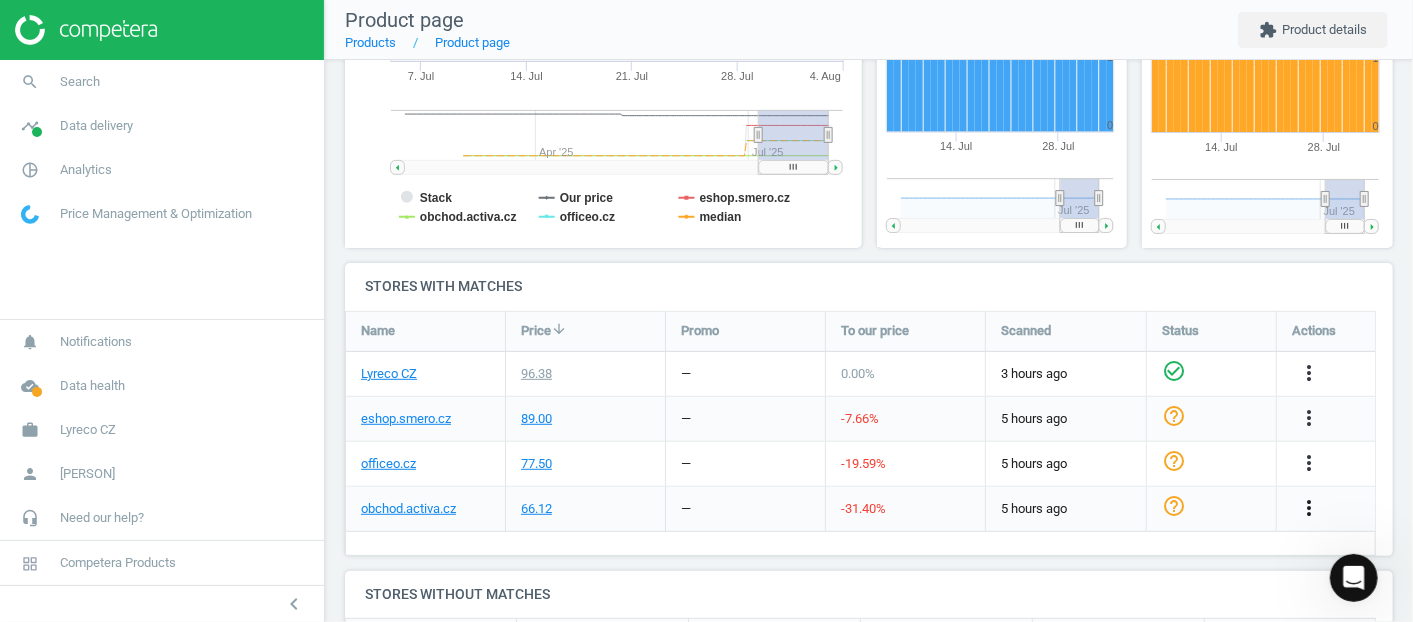 click on "more_vert" at bounding box center [1309, 508] 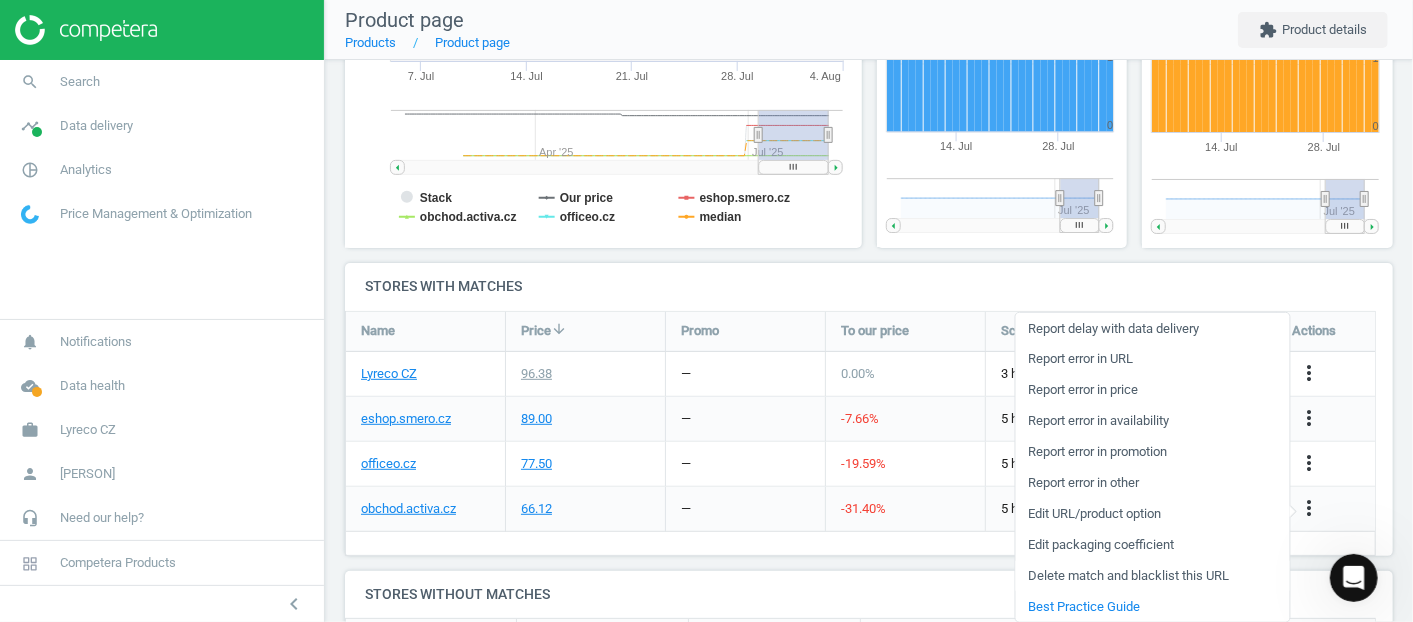 click on "Delete match and blacklist this URL" at bounding box center [1152, 575] 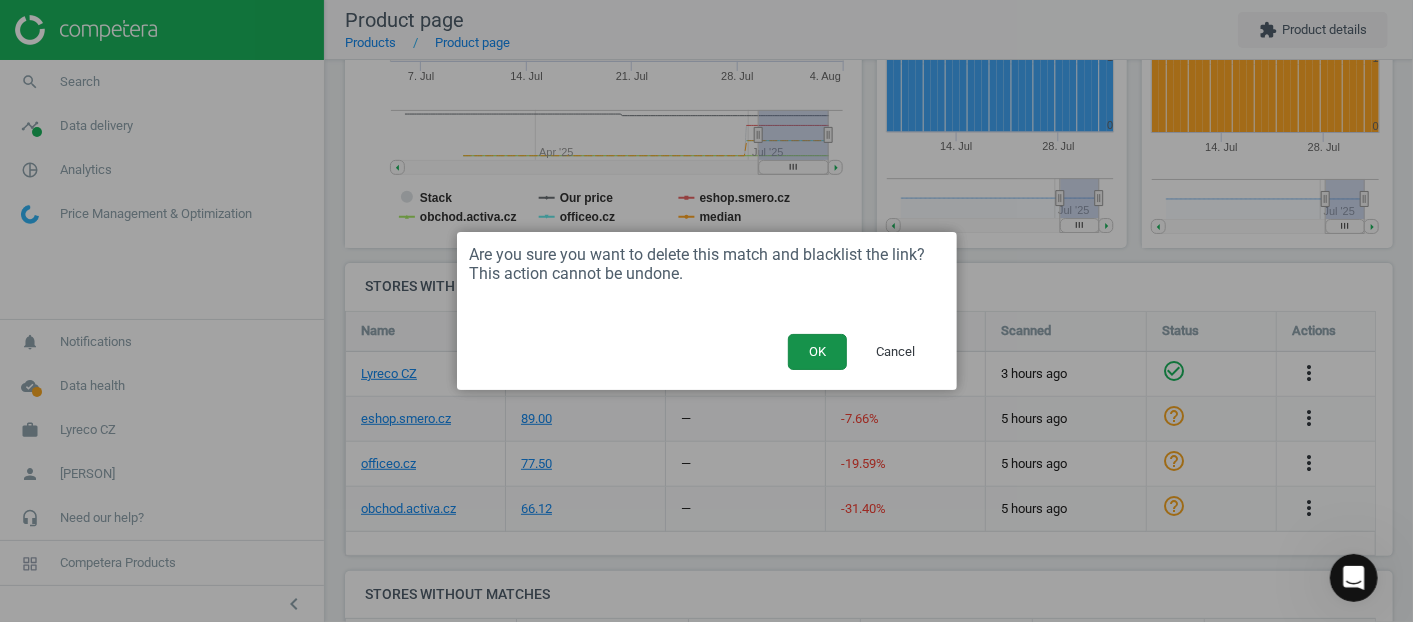 click on "OK" at bounding box center [817, 352] 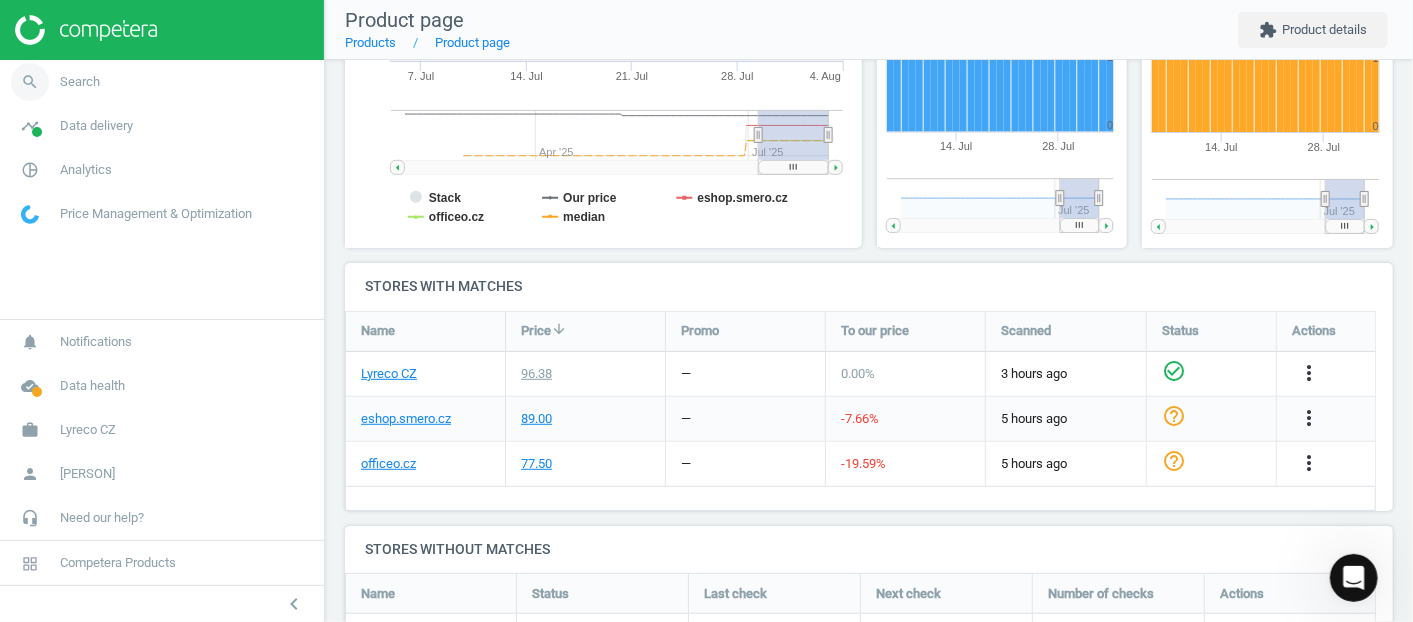 click on "search Search" at bounding box center (162, 82) 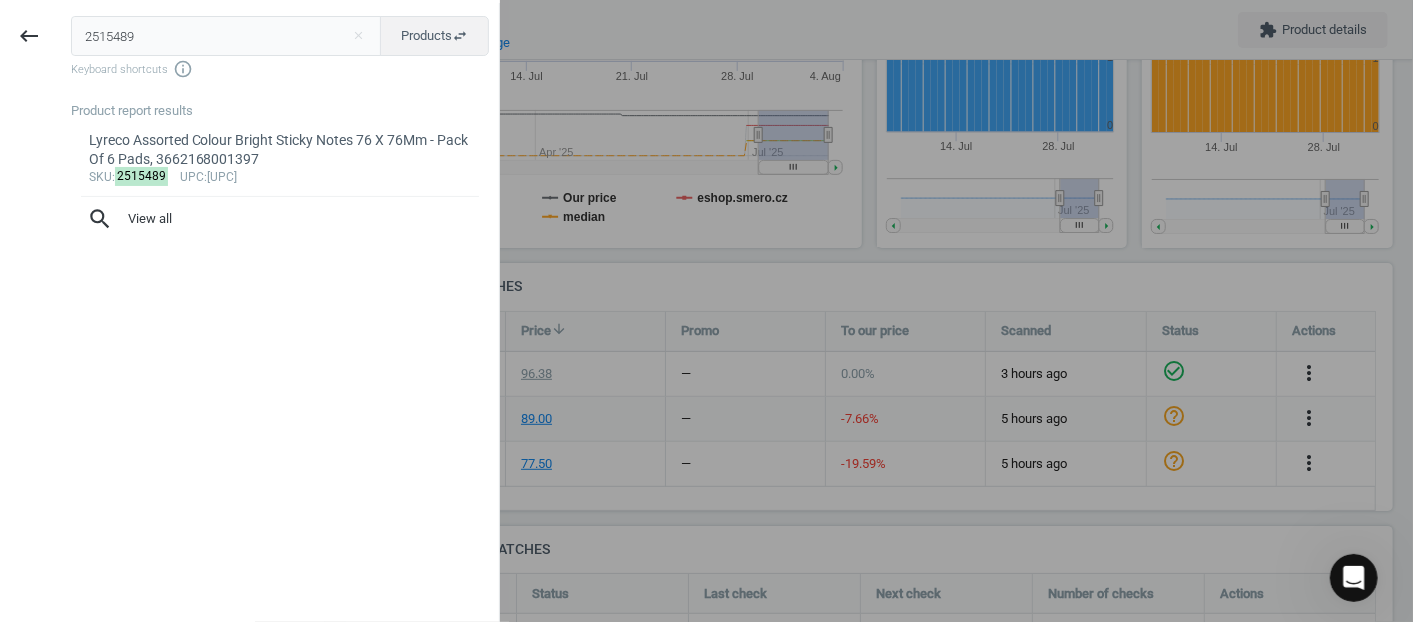 drag, startPoint x: 172, startPoint y: 51, endPoint x: 56, endPoint y: 30, distance: 117.88554 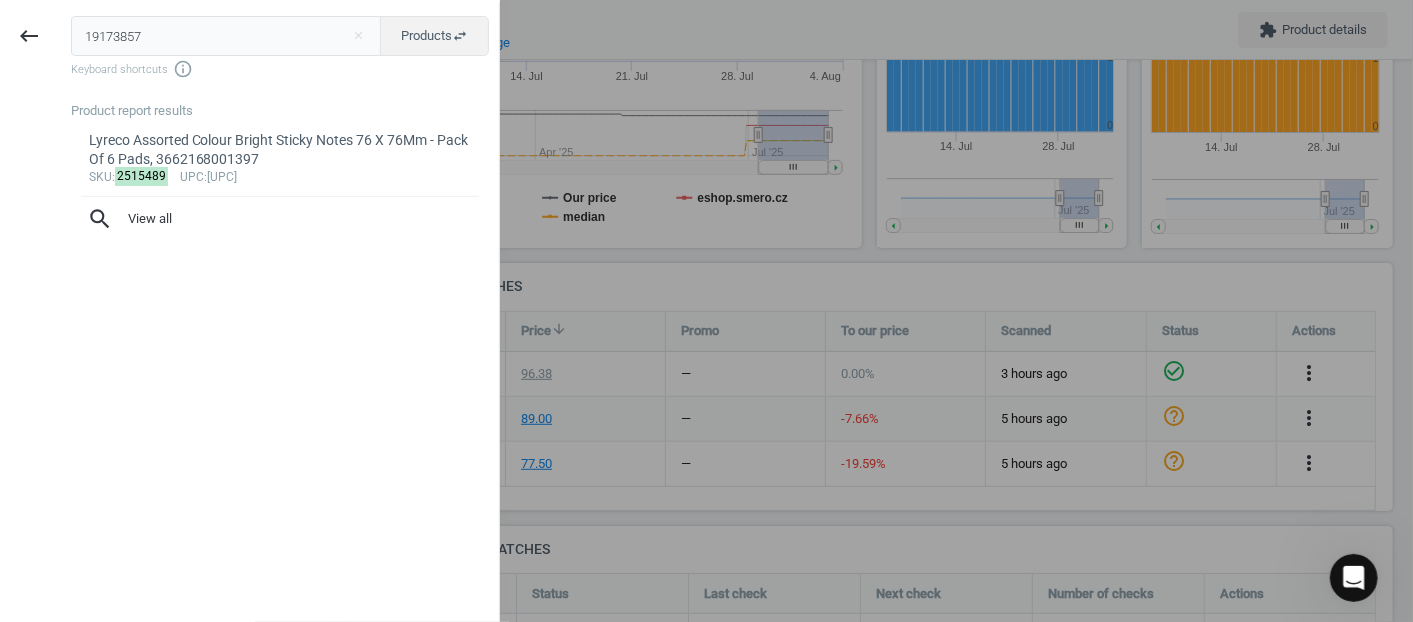 type on "19173857" 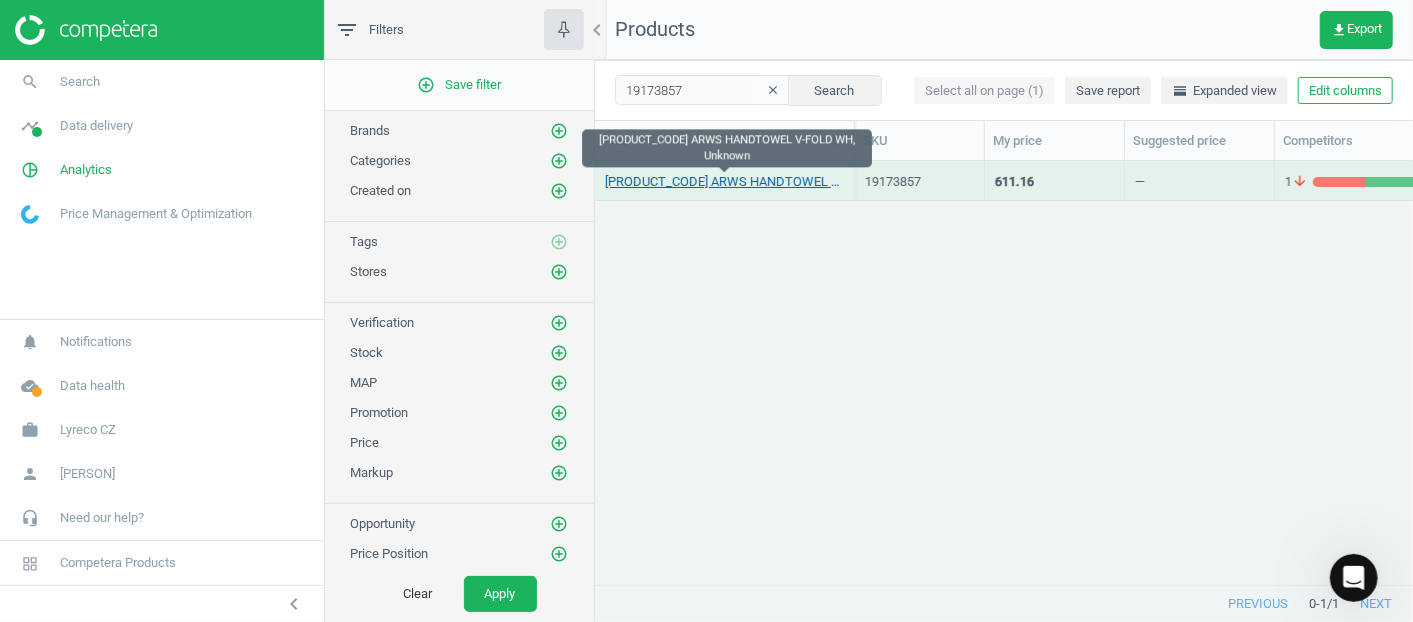 click on "[PRODUCT_CODE] ARWS HANDTOWEL V-FOLD WH, Unknown" at bounding box center (724, 182) 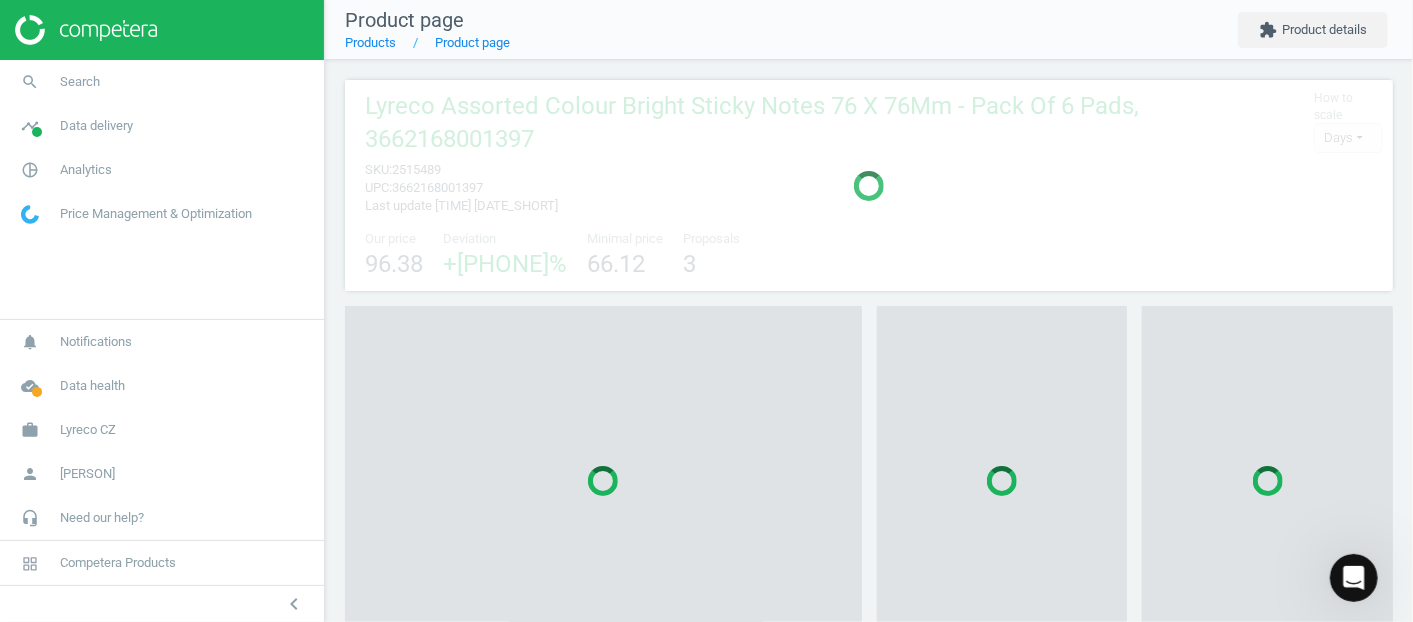 scroll, scrollTop: 10, scrollLeft: 9, axis: both 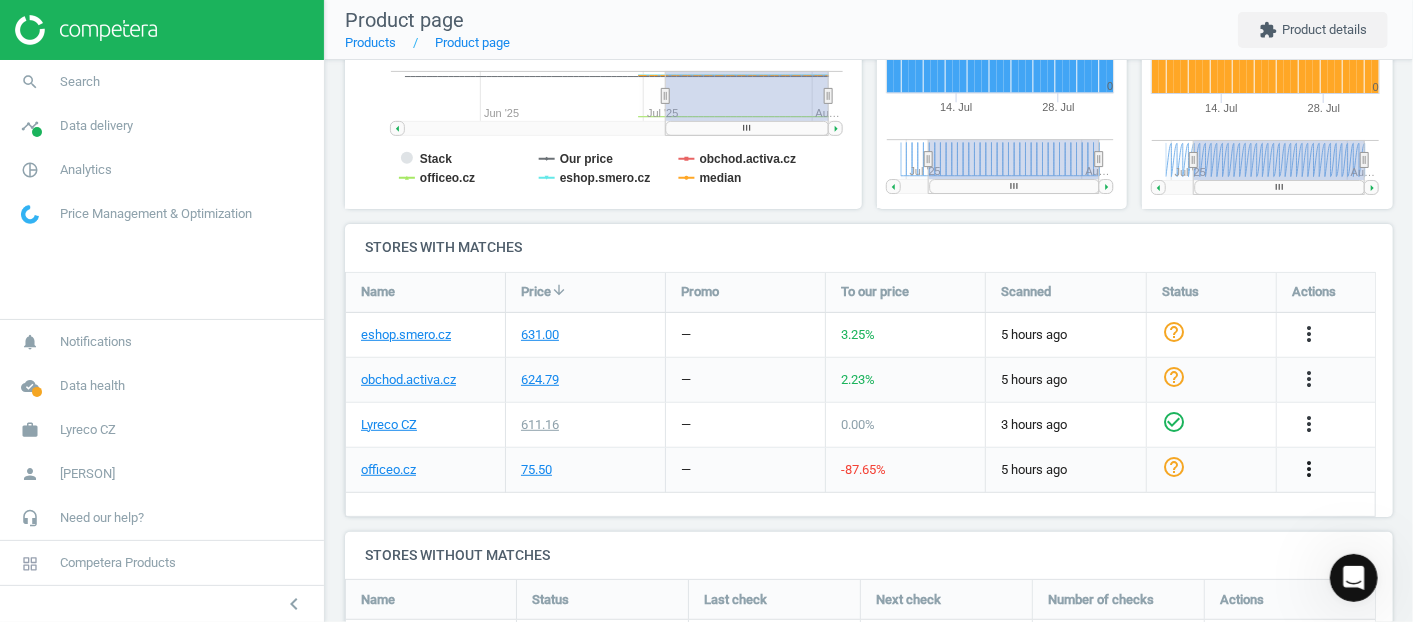 click on "more_vert" at bounding box center [1309, 469] 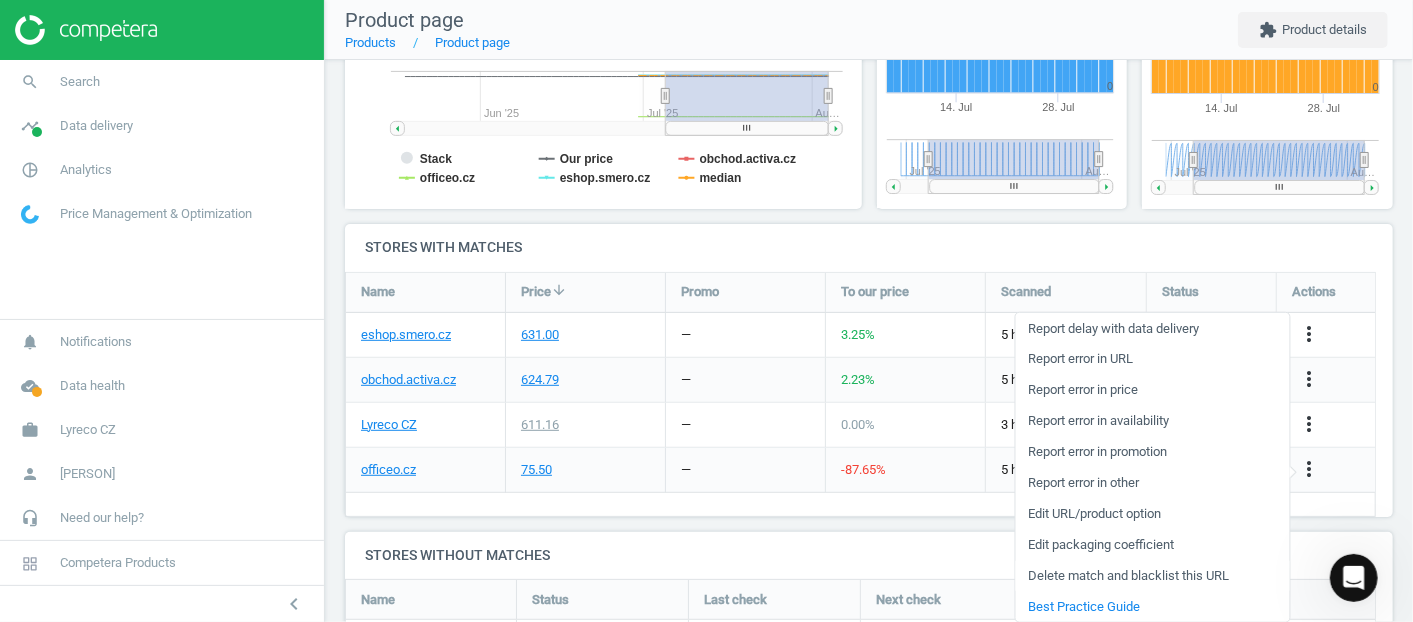 click on "Delete match and blacklist this URL" at bounding box center [1152, 575] 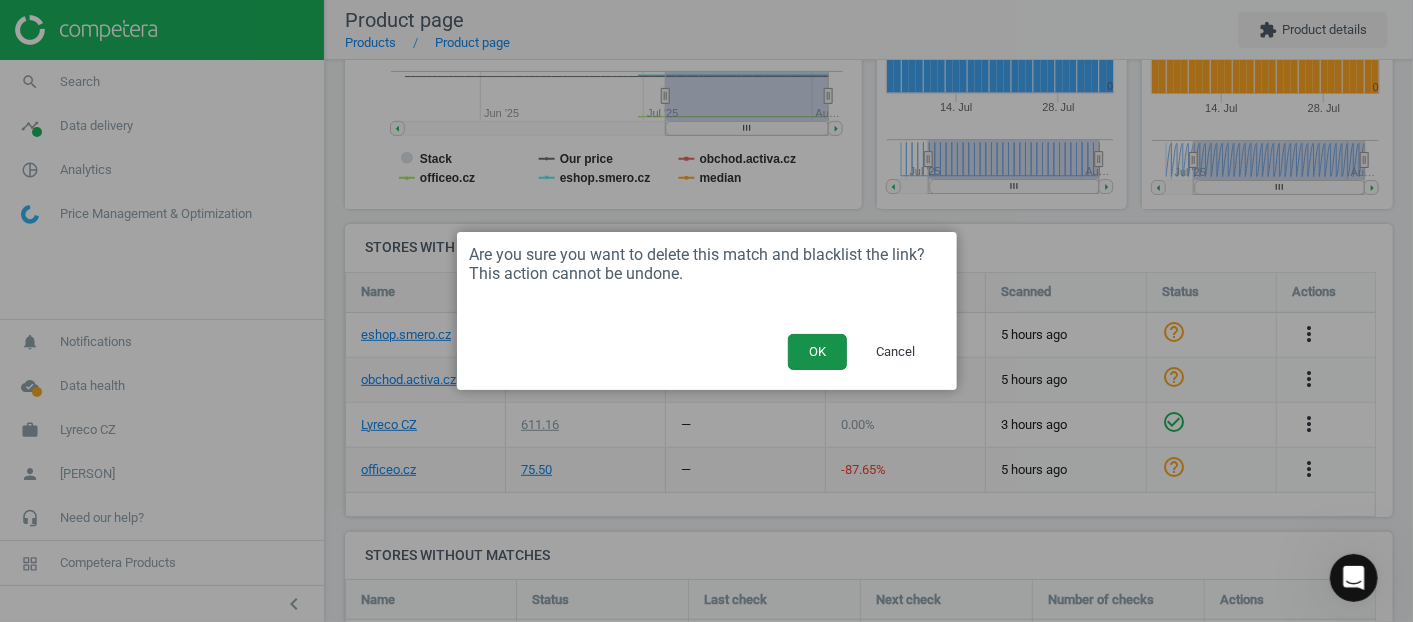 click on "OK" at bounding box center [817, 352] 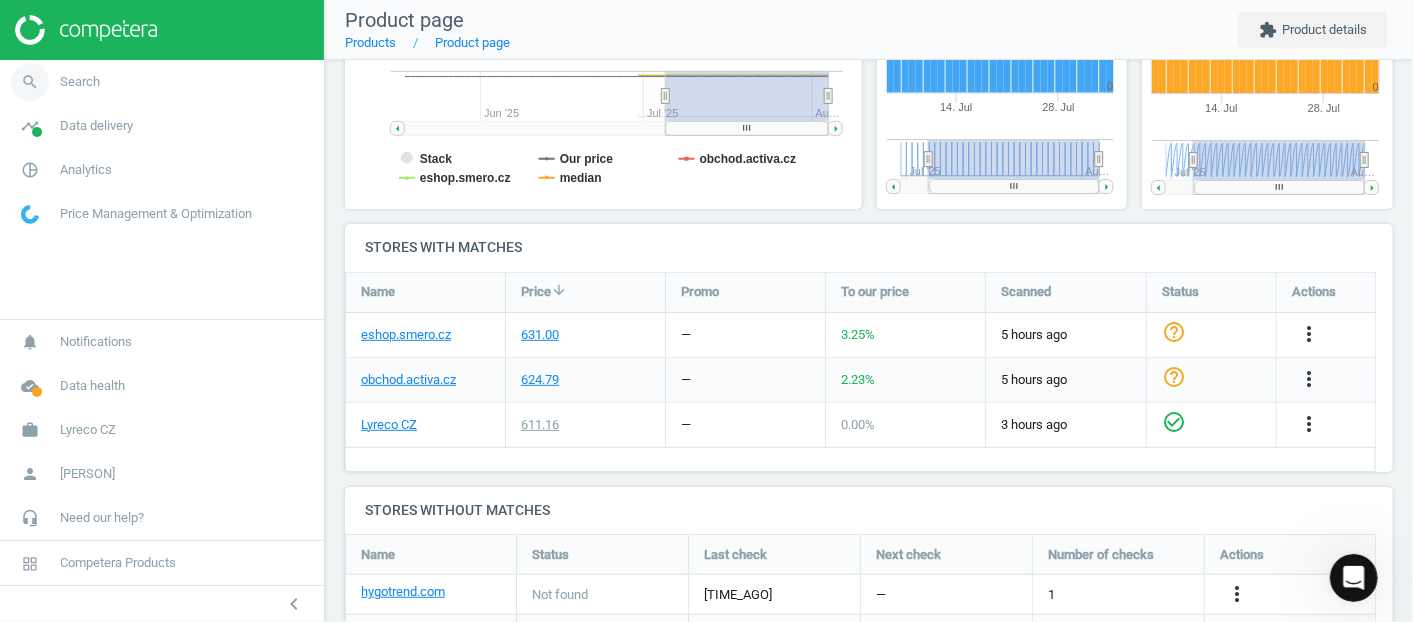 click on "search Search" at bounding box center [162, 82] 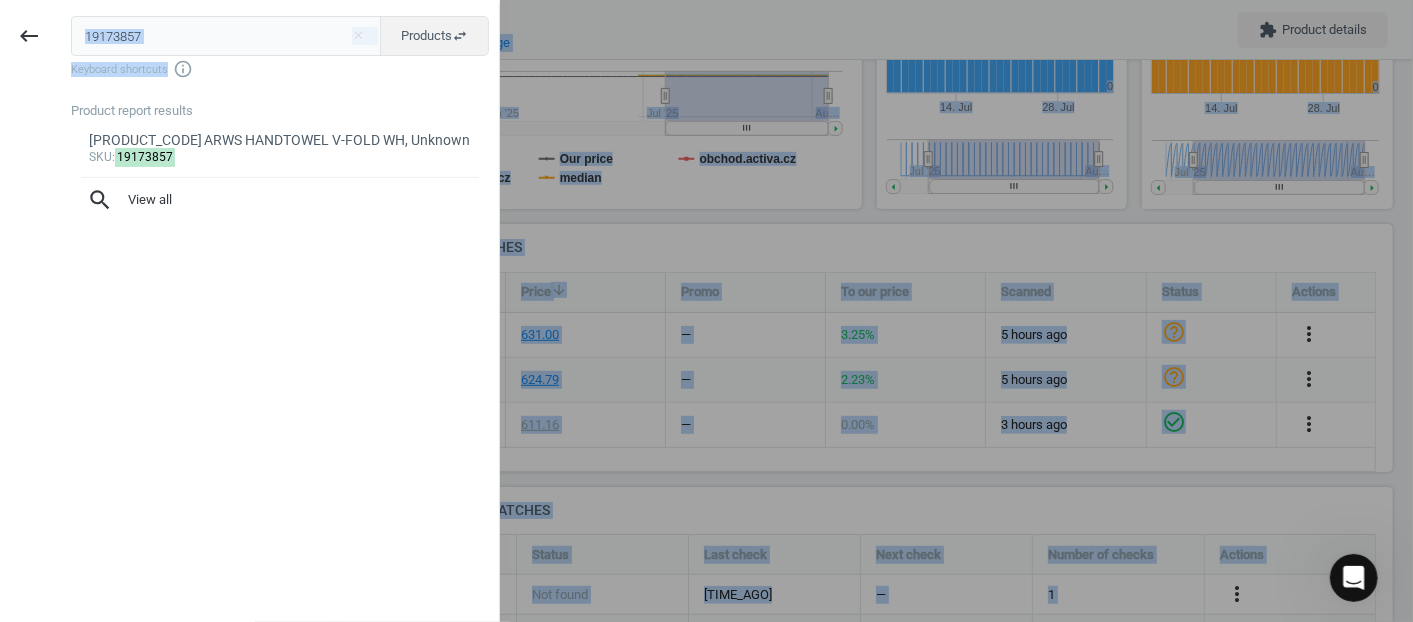 drag, startPoint x: 186, startPoint y: 57, endPoint x: -5, endPoint y: 51, distance: 191.09422 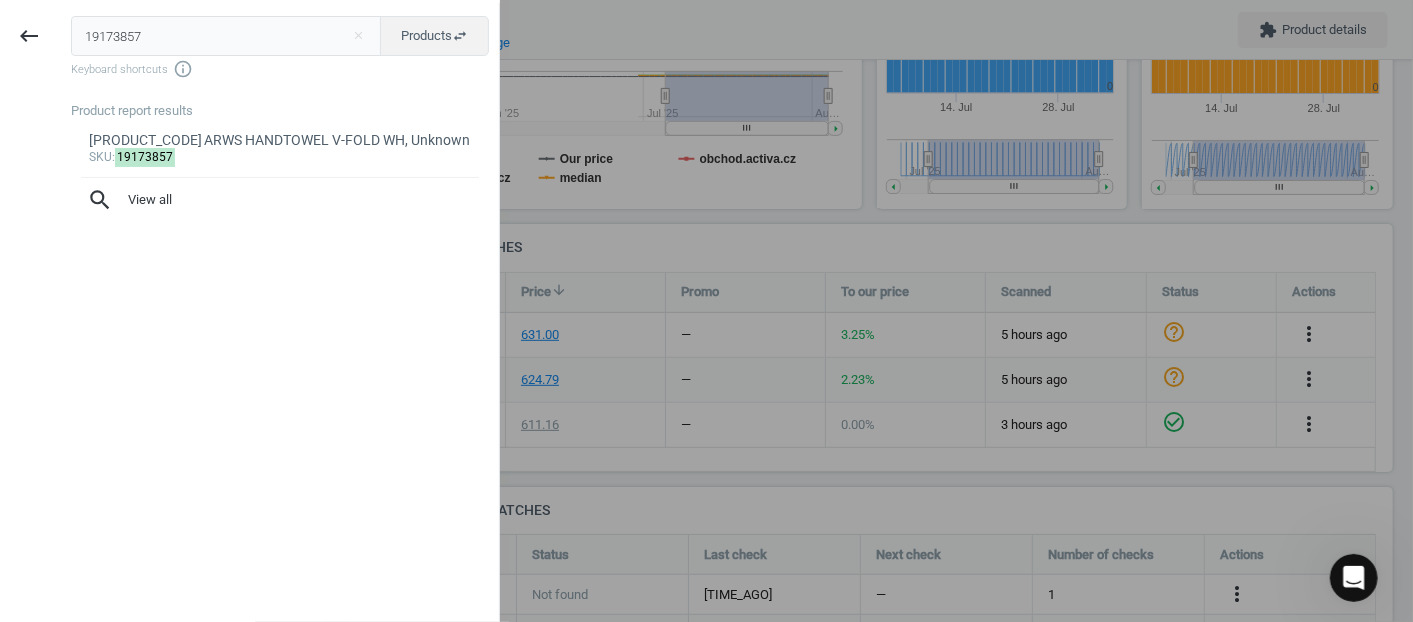 drag, startPoint x: 0, startPoint y: 51, endPoint x: 187, endPoint y: 260, distance: 280.44608 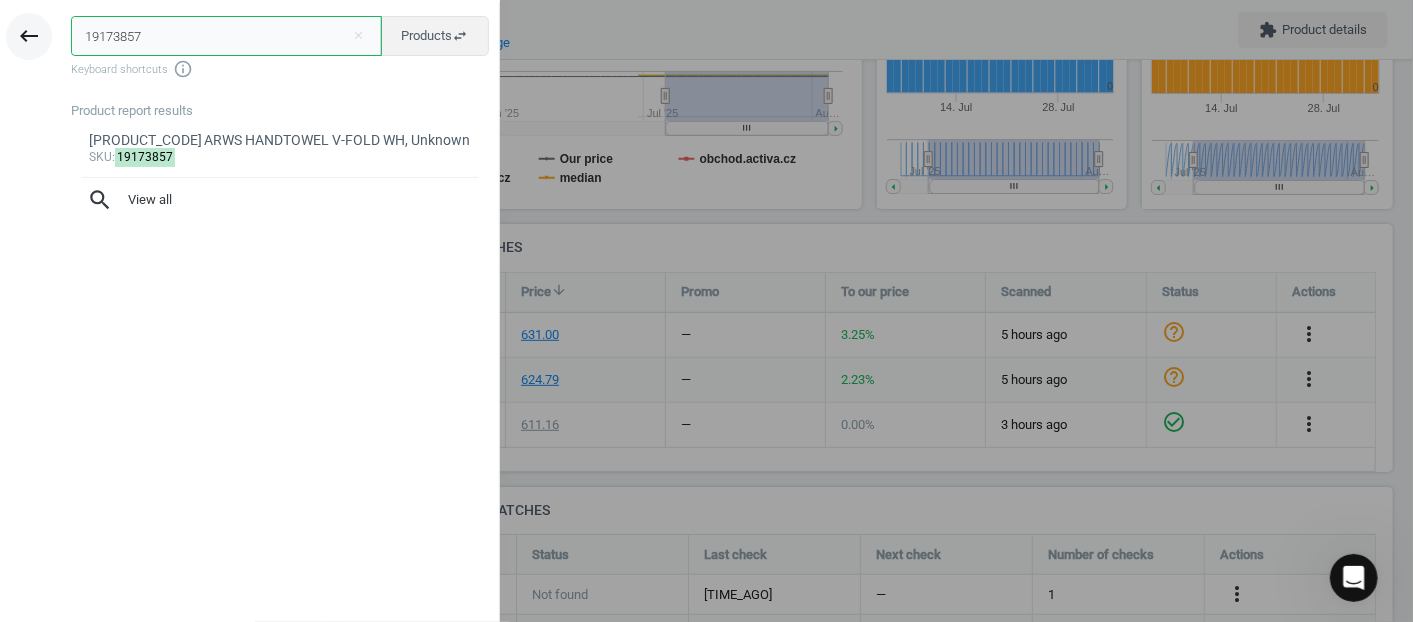 drag, startPoint x: 184, startPoint y: 45, endPoint x: 15, endPoint y: 42, distance: 169.02663 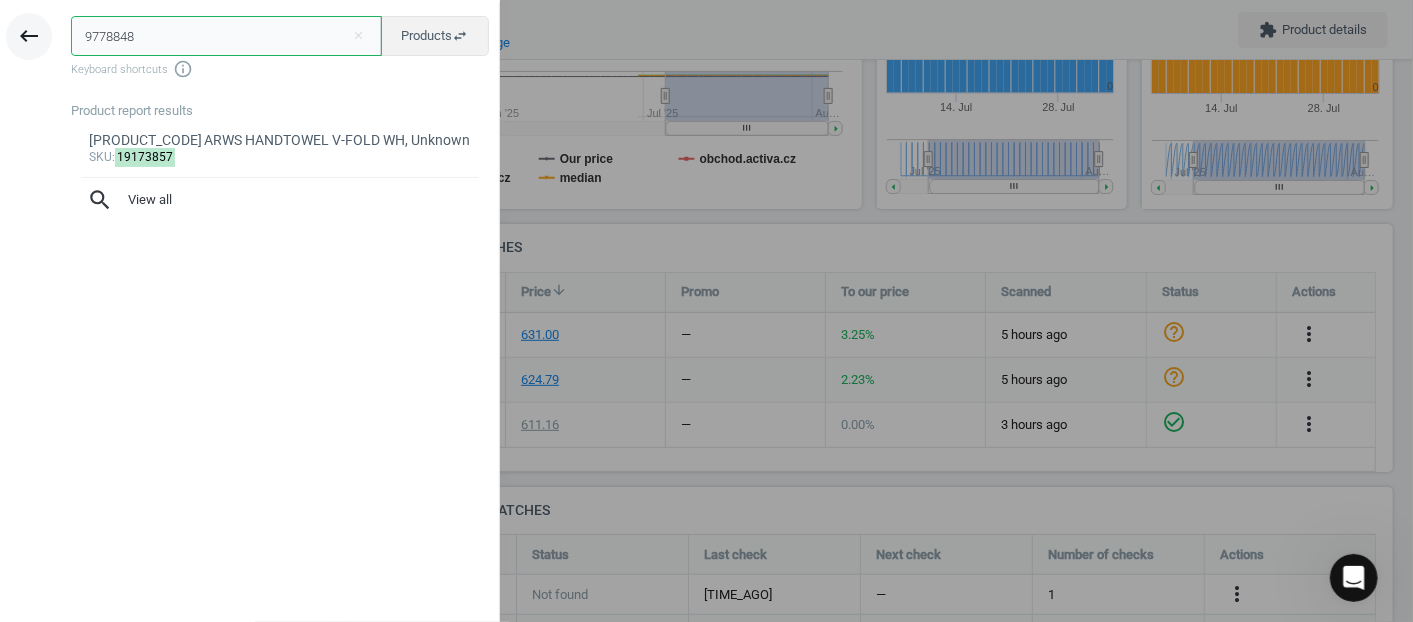 type on "9778848" 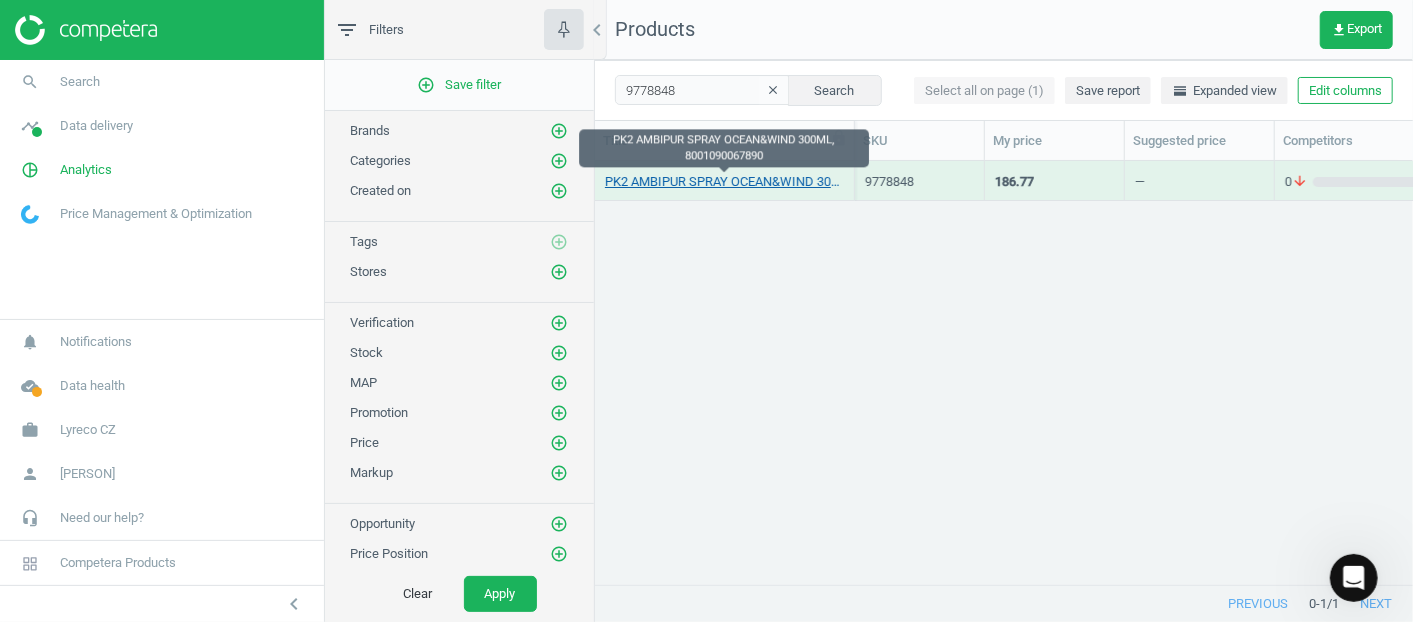 click on "PK2 AMBIPUR SPRAY OCEAN&WIND 300ML, 8001090067890" at bounding box center [724, 182] 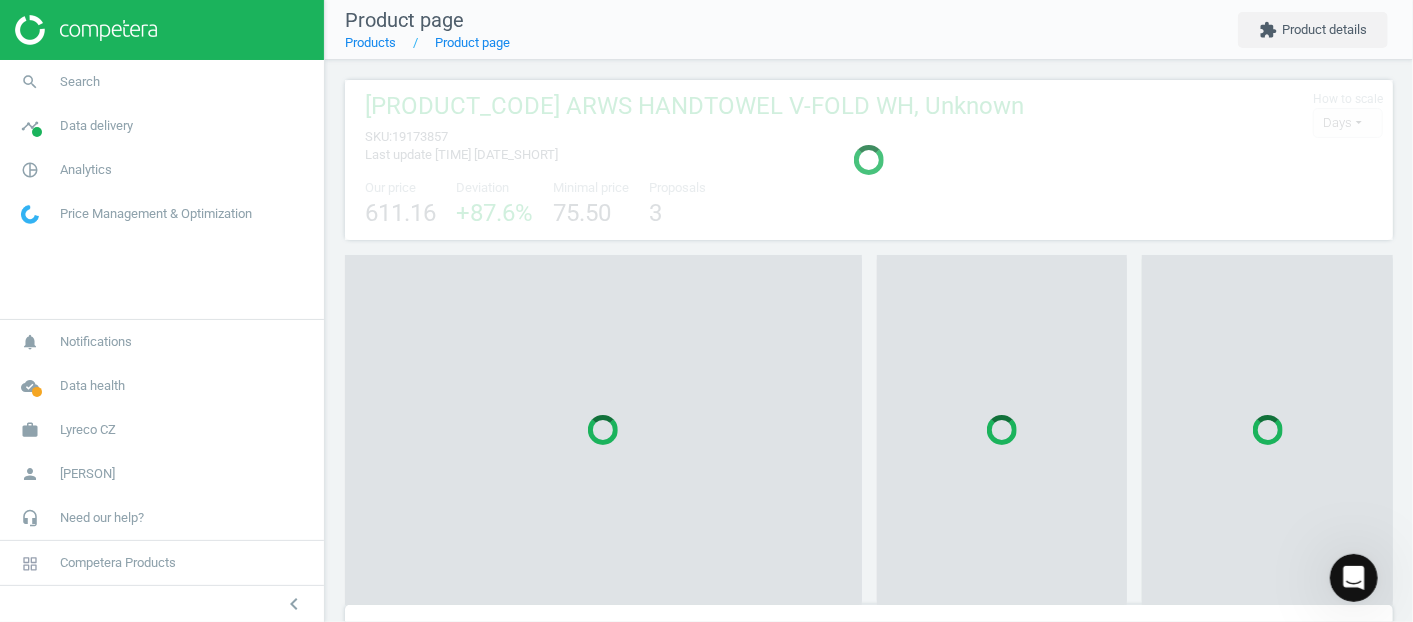 scroll, scrollTop: 10, scrollLeft: 9, axis: both 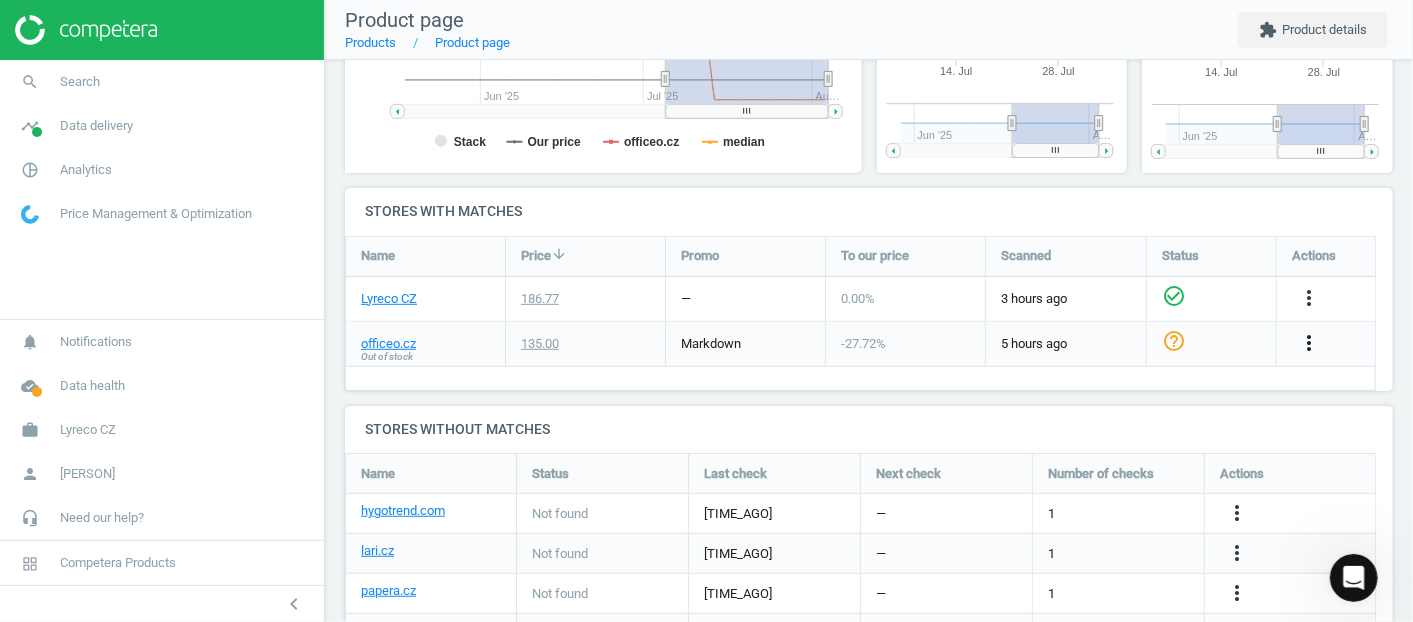 click on "more_vert" at bounding box center [1309, 343] 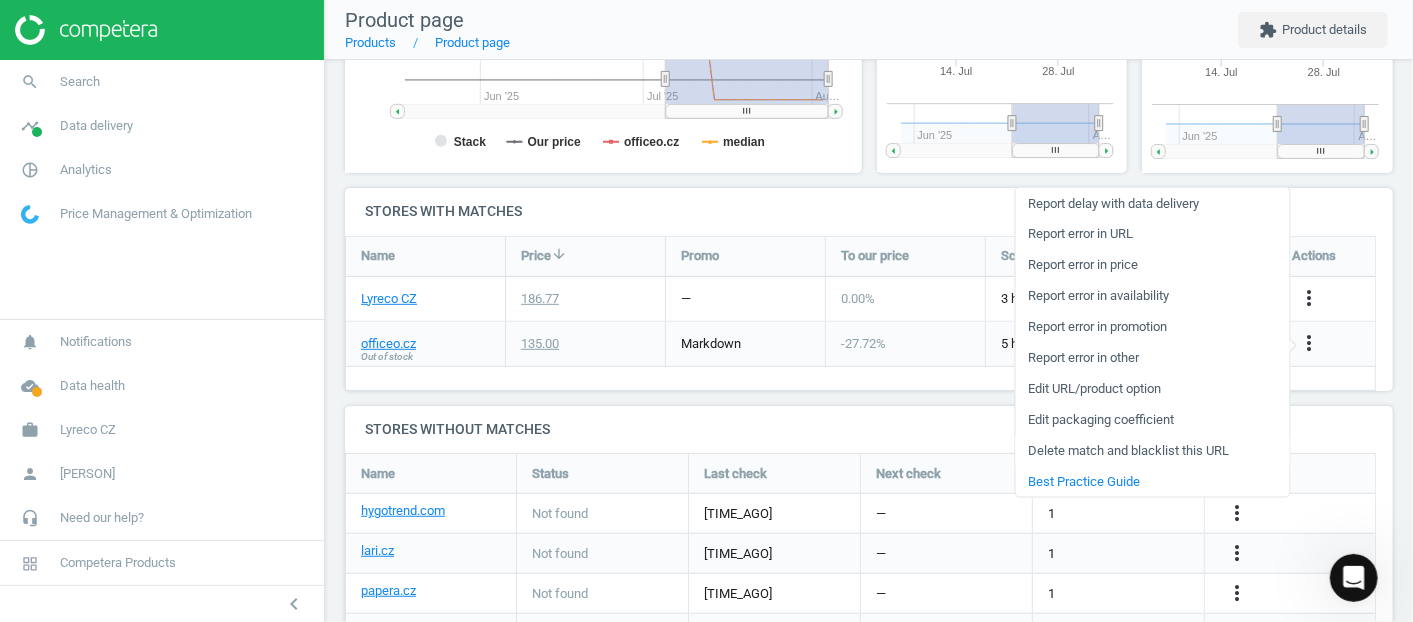 click on "Delete match and blacklist this URL" at bounding box center [1152, 450] 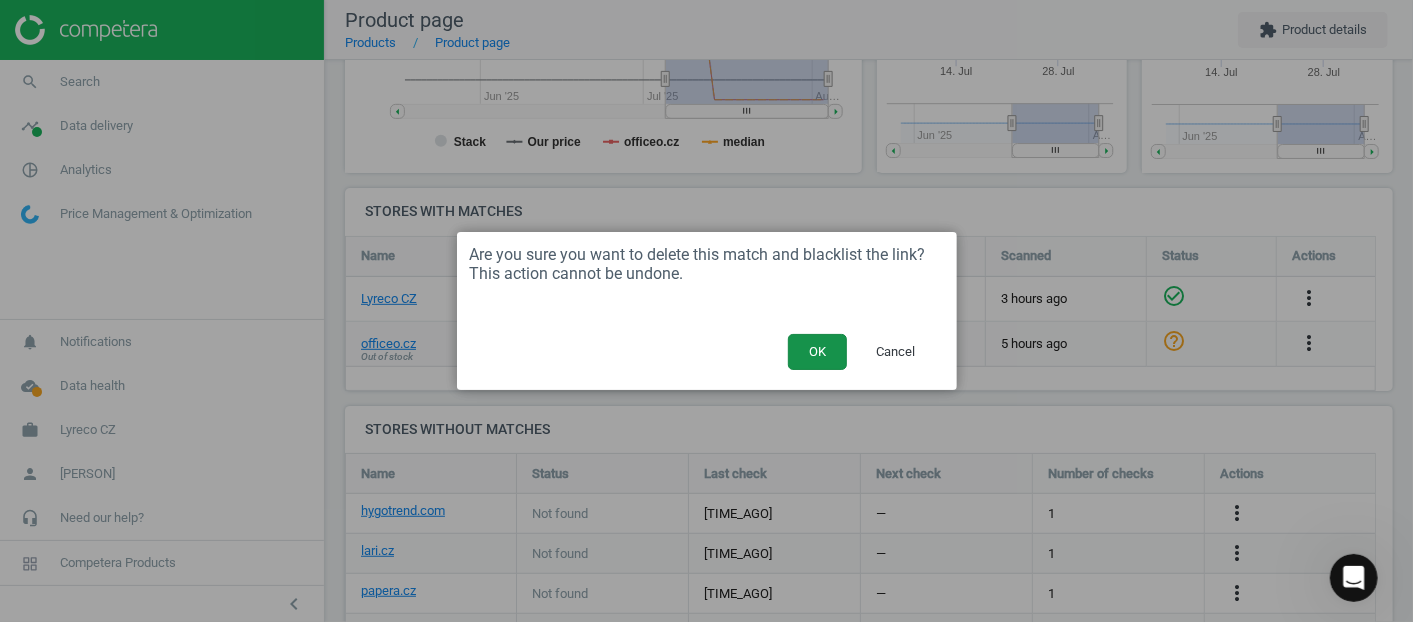 click on "OK" at bounding box center [817, 352] 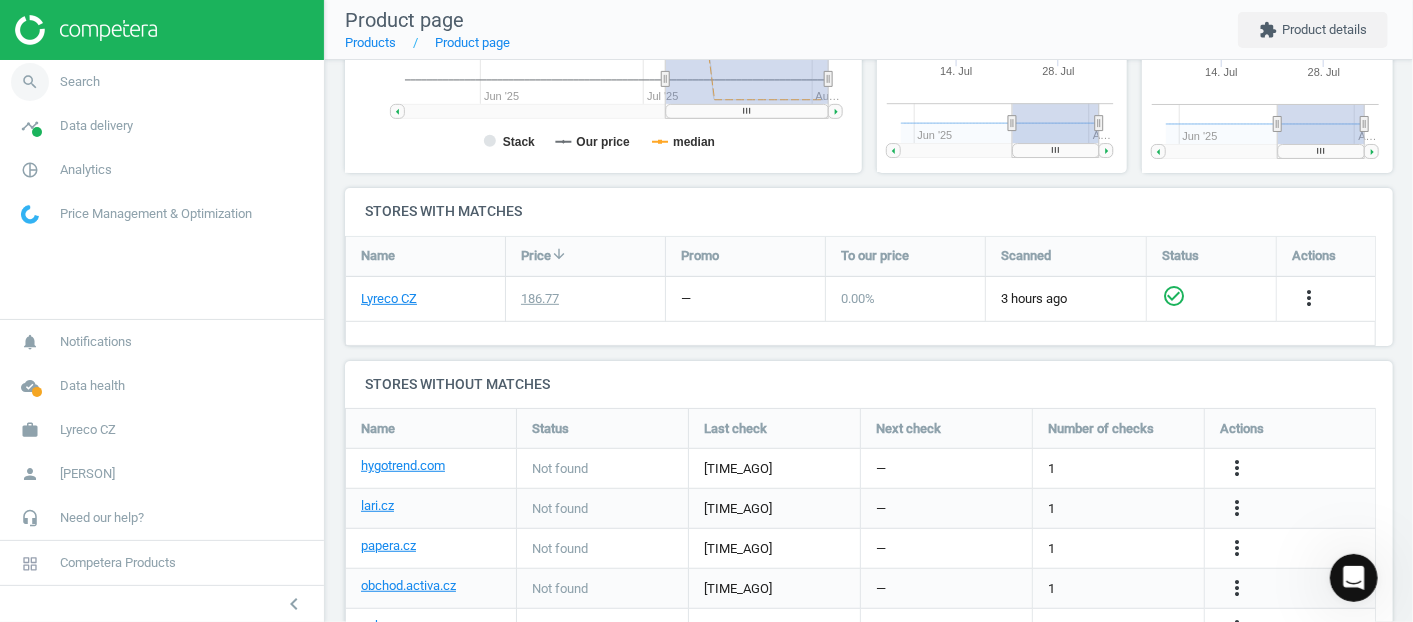 click on "search Search" at bounding box center [162, 82] 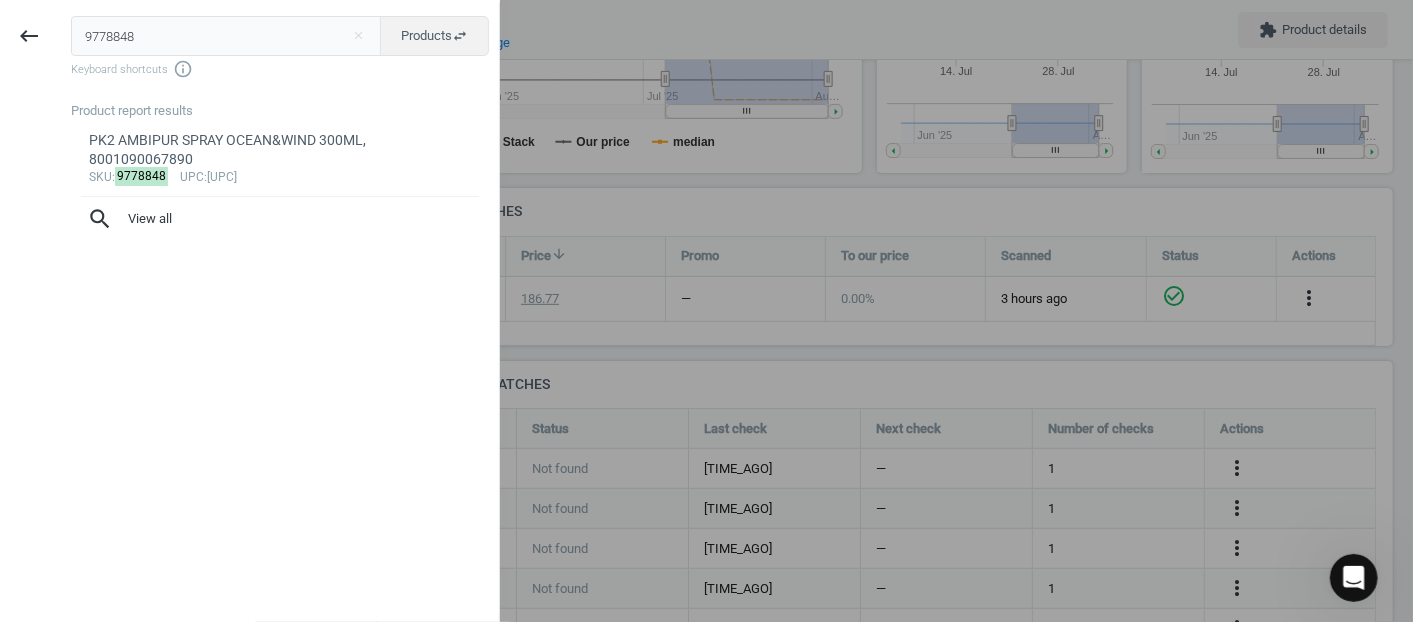drag, startPoint x: 201, startPoint y: 30, endPoint x: 54, endPoint y: 37, distance: 147.16656 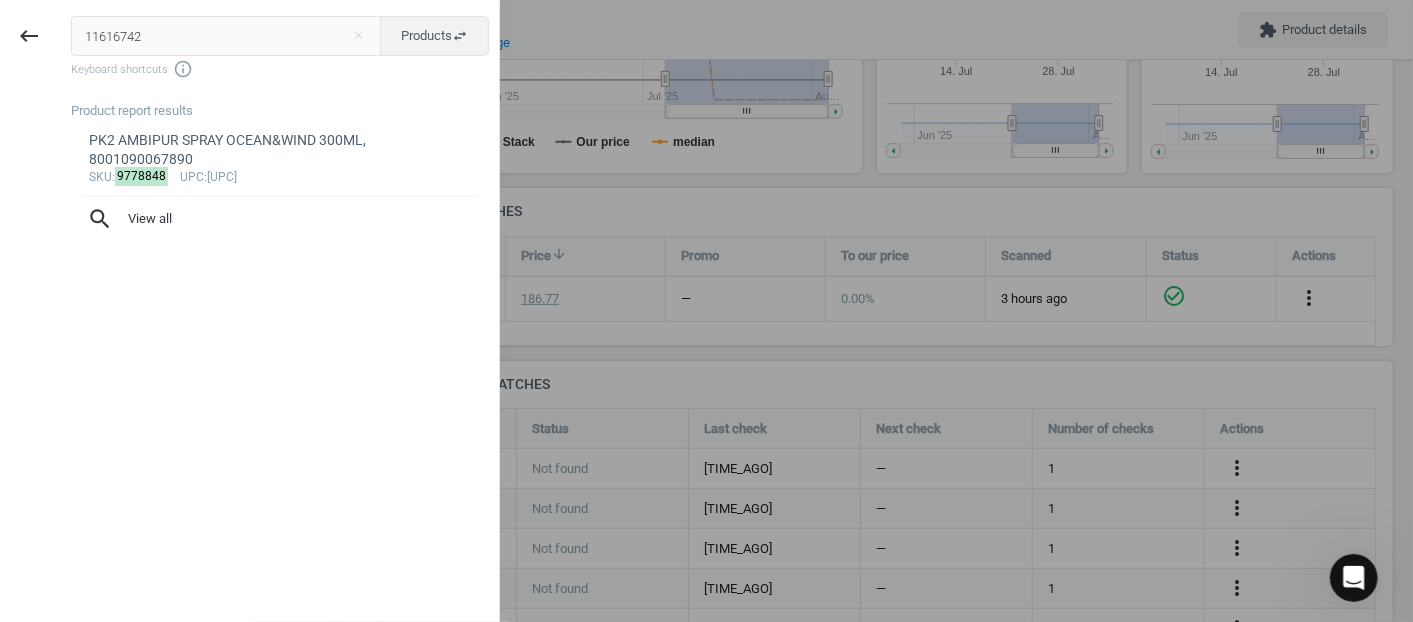 type on "11616742" 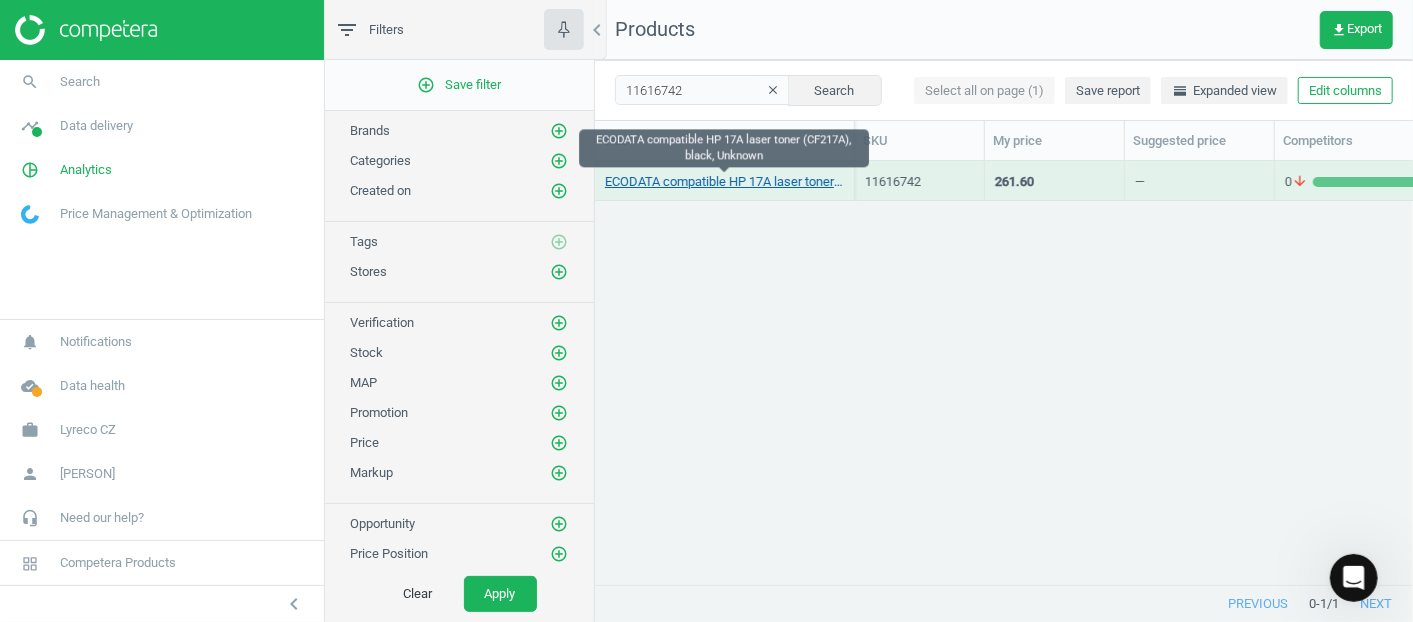 click on "ECODATA compatible HP 17A laser toner (CF217A), black, Unknown" at bounding box center (724, 182) 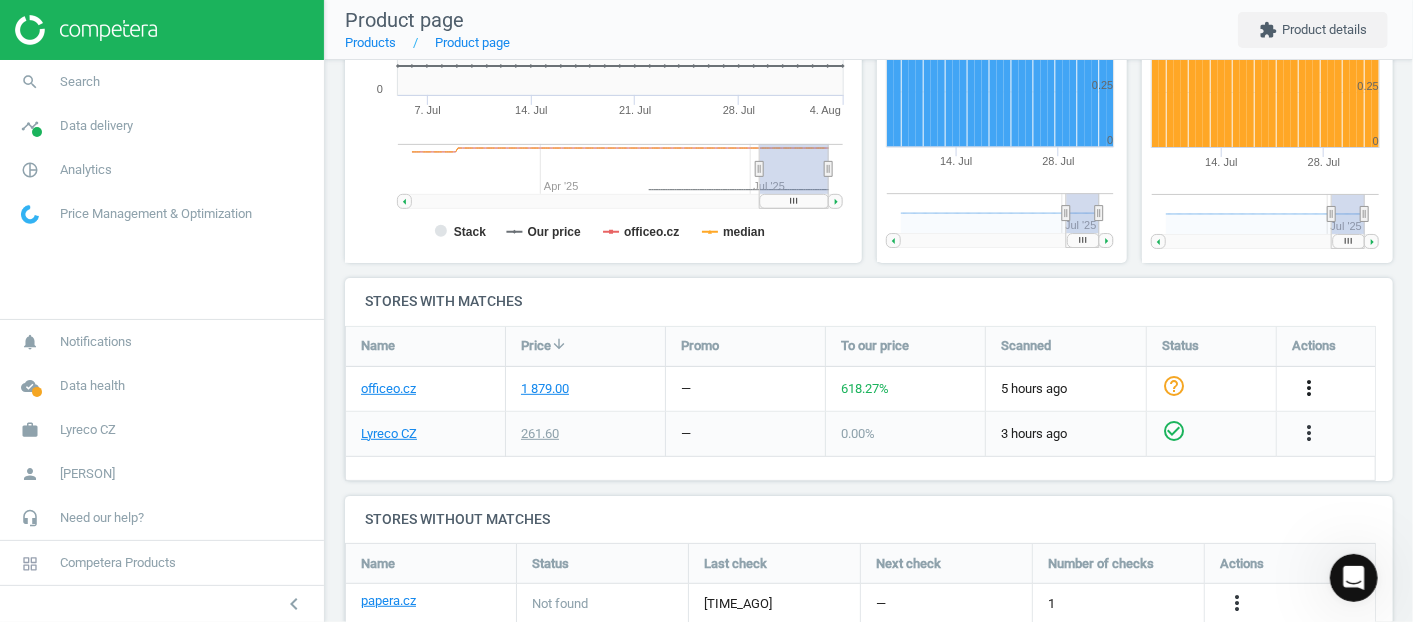 click on "more_vert" at bounding box center [1309, 388] 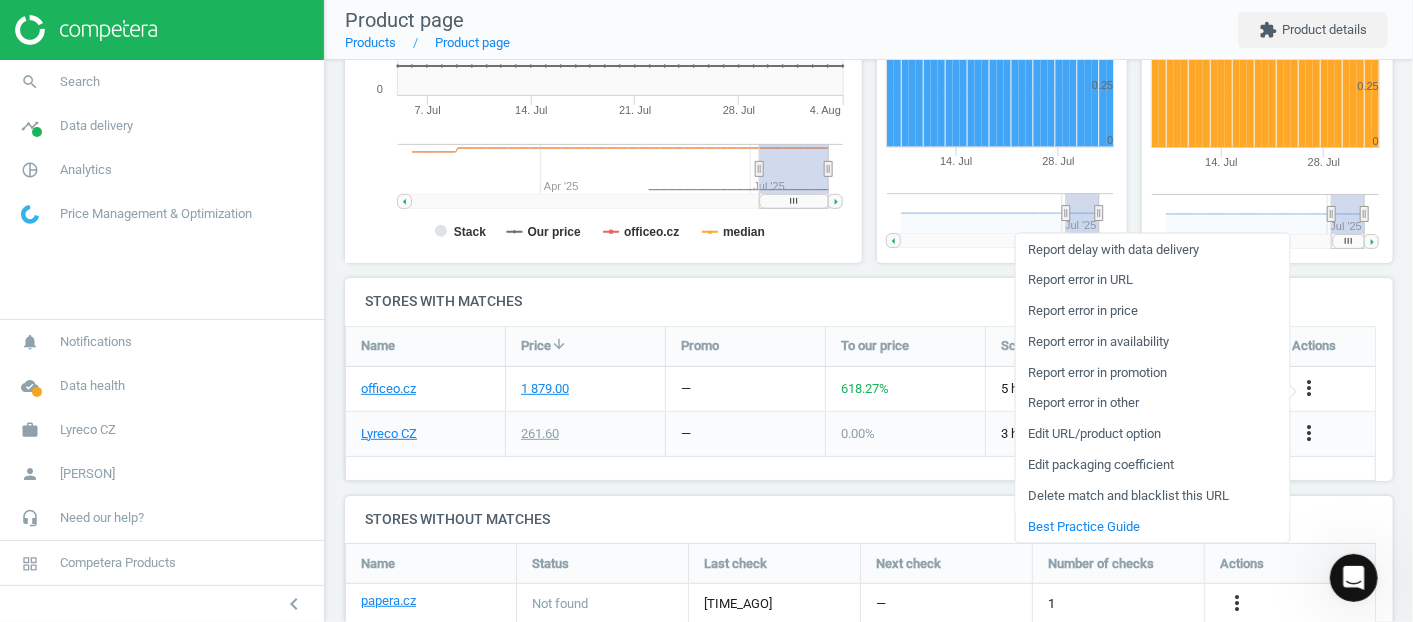 click on "Delete match and blacklist this URL" at bounding box center (1152, 496) 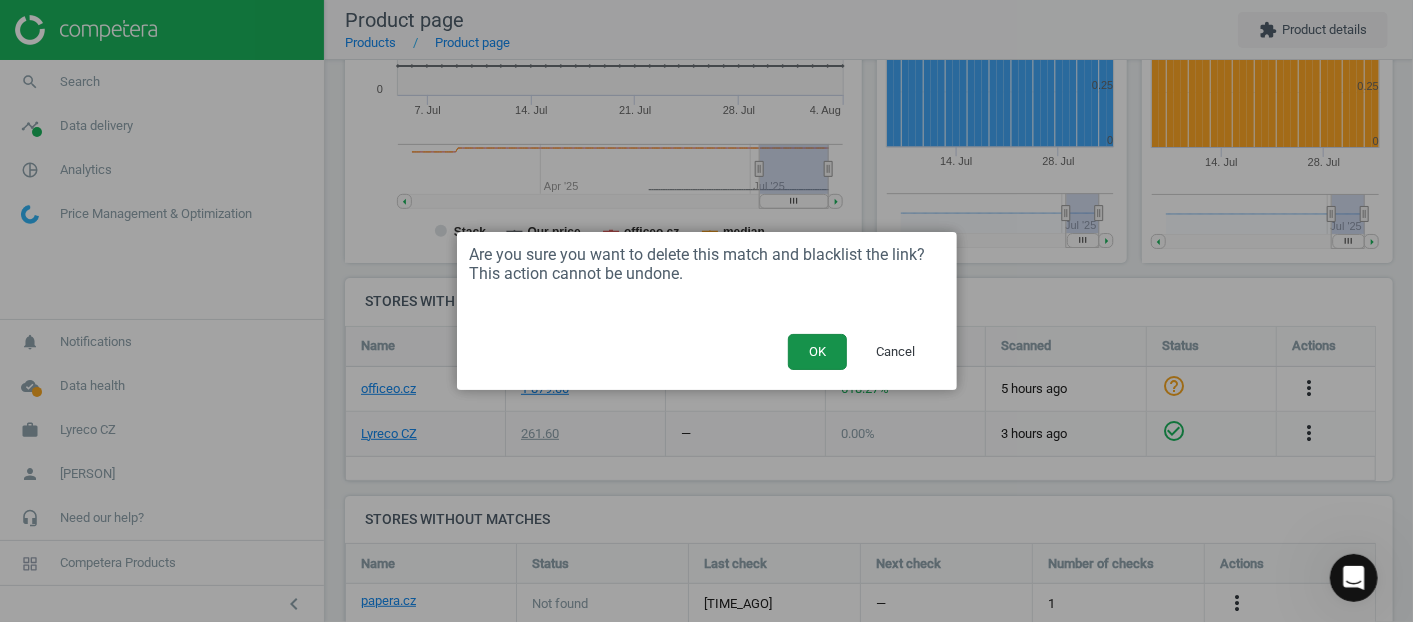 click on "OK" at bounding box center (817, 352) 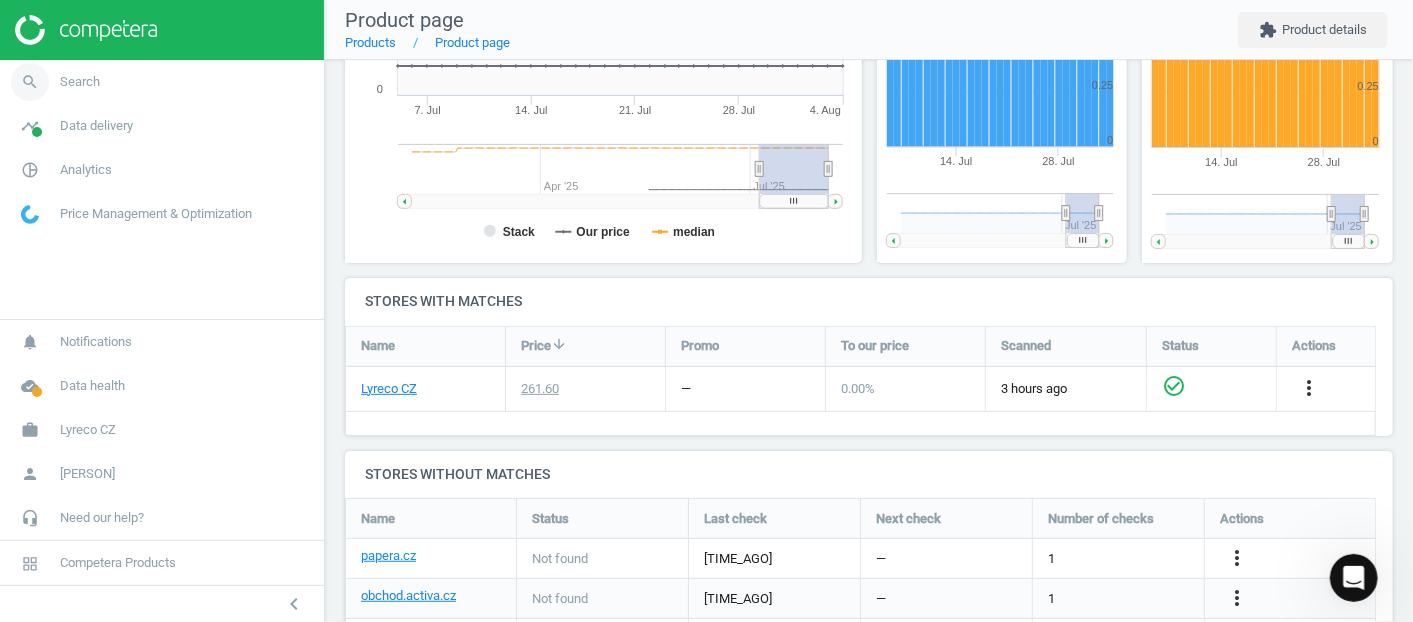 click on "search Search" at bounding box center [162, 82] 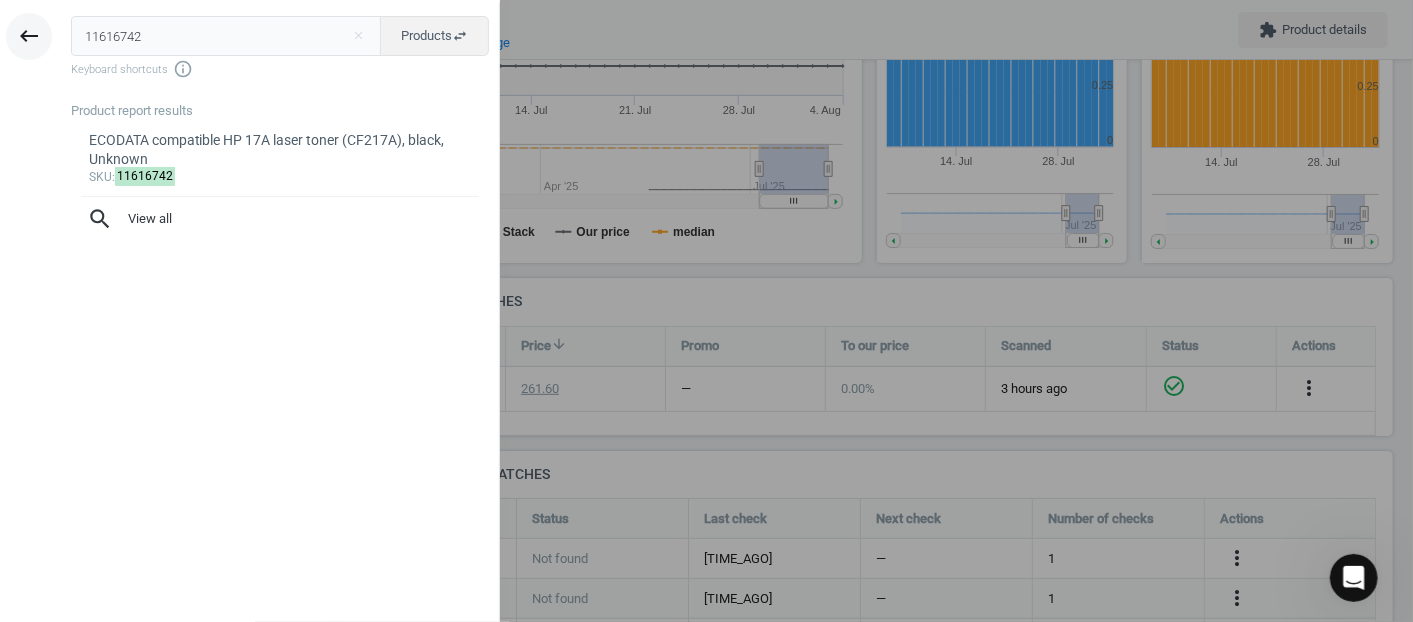 drag, startPoint x: 196, startPoint y: 48, endPoint x: 12, endPoint y: 37, distance: 184.3285 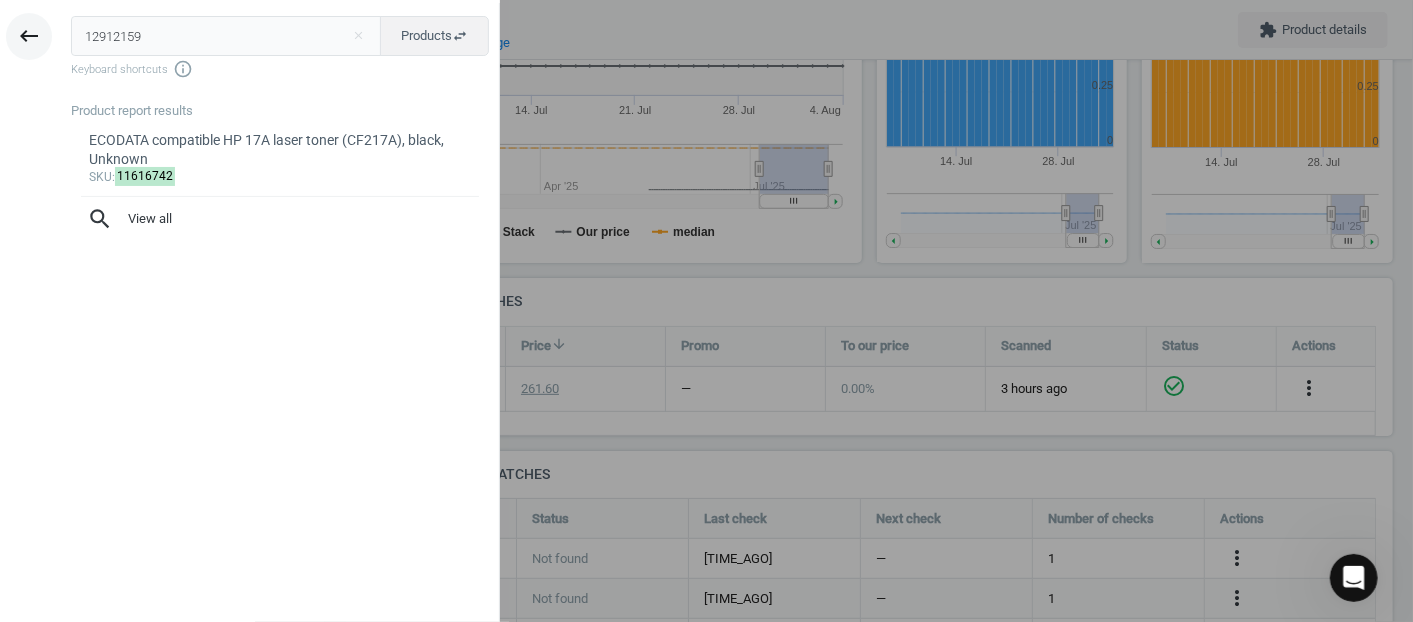type on "12912159" 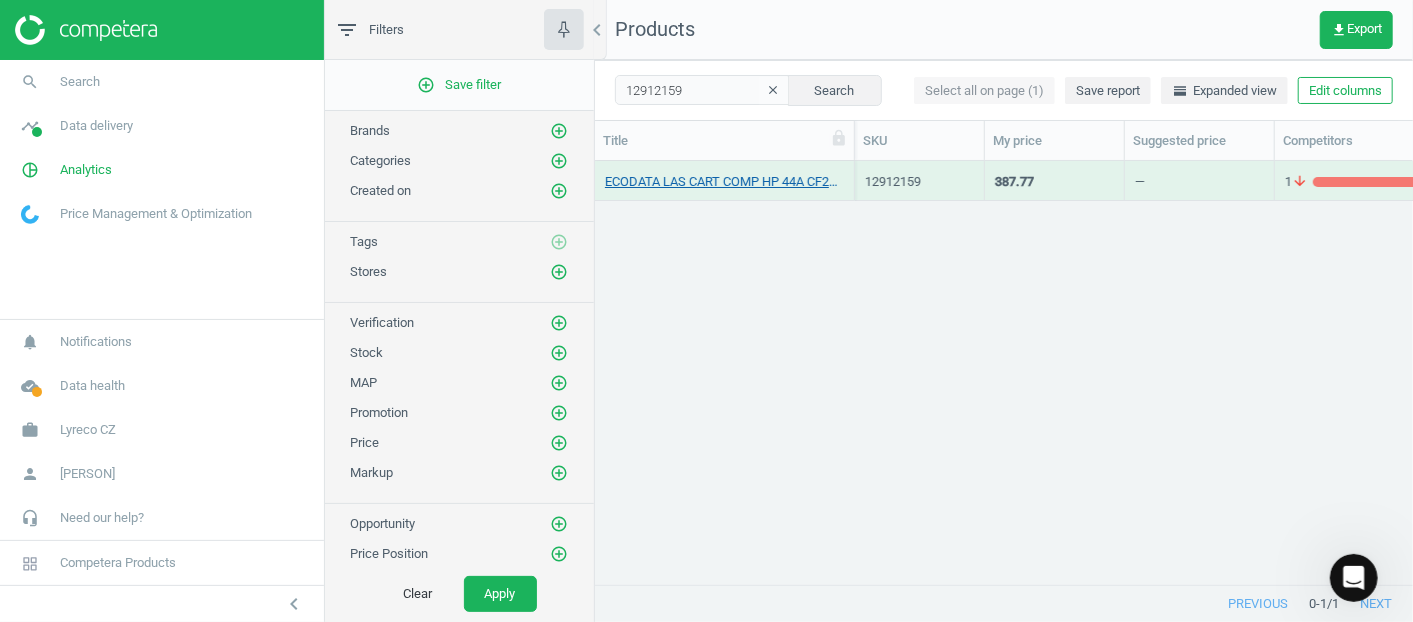 click on "ECODATA LAS CART COMP HP 44A CF244A BLK, Unknown" at bounding box center [724, 182] 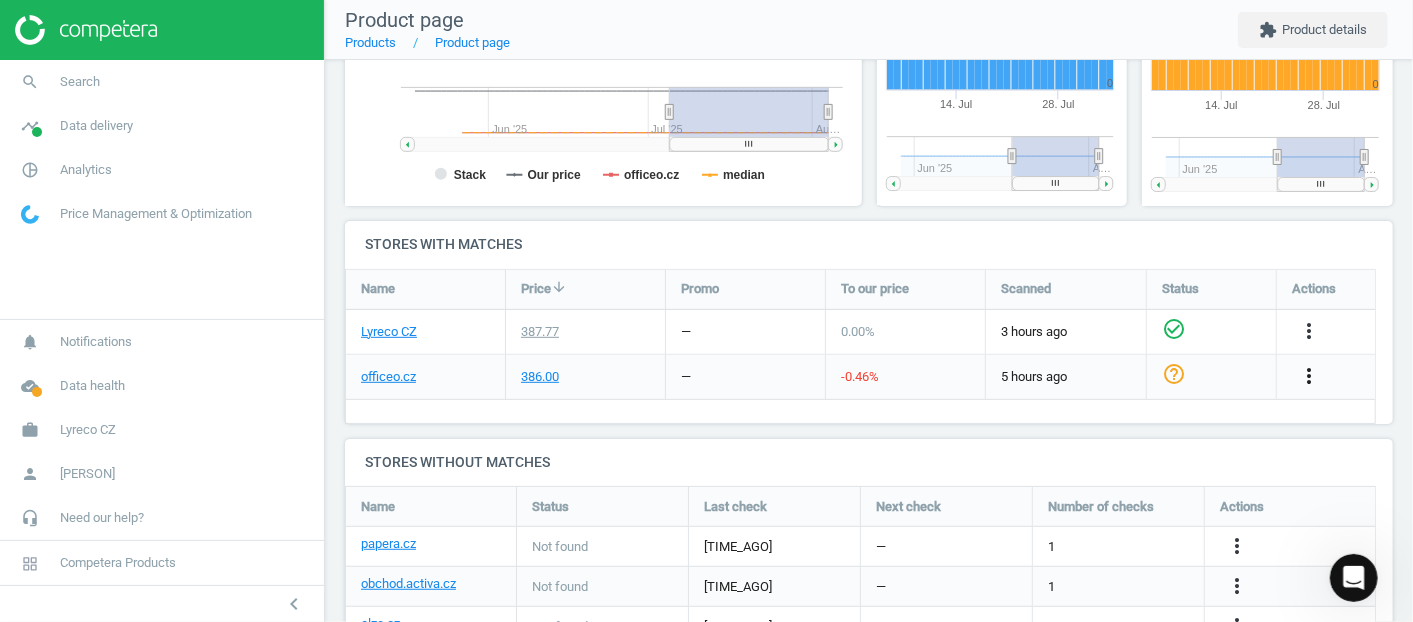 click on "more_vert" at bounding box center [1309, 376] 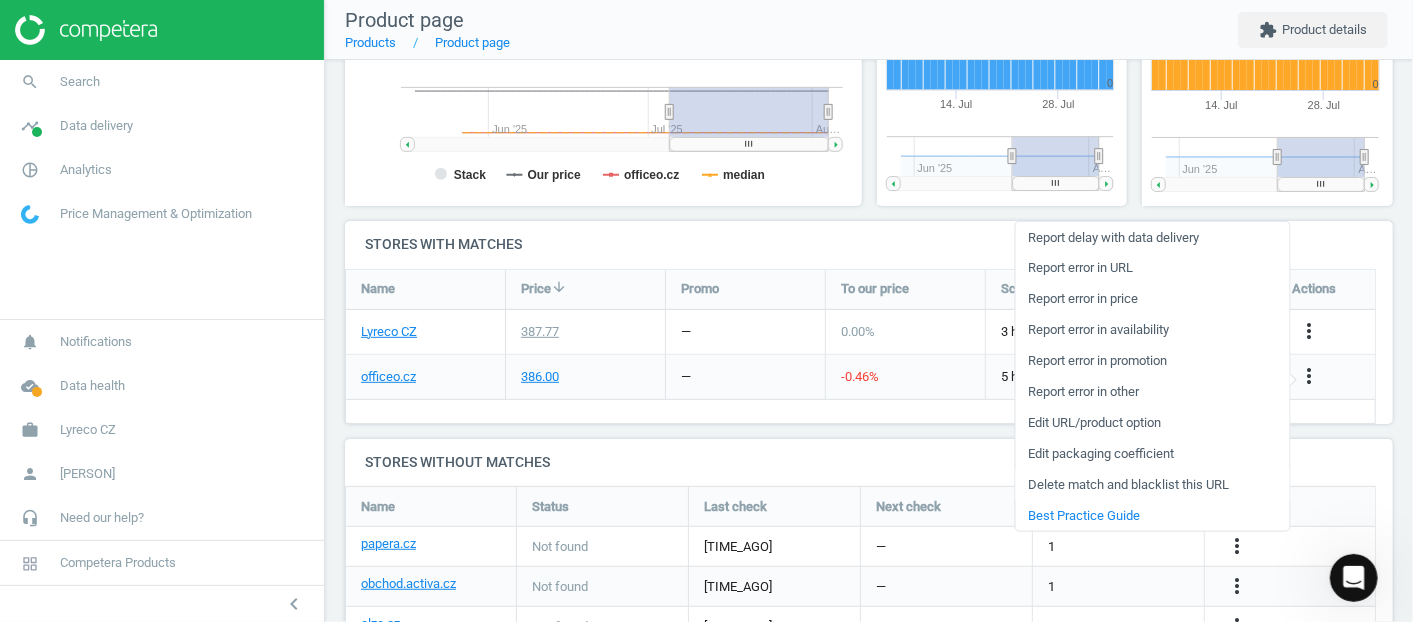 click on "Delete match and blacklist this URL" at bounding box center (1152, 484) 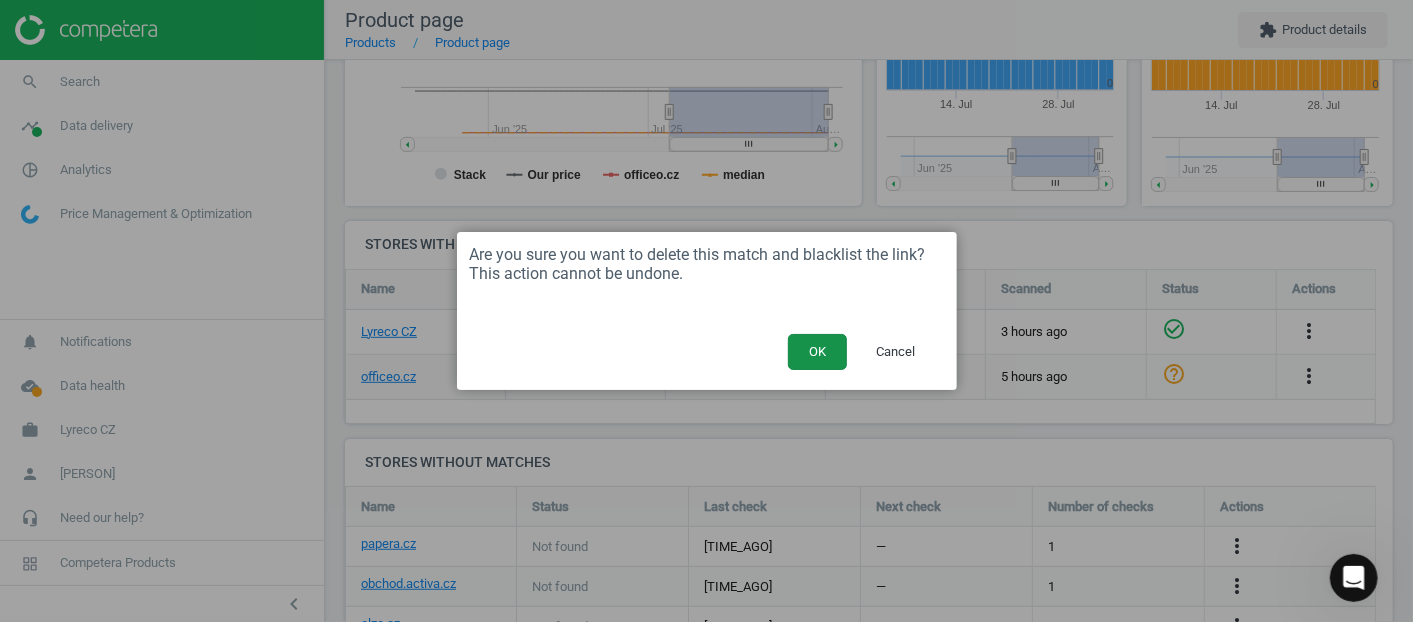 click on "OK" at bounding box center (817, 352) 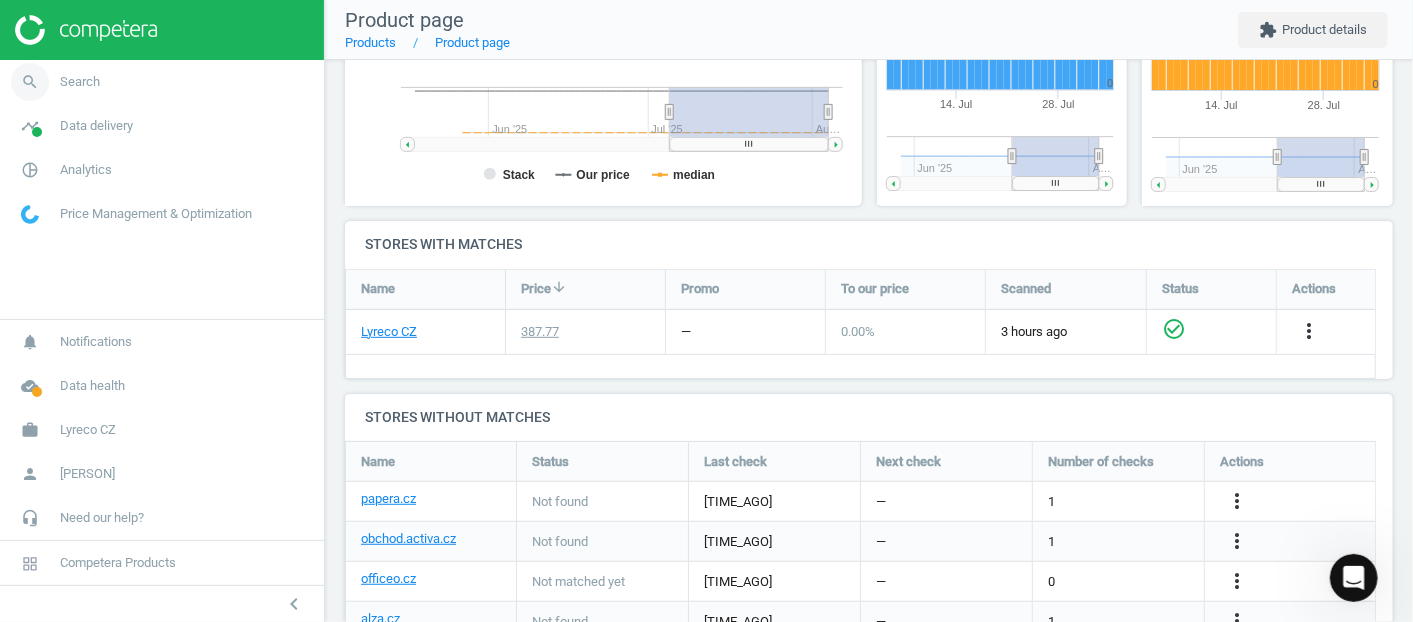 click on "search Search" at bounding box center [162, 82] 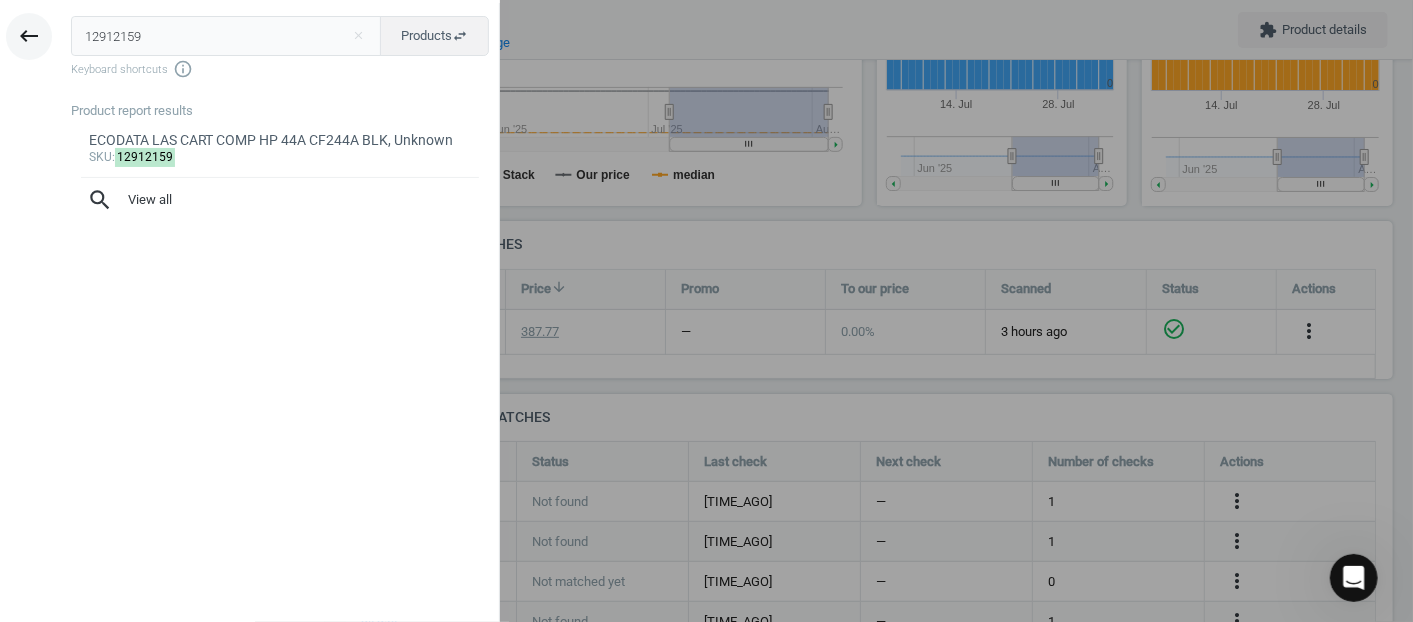 drag, startPoint x: 197, startPoint y: 46, endPoint x: 33, endPoint y: 42, distance: 164.04877 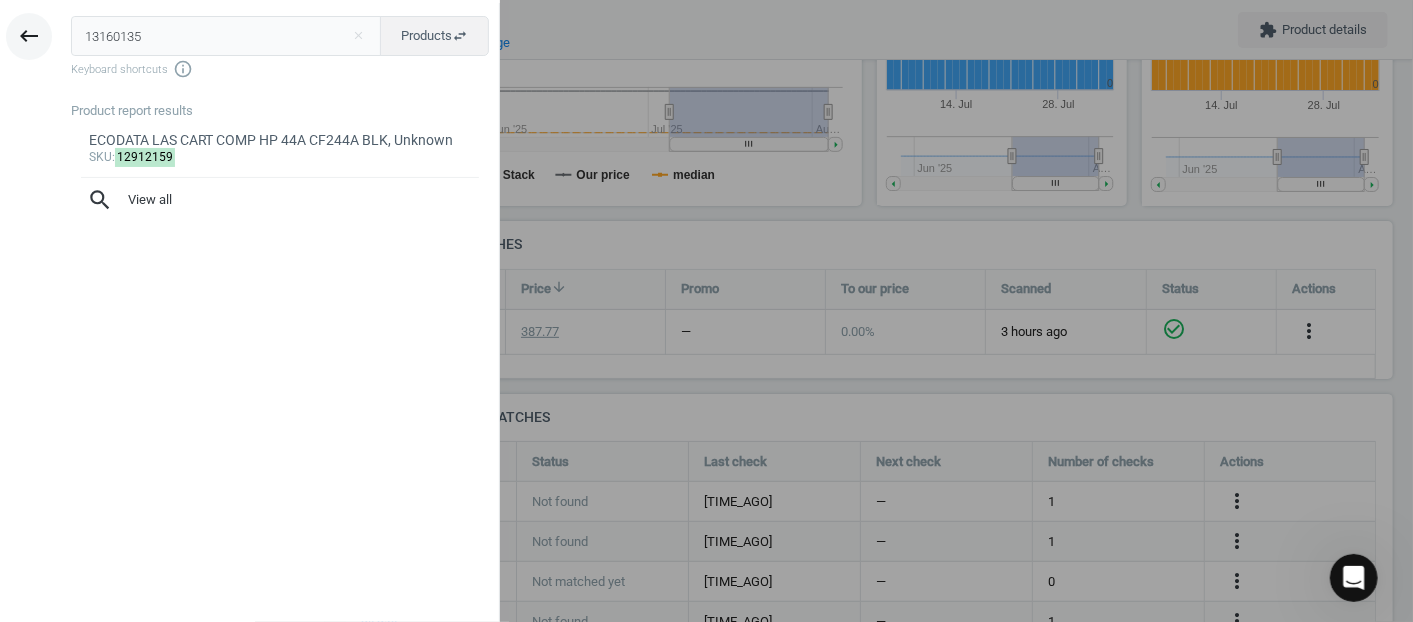 type on "13160135" 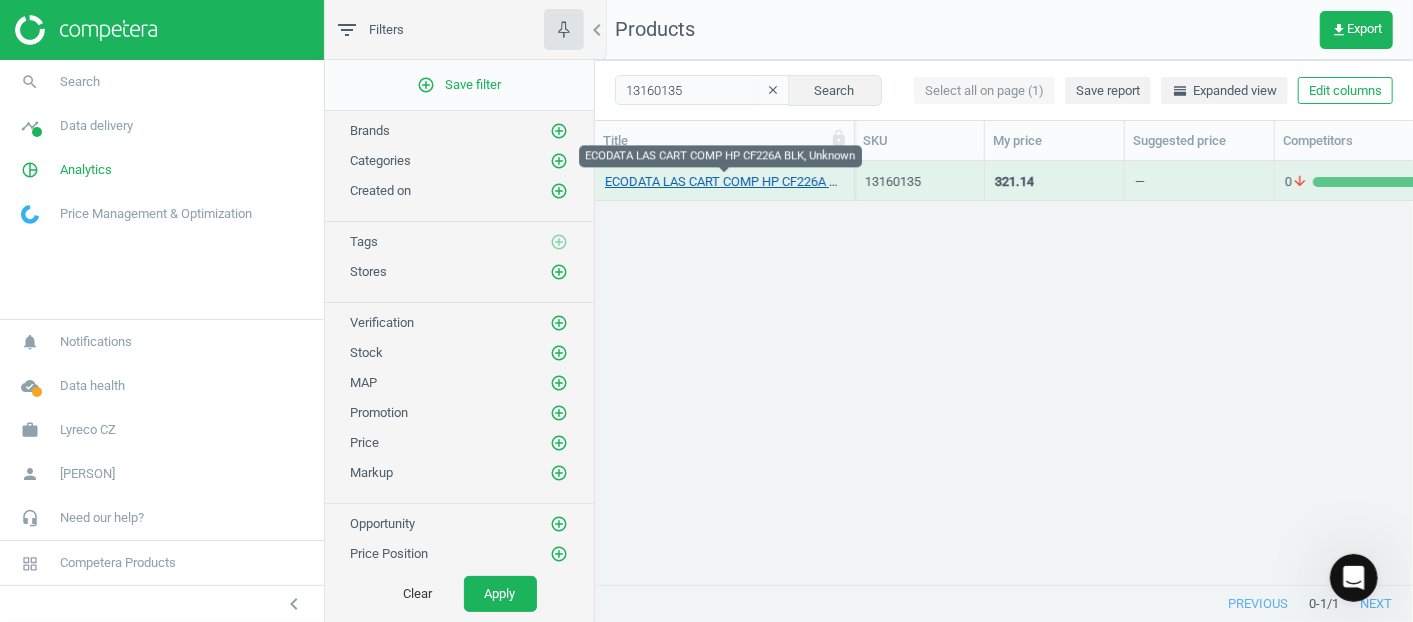 click on "ECODATA LAS CART COMP HP CF226A BLK, Unknown" at bounding box center (724, 182) 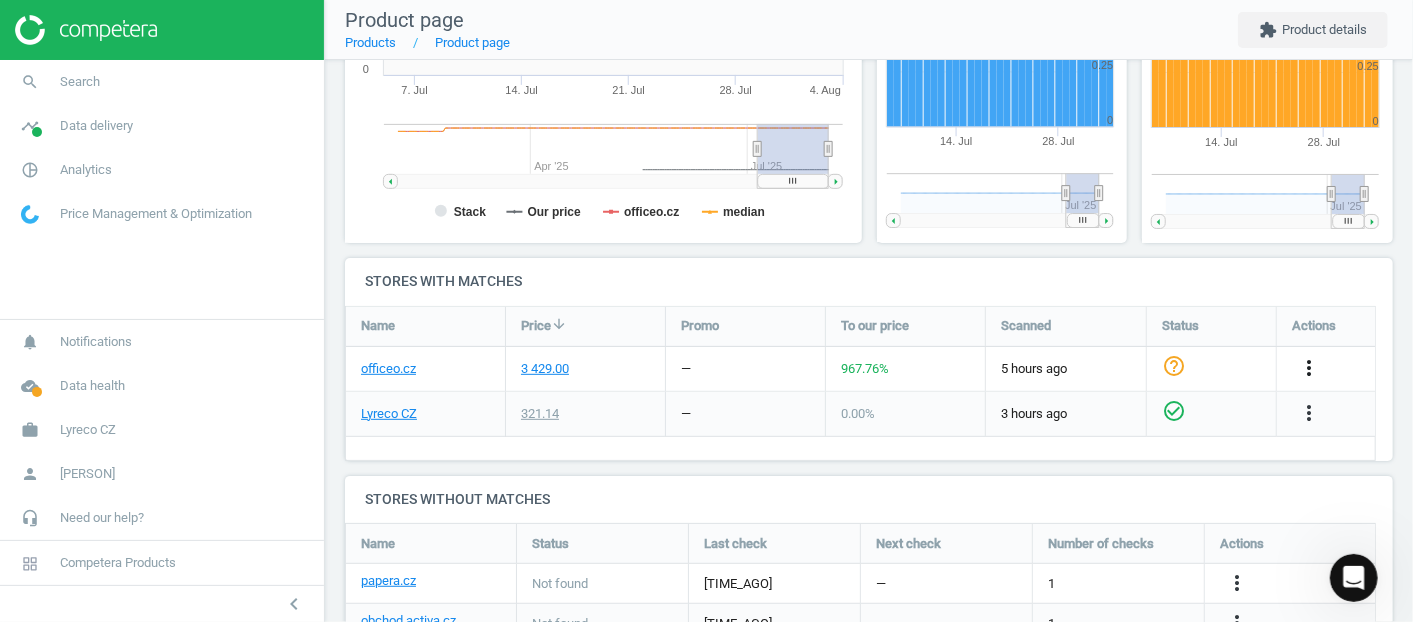 click on "more_vert" at bounding box center (1311, 369) 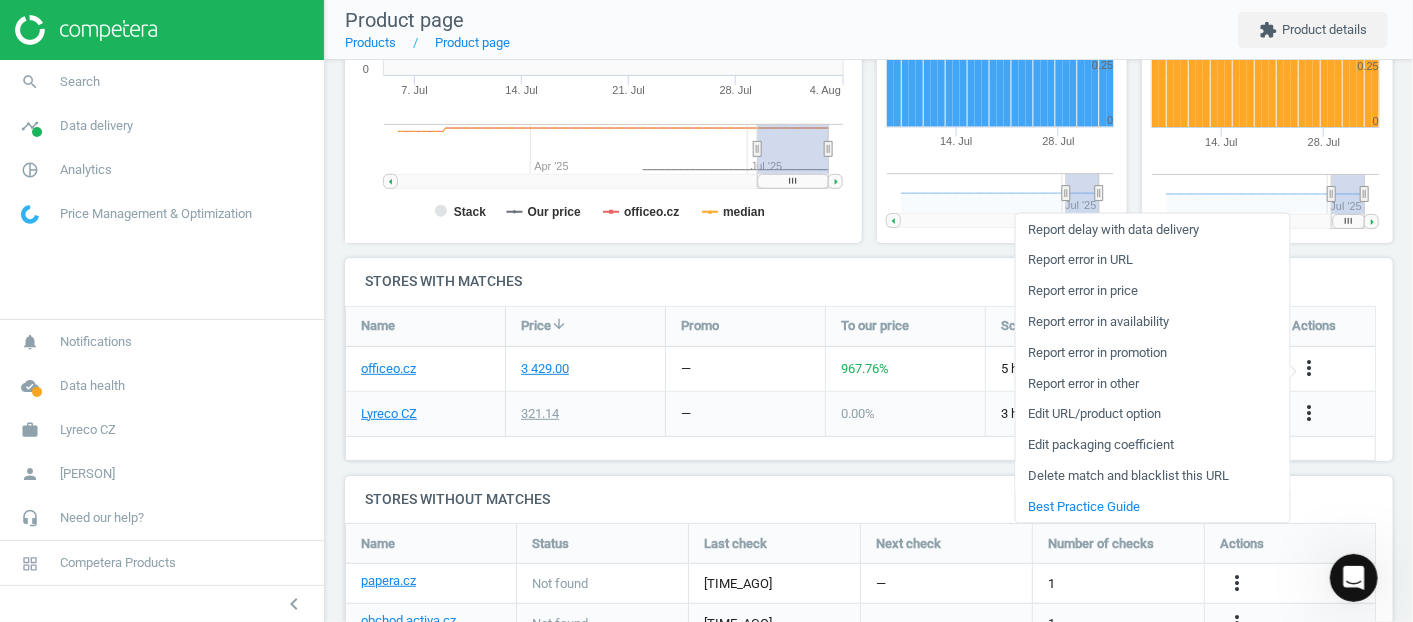 click on "Delete match and blacklist this URL" at bounding box center (1152, 476) 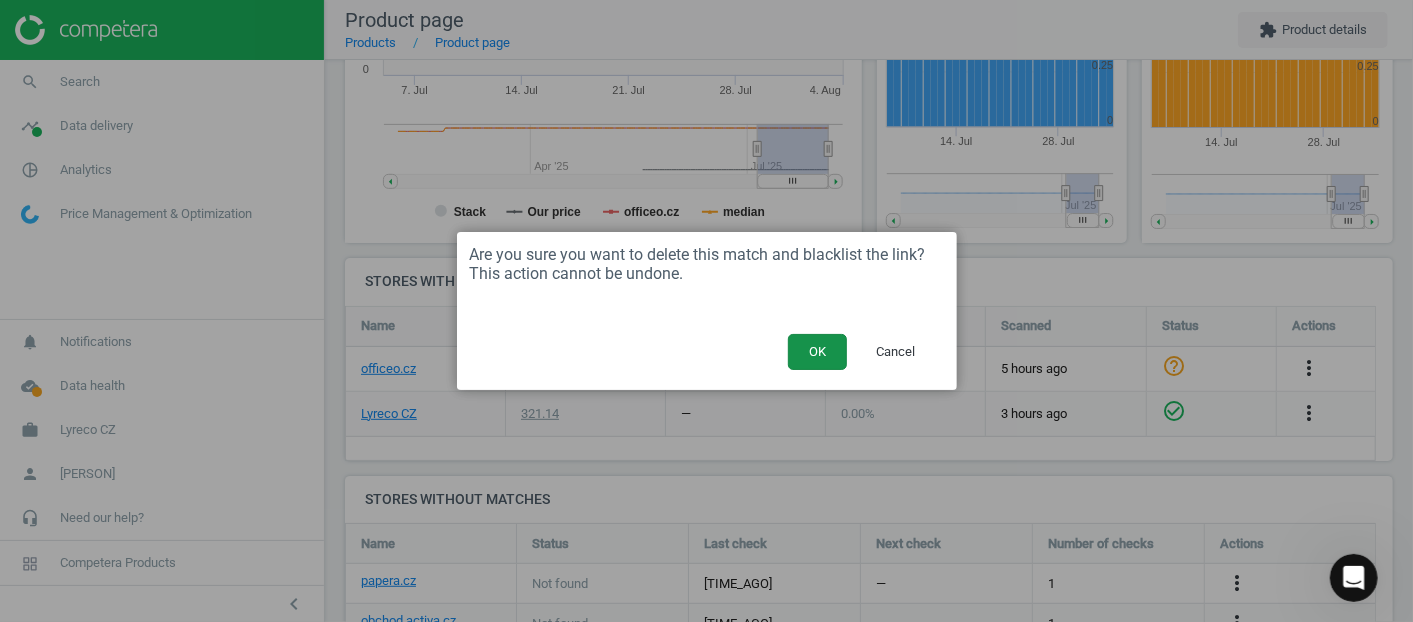 click on "OK" at bounding box center (817, 352) 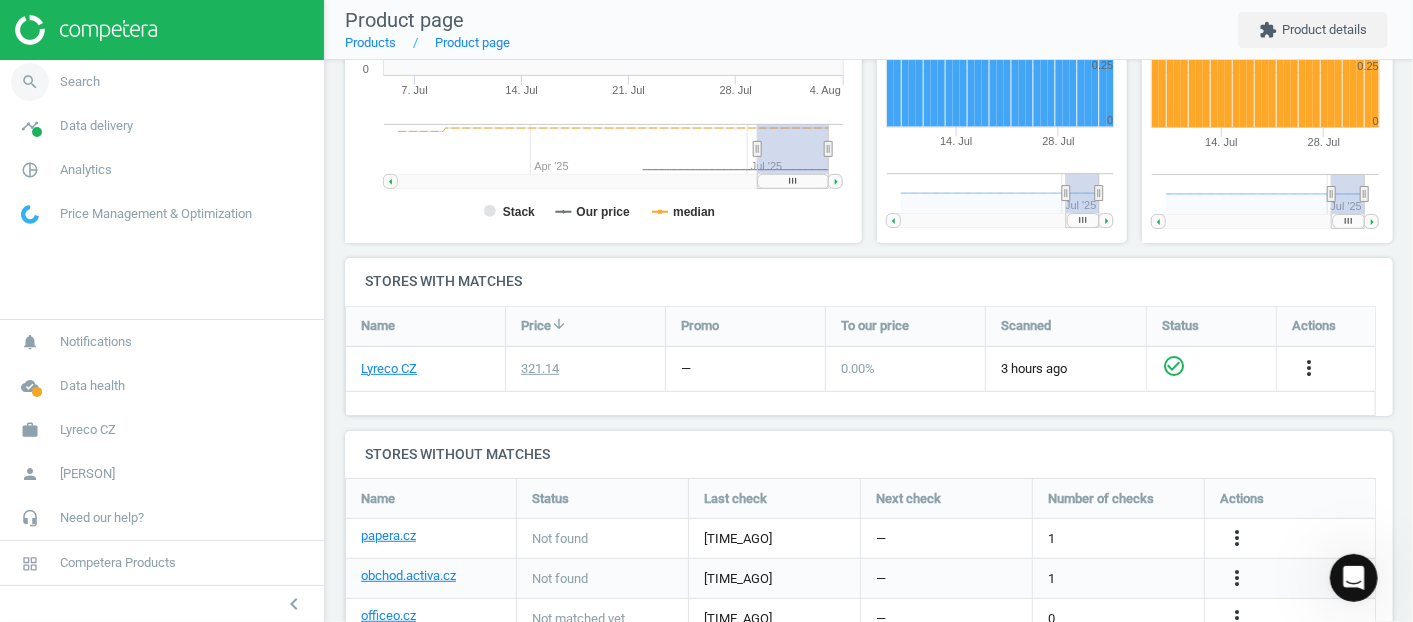 click on "search Search" at bounding box center [162, 82] 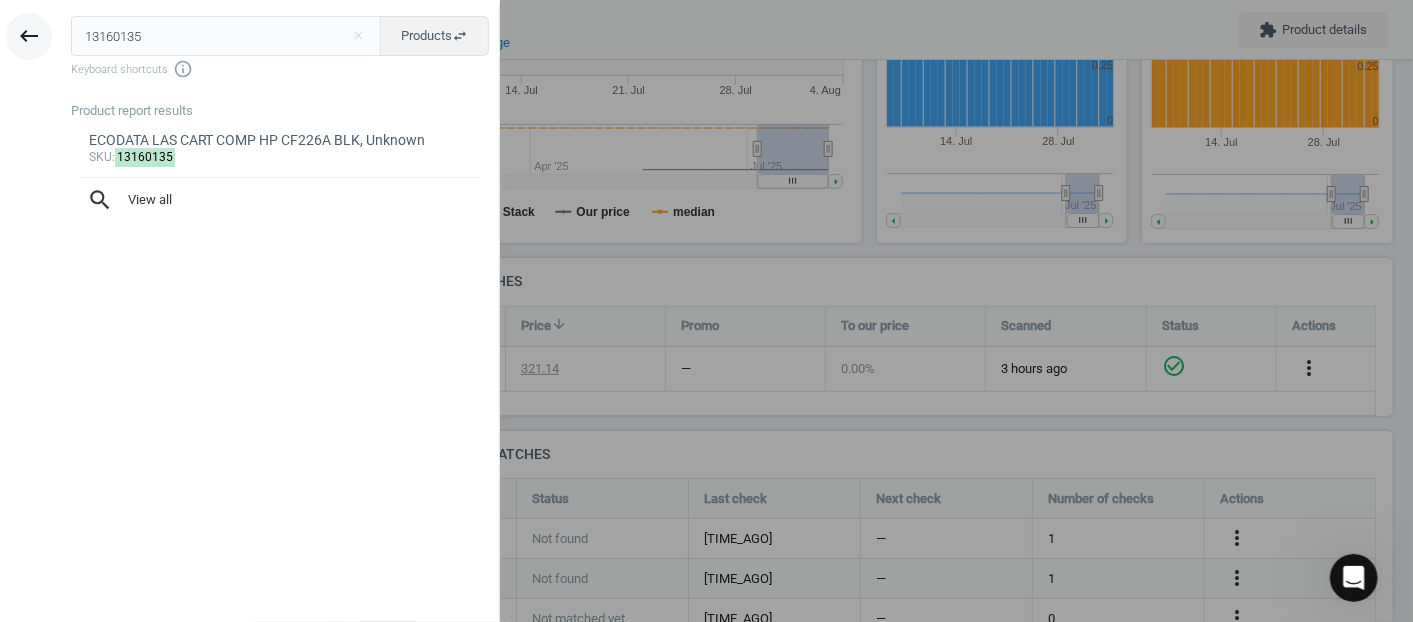 drag, startPoint x: 225, startPoint y: 40, endPoint x: 10, endPoint y: 31, distance: 215.1883 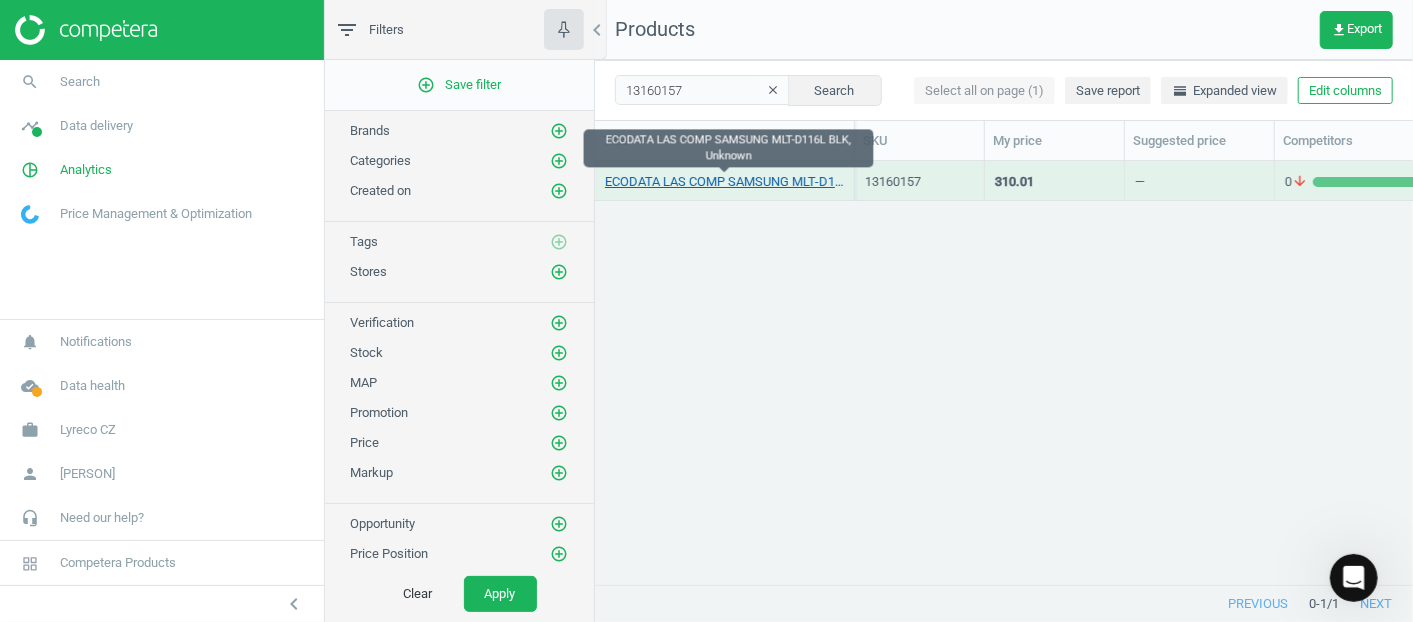 click on "ECODATA LAS COMP SAMSUNG MLT-D116L BLK, Unknown" at bounding box center [724, 182] 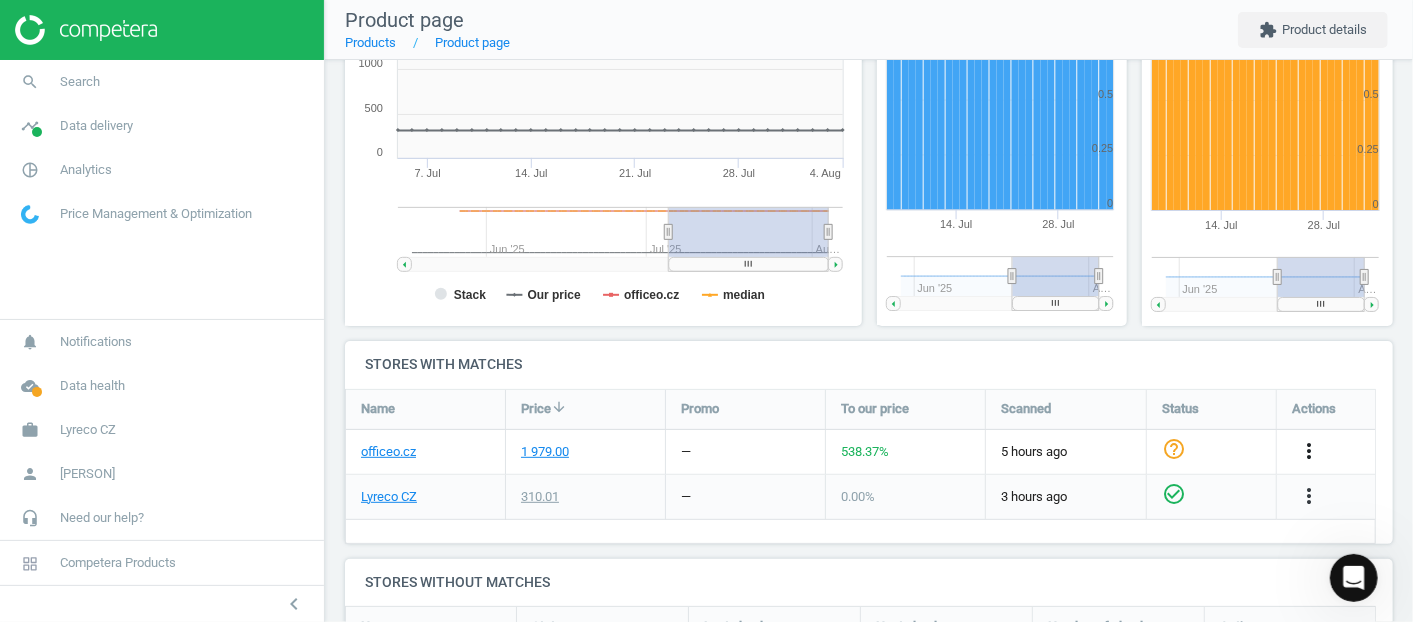 click on "more_vert" at bounding box center (1309, 451) 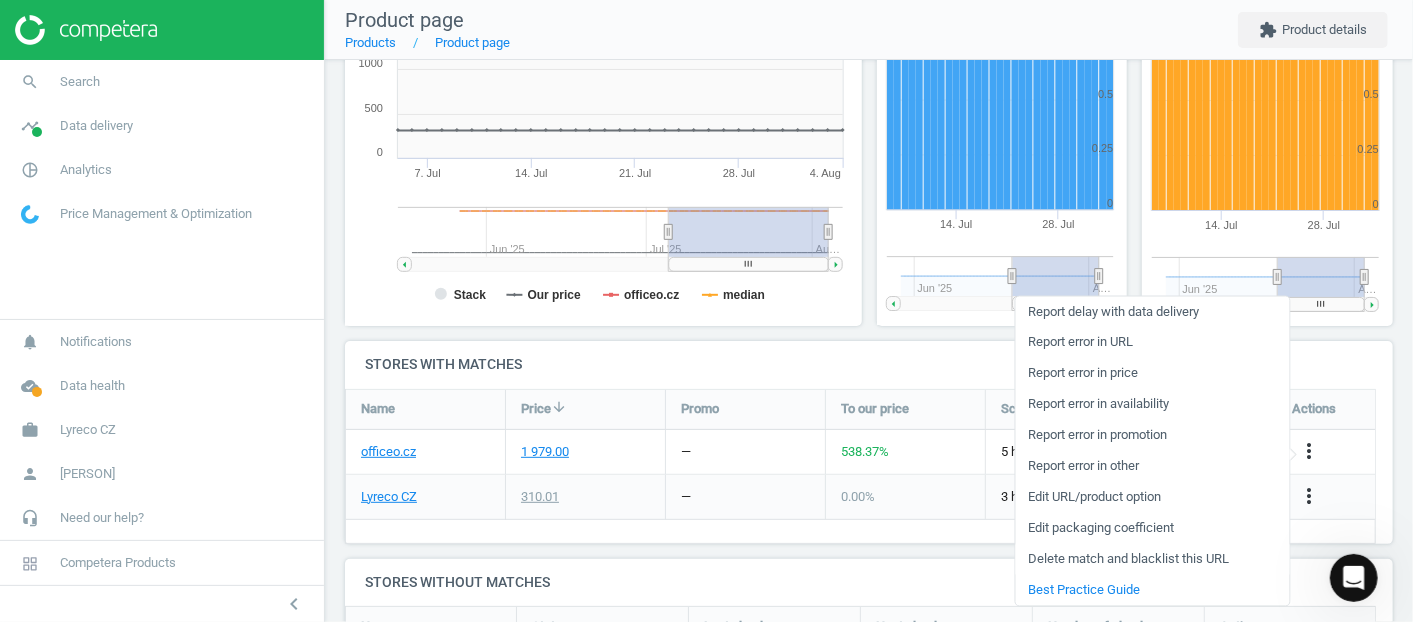 click on "Delete match and blacklist this URL" at bounding box center [1152, 559] 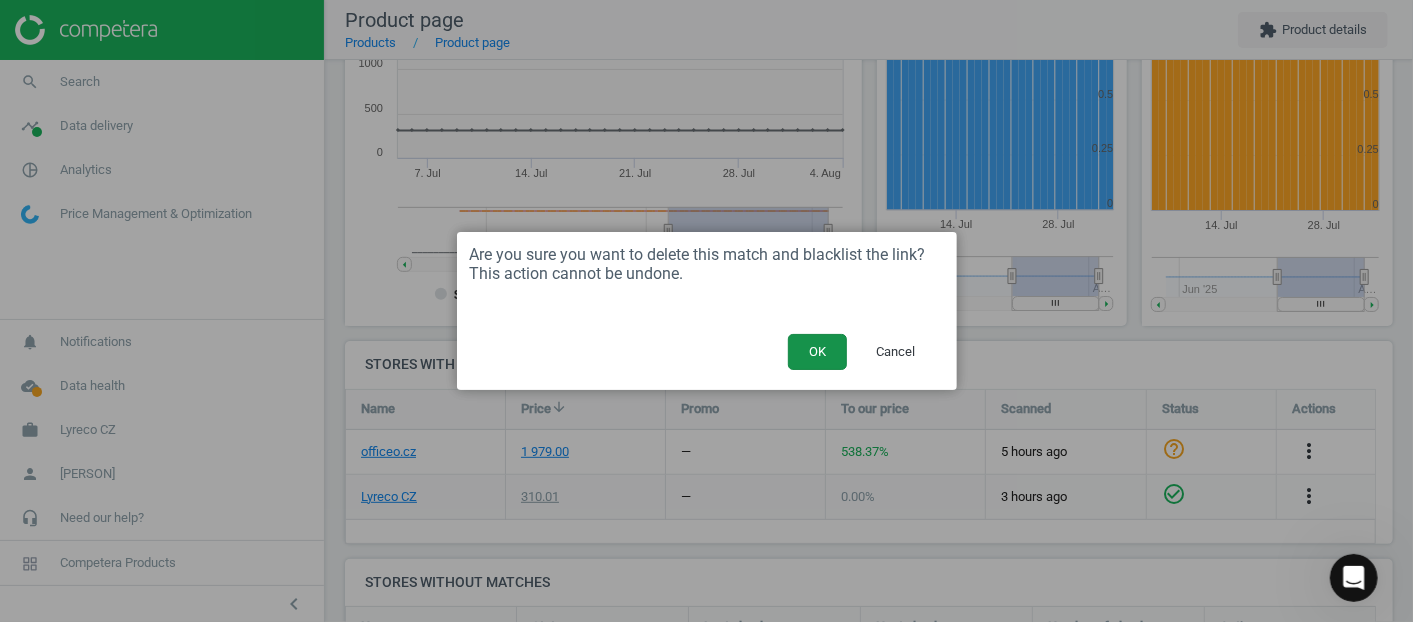 click on "OK" at bounding box center (817, 352) 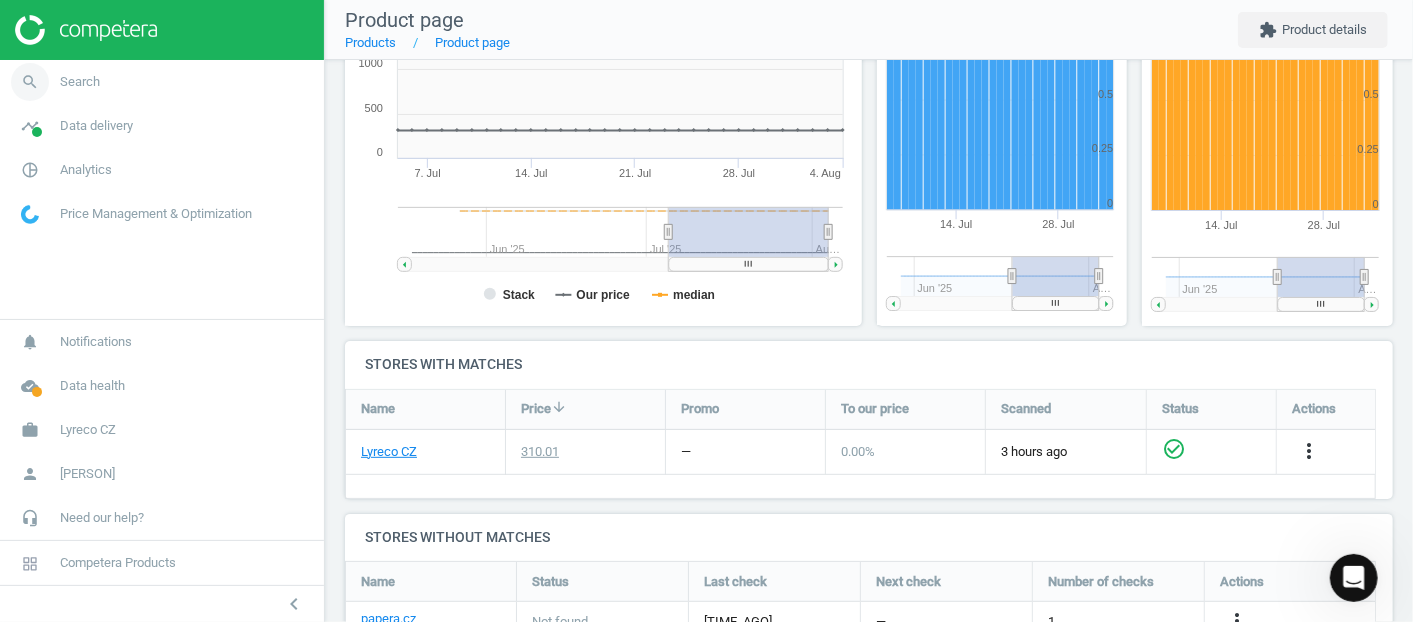 click on "search Search" at bounding box center (162, 82) 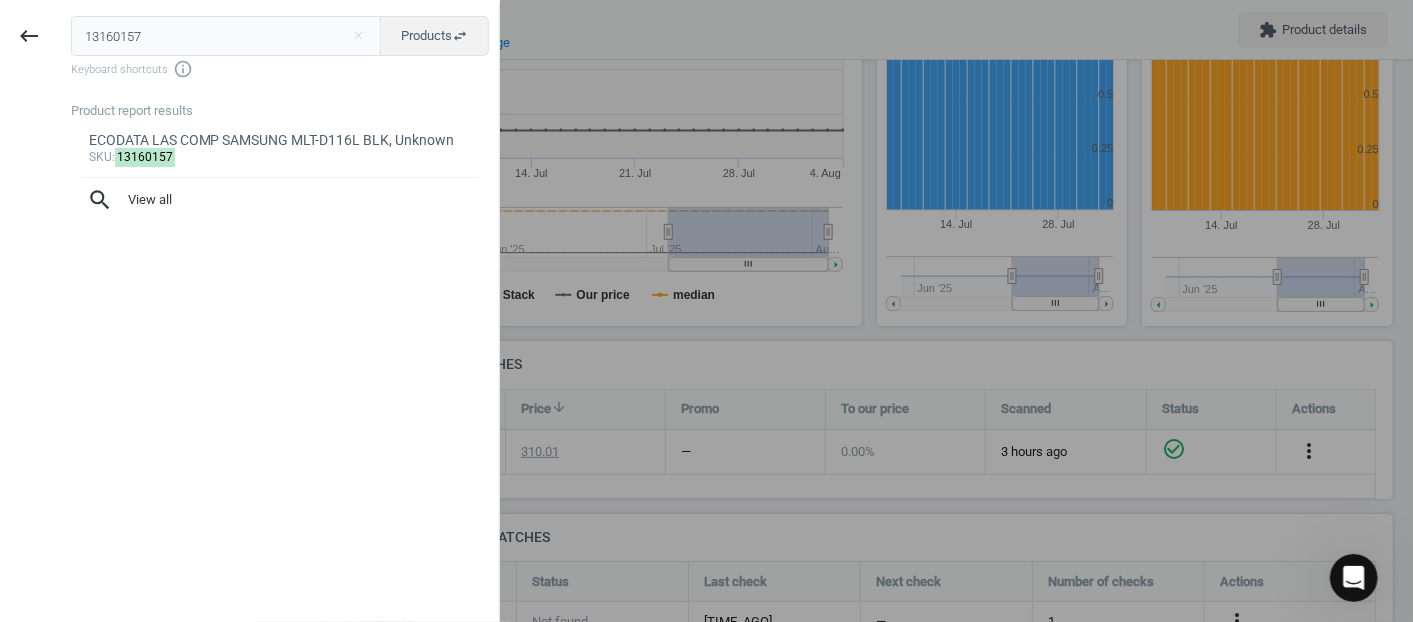 drag, startPoint x: 182, startPoint y: 40, endPoint x: -5, endPoint y: 0, distance: 191.23022 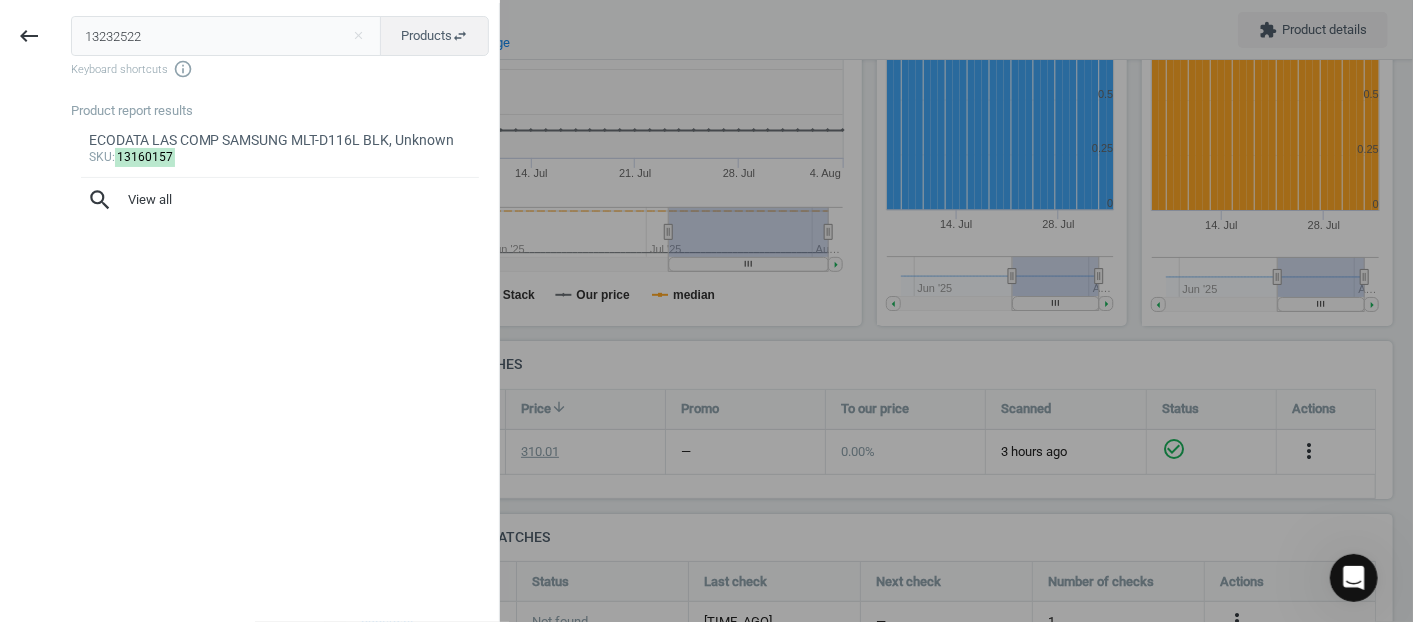 type on "13232522" 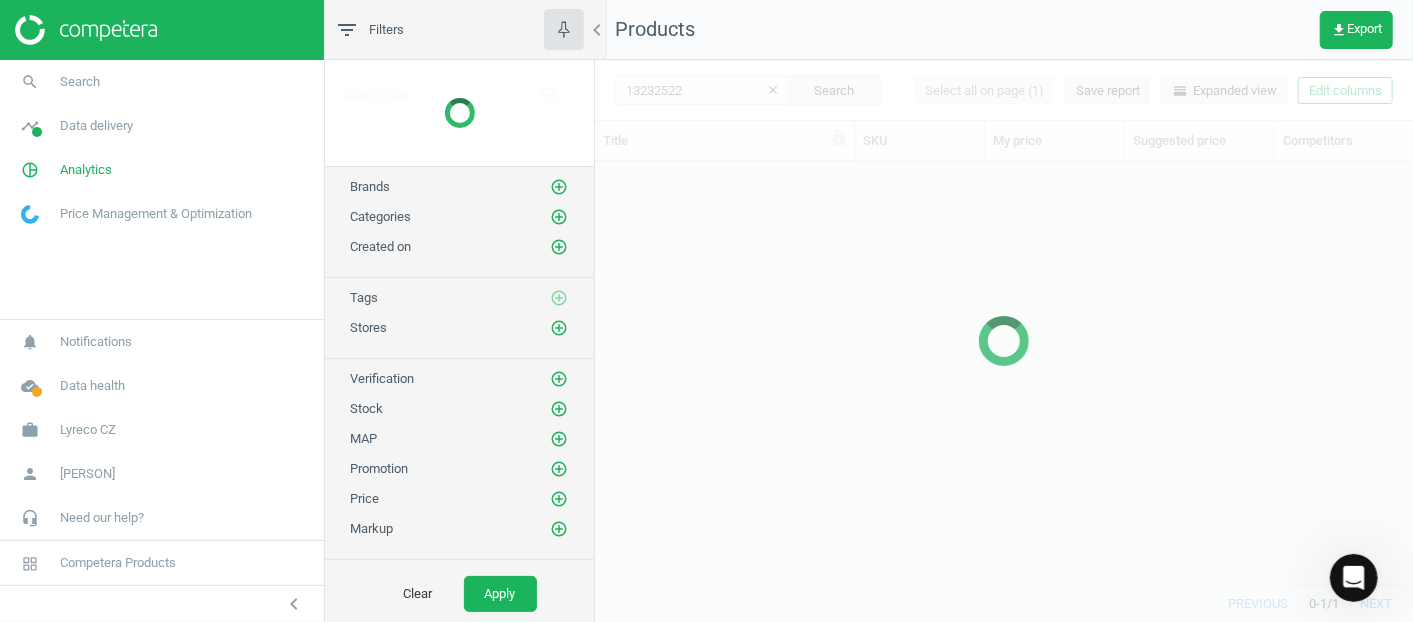 scroll, scrollTop: 17, scrollLeft: 17, axis: both 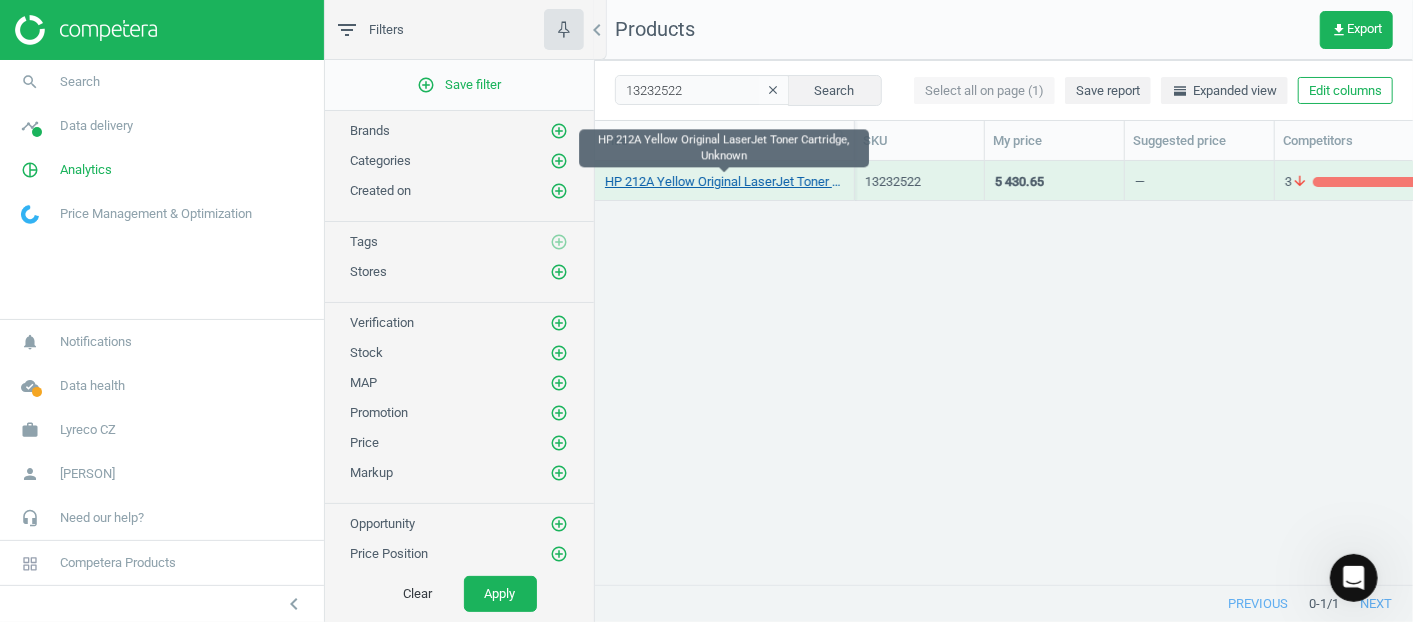 click on "HP 212A Yellow Original LaserJet Toner Cartridge, Unknown" at bounding box center [724, 182] 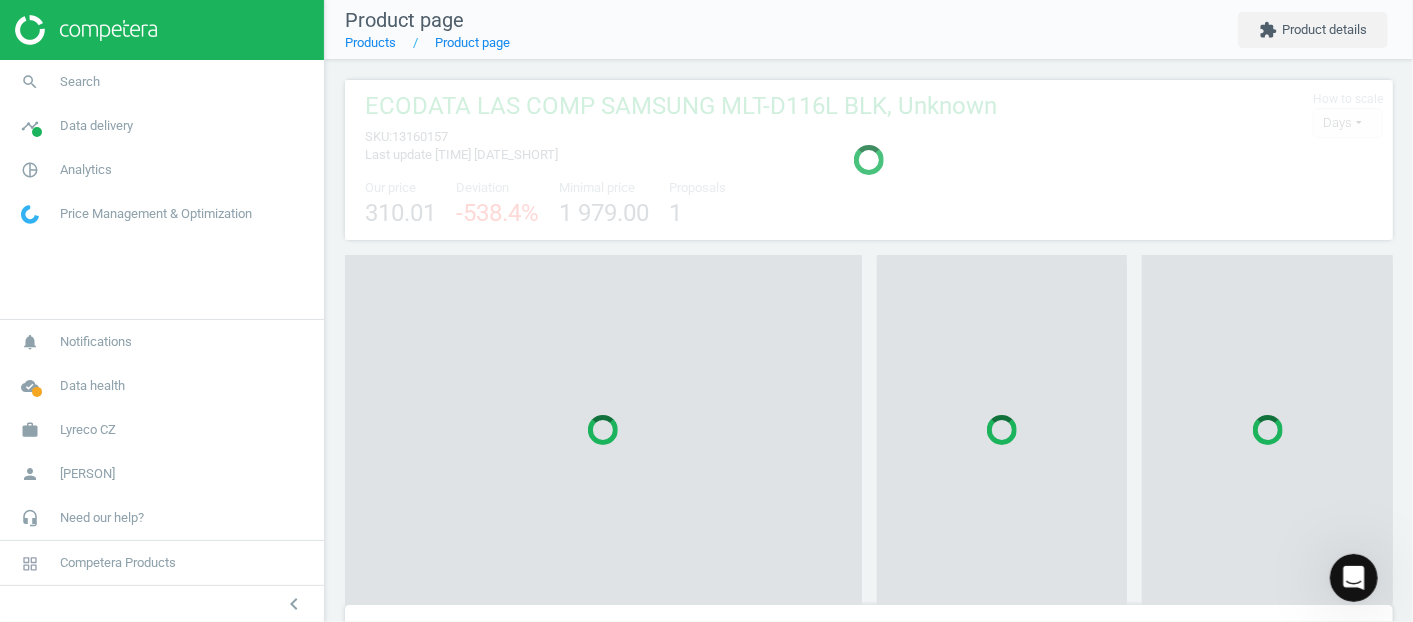 scroll, scrollTop: 9, scrollLeft: 9, axis: both 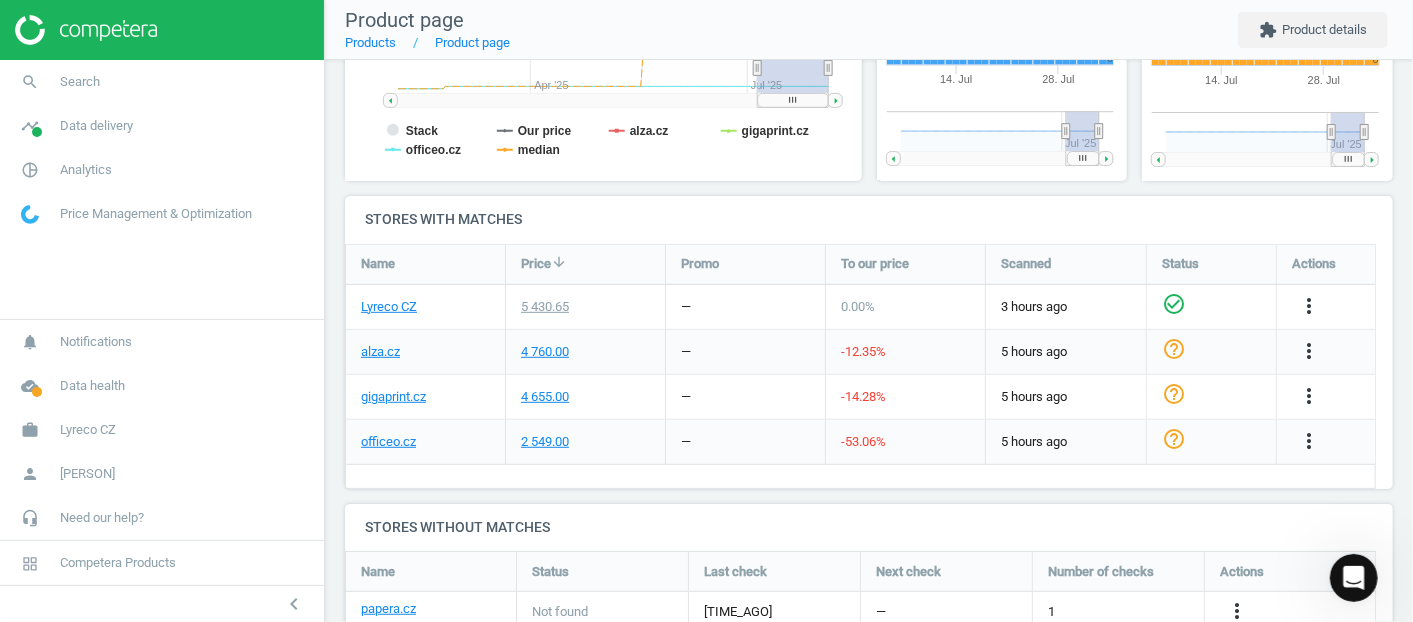 click on "more_vert" at bounding box center [1311, 442] 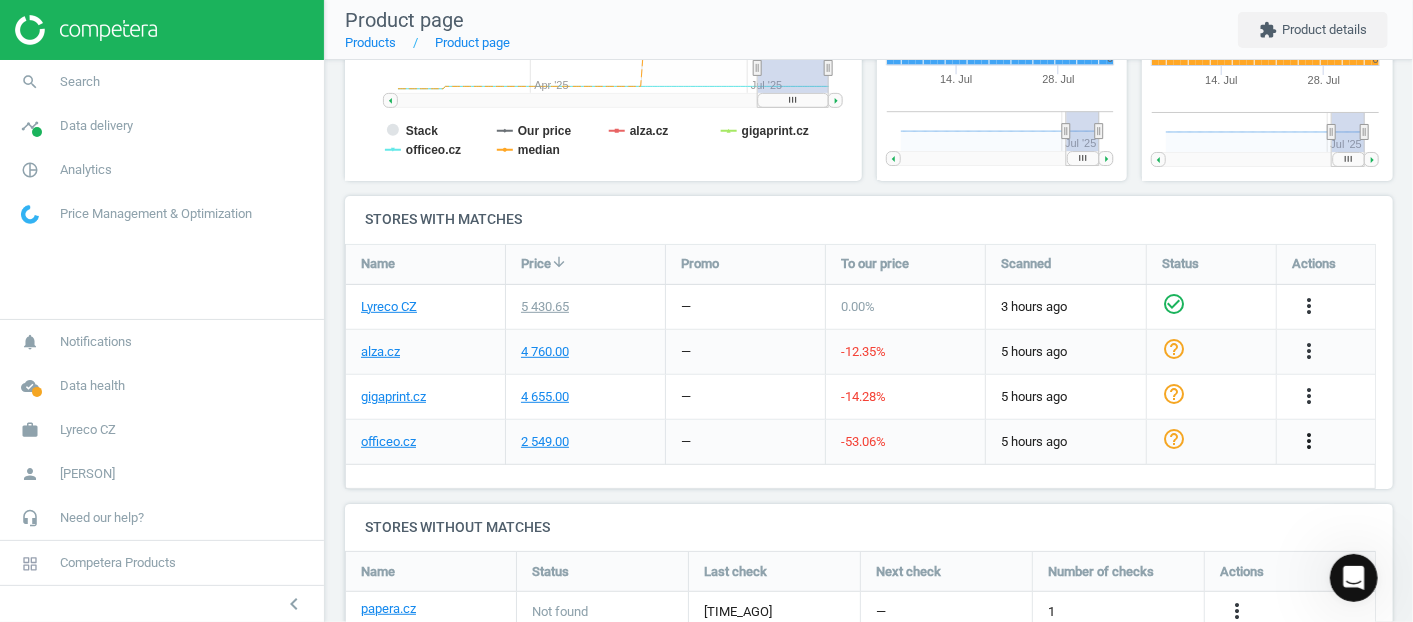 click on "more_vert" at bounding box center (1309, 441) 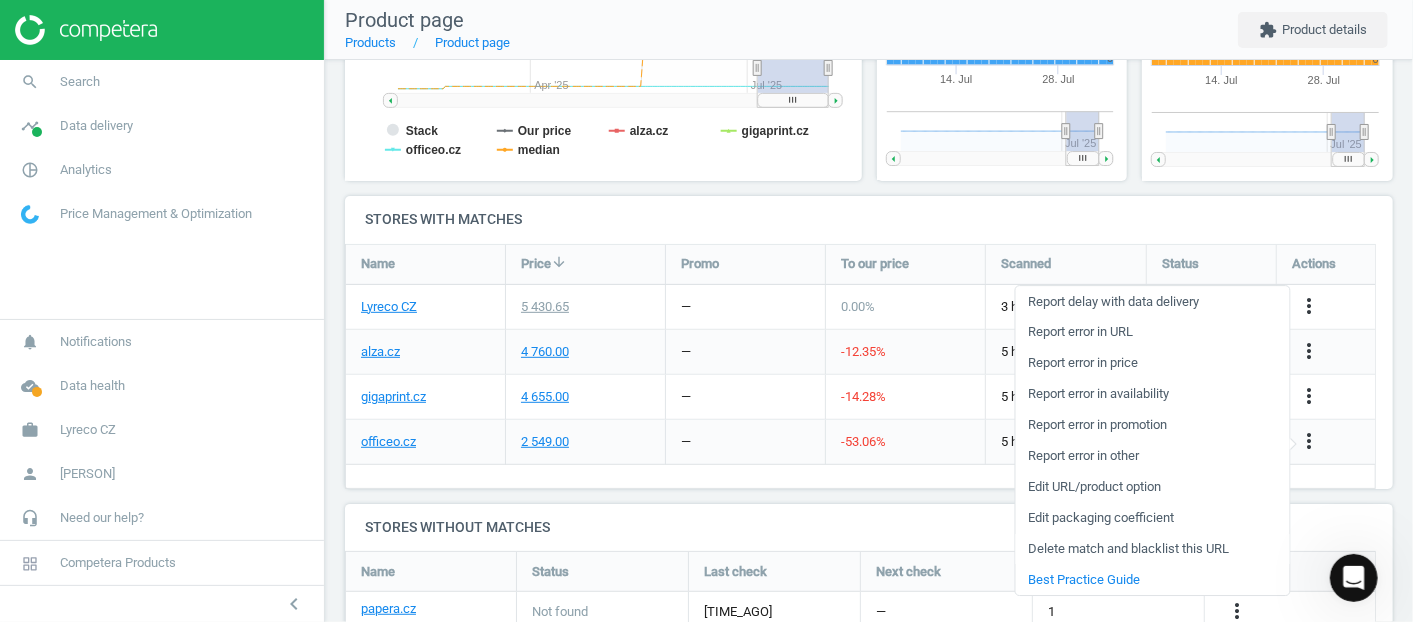 click on "Delete match and blacklist this URL" at bounding box center [1152, 549] 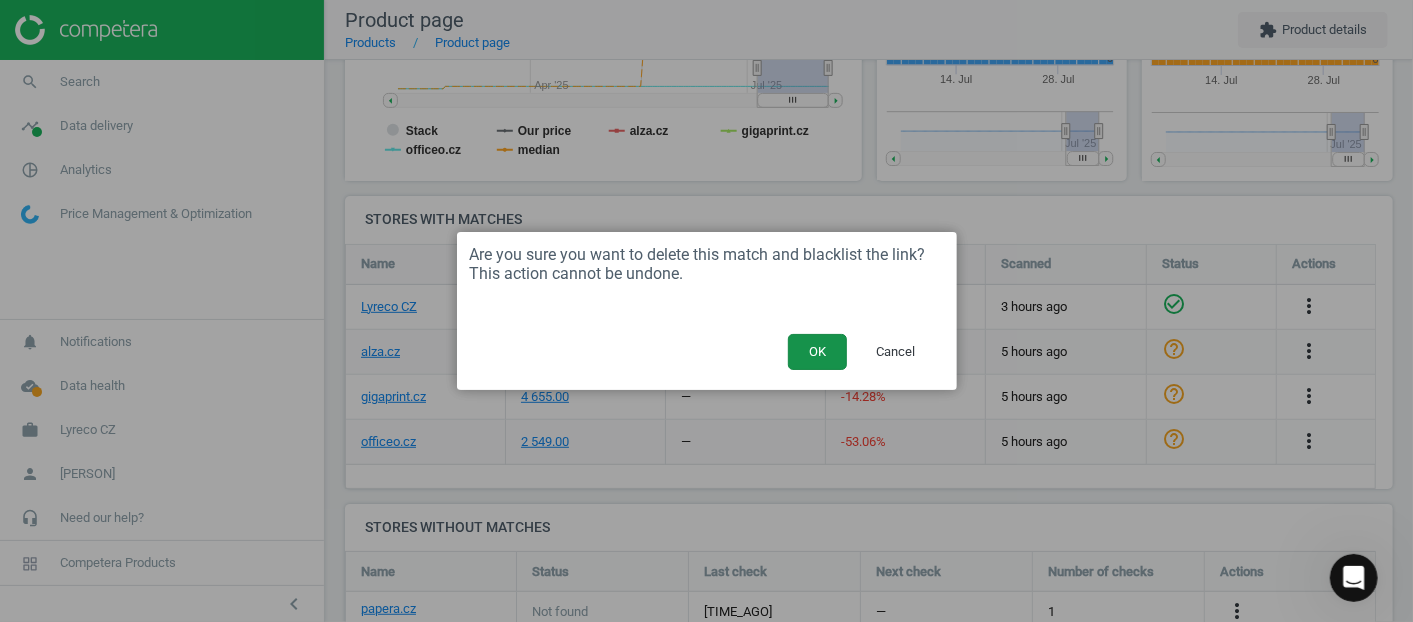 click on "OK" at bounding box center [817, 352] 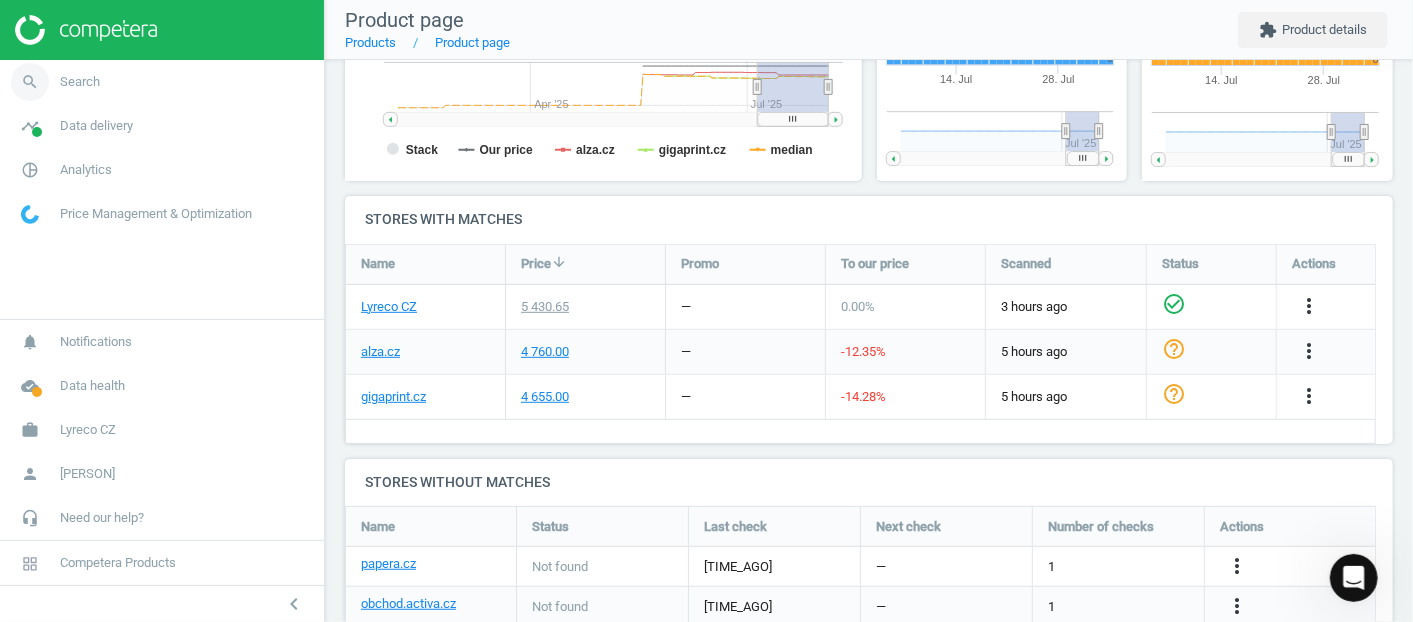 click on "search Search" at bounding box center [162, 82] 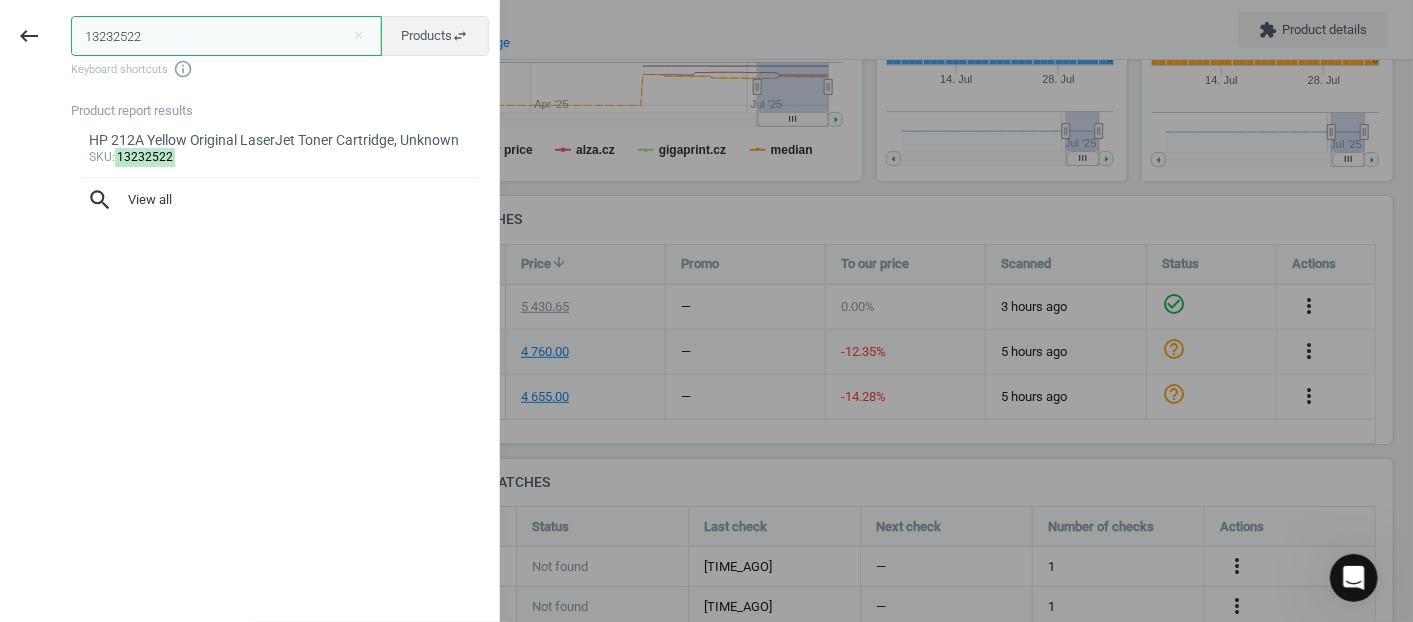 drag, startPoint x: 182, startPoint y: 40, endPoint x: 0, endPoint y: 31, distance: 182.2224 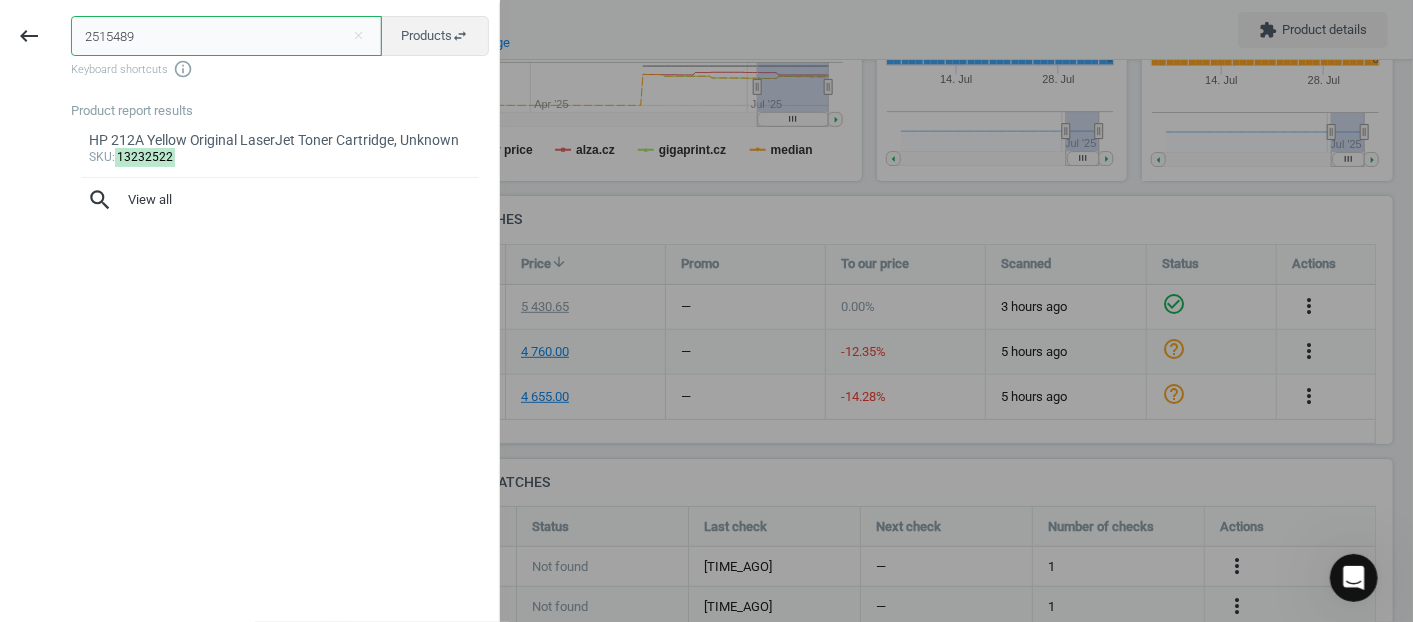 type on "2515489" 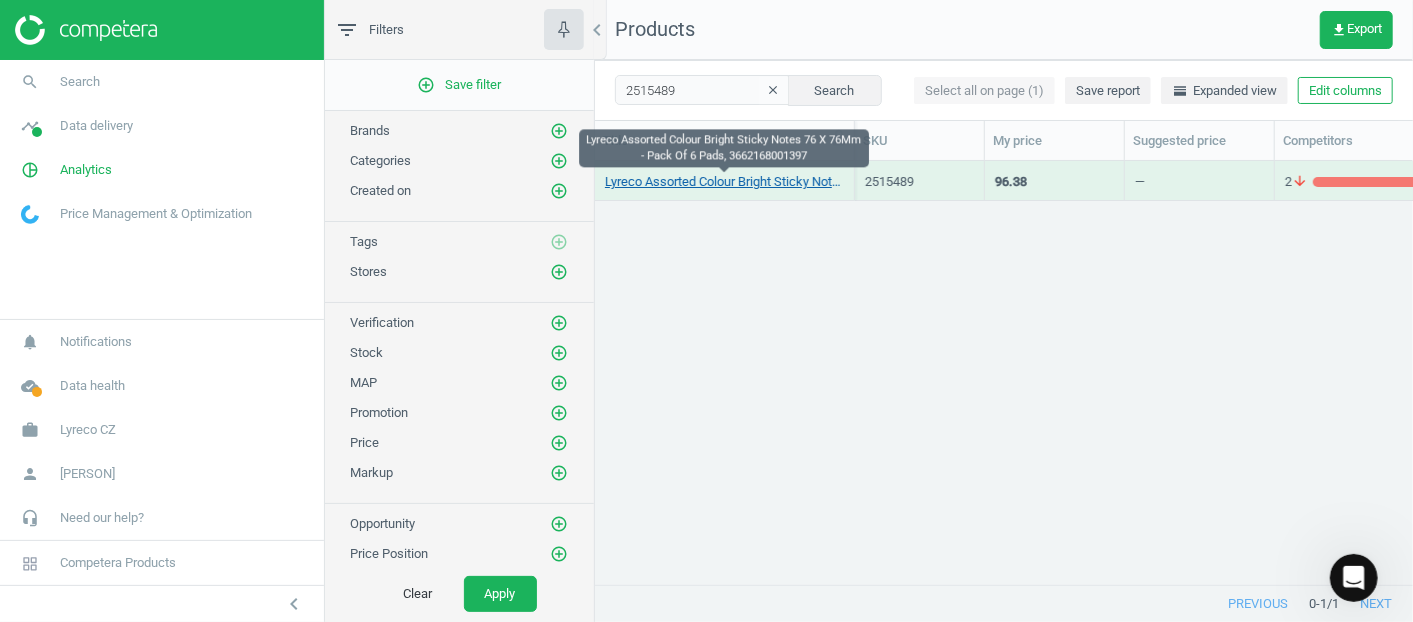 click on "Lyreco Assorted Colour Bright Sticky Notes 76 X 76Mm - Pack Of 6 Pads, 3662168001397" at bounding box center (724, 182) 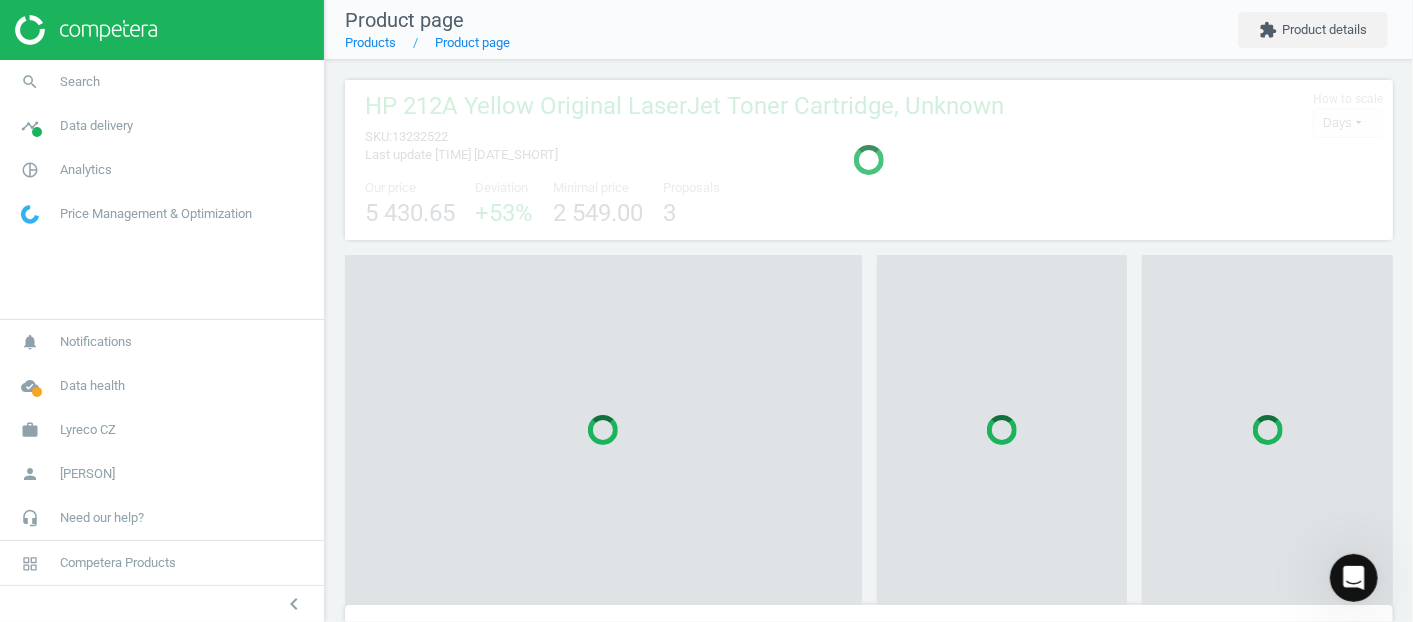 scroll, scrollTop: 10, scrollLeft: 9, axis: both 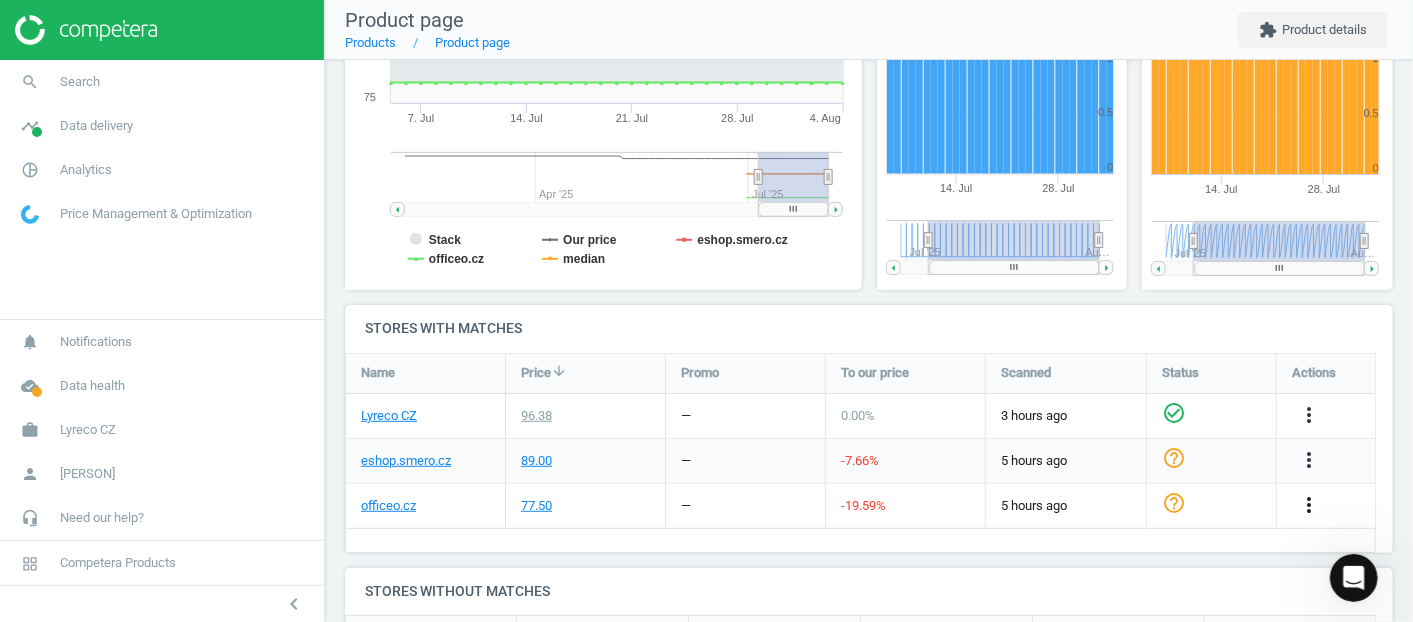 click on "more_vert" at bounding box center [1309, 505] 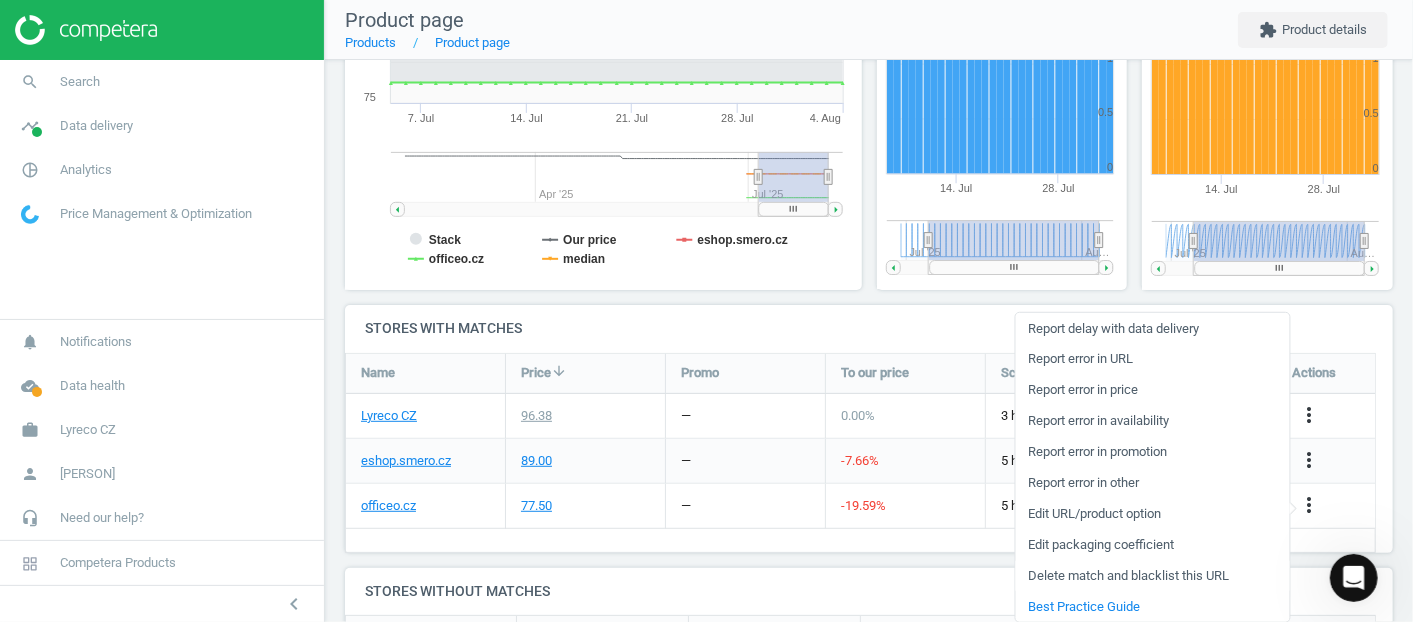 click on "Delete match and blacklist this URL" at bounding box center [1152, 575] 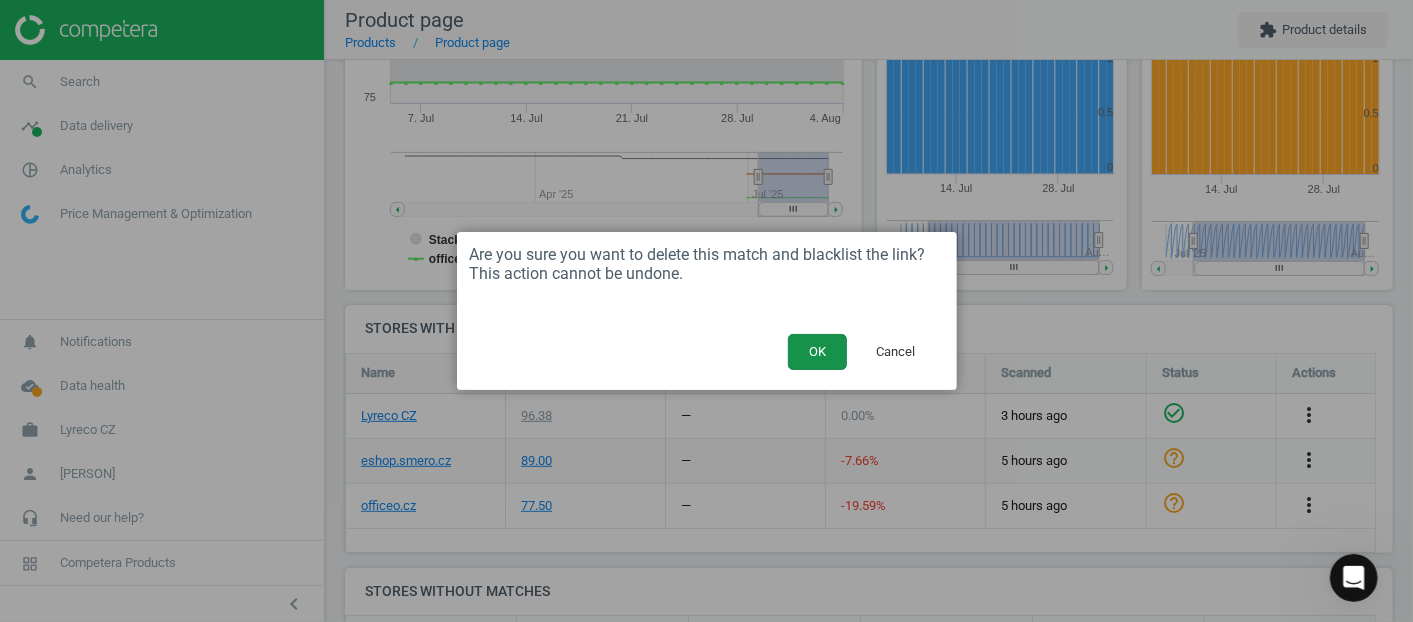 click on "OK" at bounding box center [817, 352] 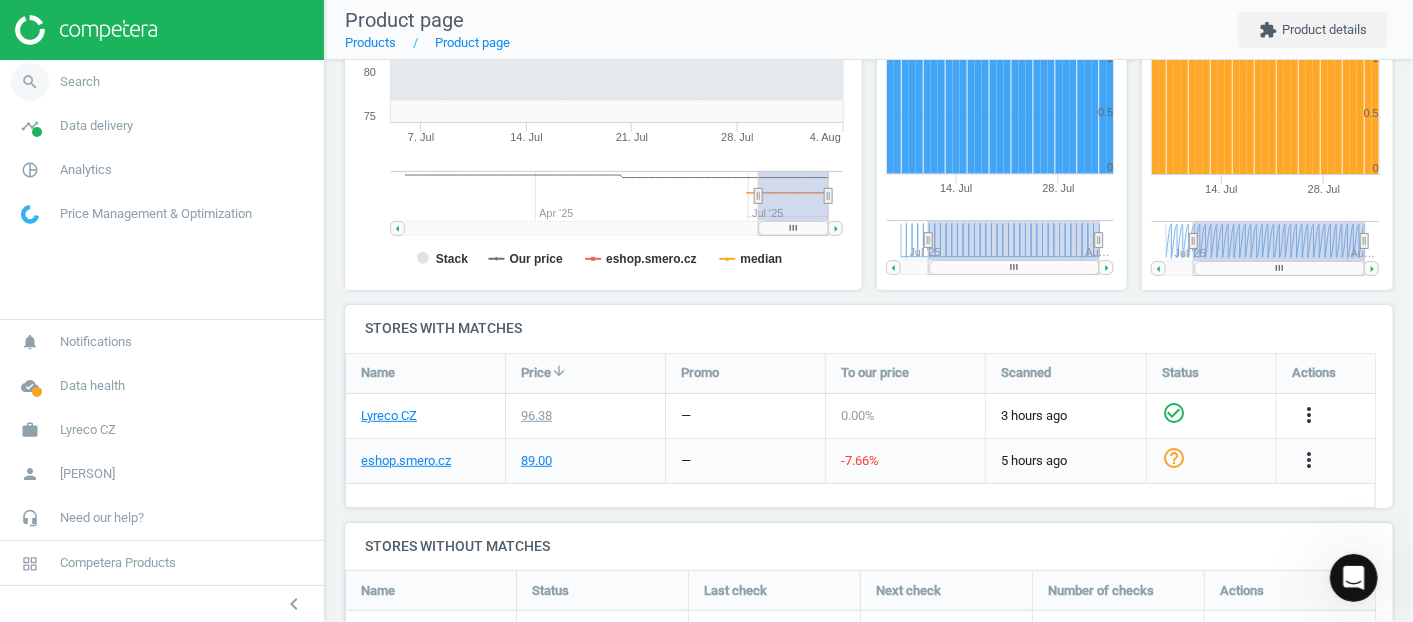 click on "search Search" at bounding box center [162, 82] 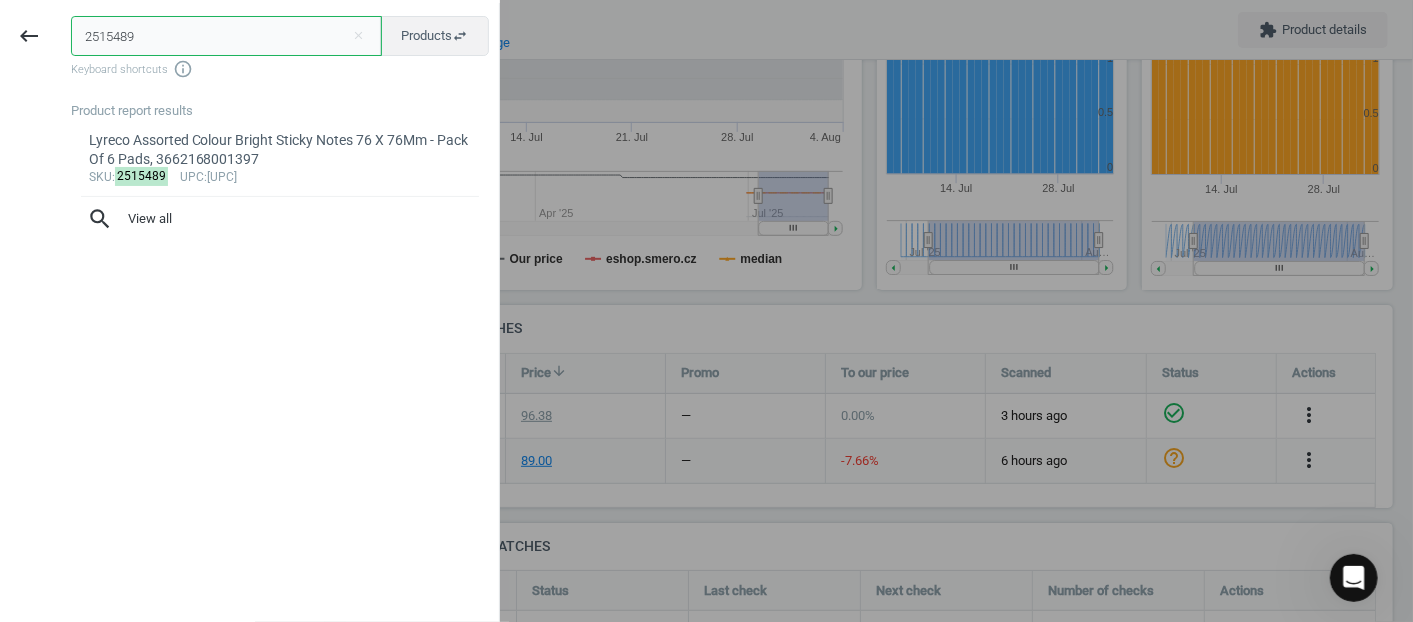 drag, startPoint x: 165, startPoint y: 31, endPoint x: 53, endPoint y: 26, distance: 112.11155 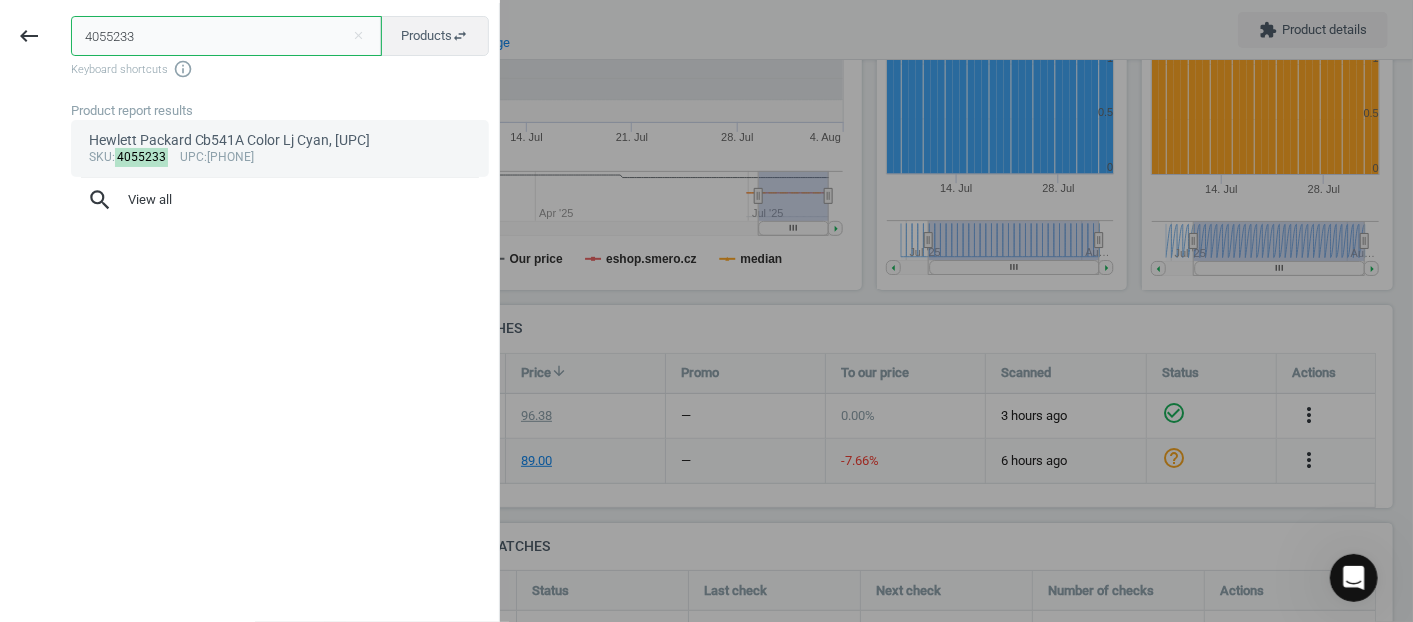 type on "4055233" 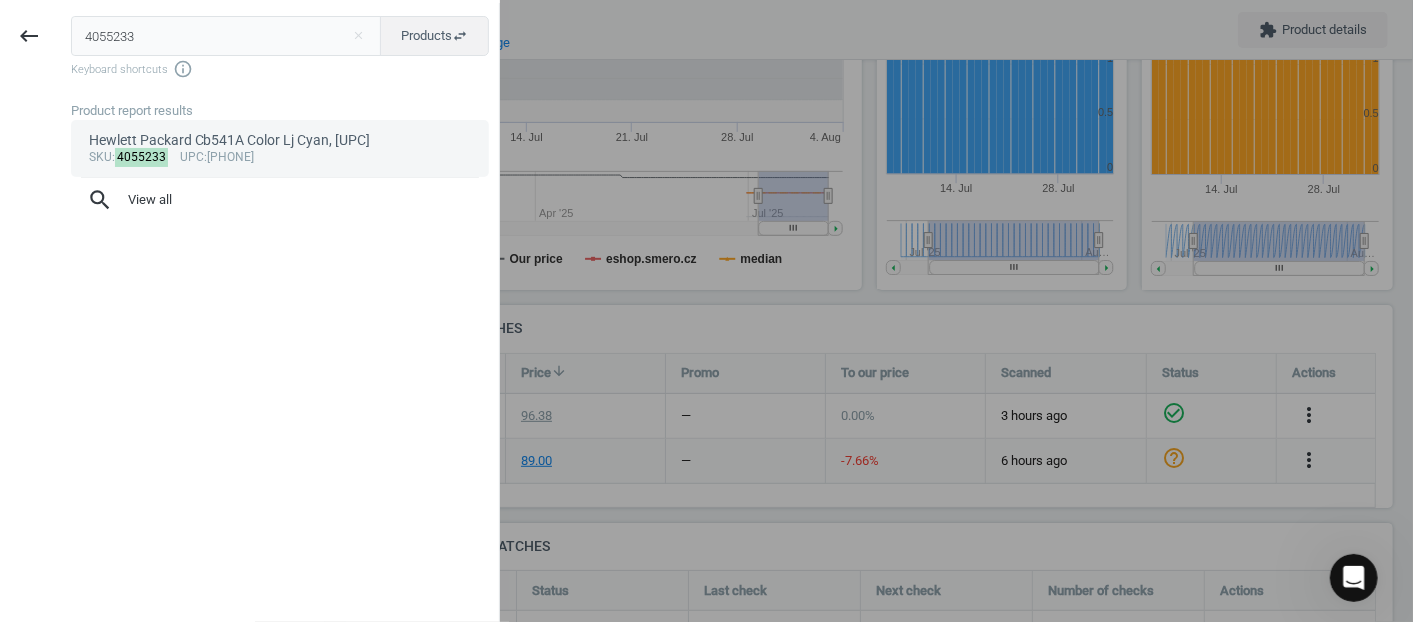click on "sku : 4055233 upc :[UPC]" at bounding box center (280, 158) 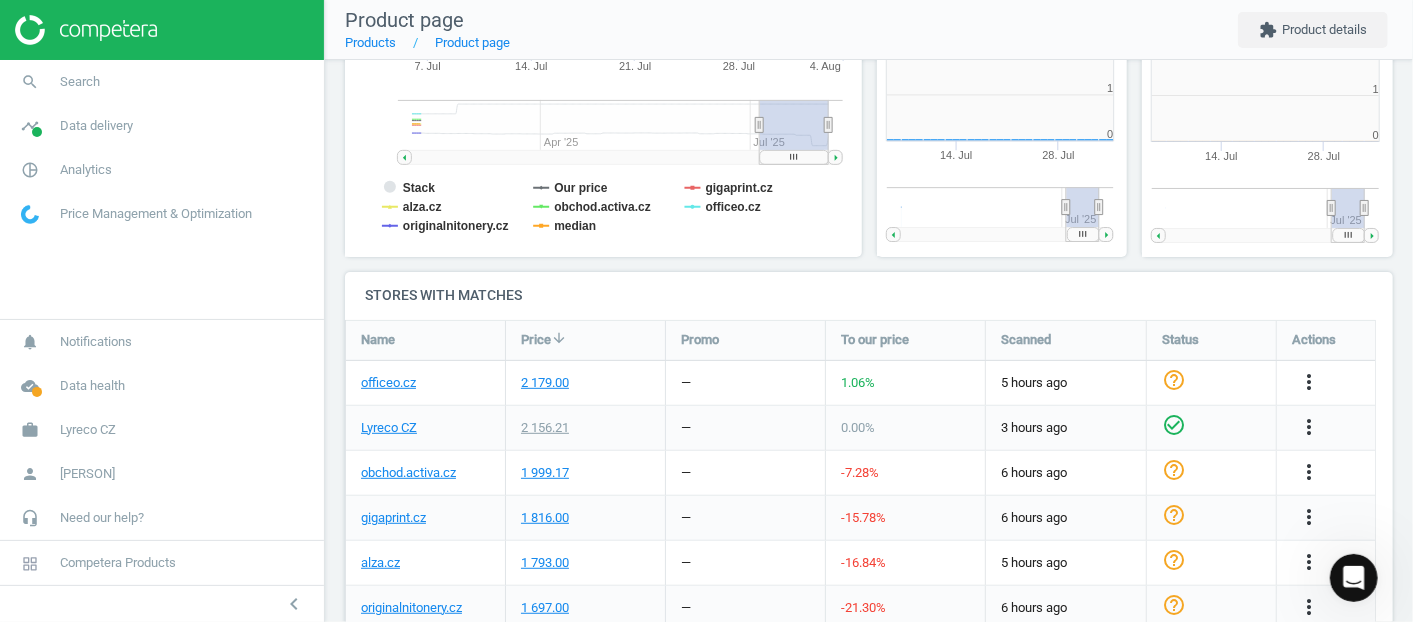 scroll, scrollTop: 10, scrollLeft: 9, axis: both 